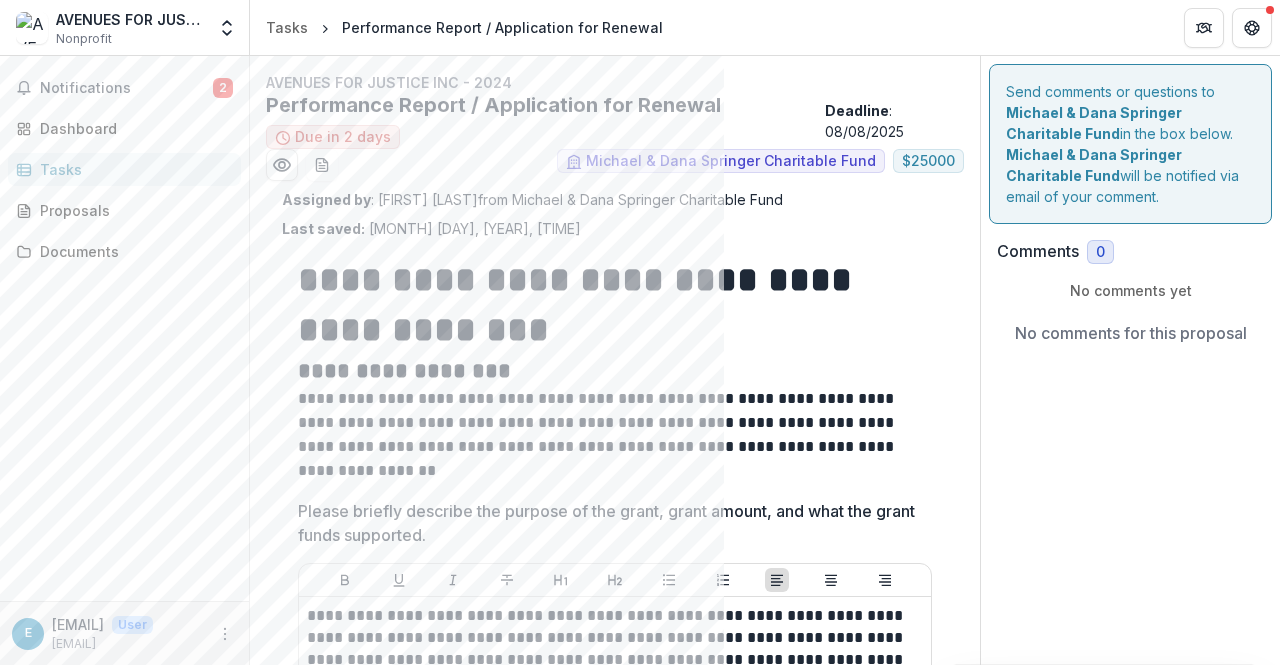 scroll, scrollTop: 0, scrollLeft: 0, axis: both 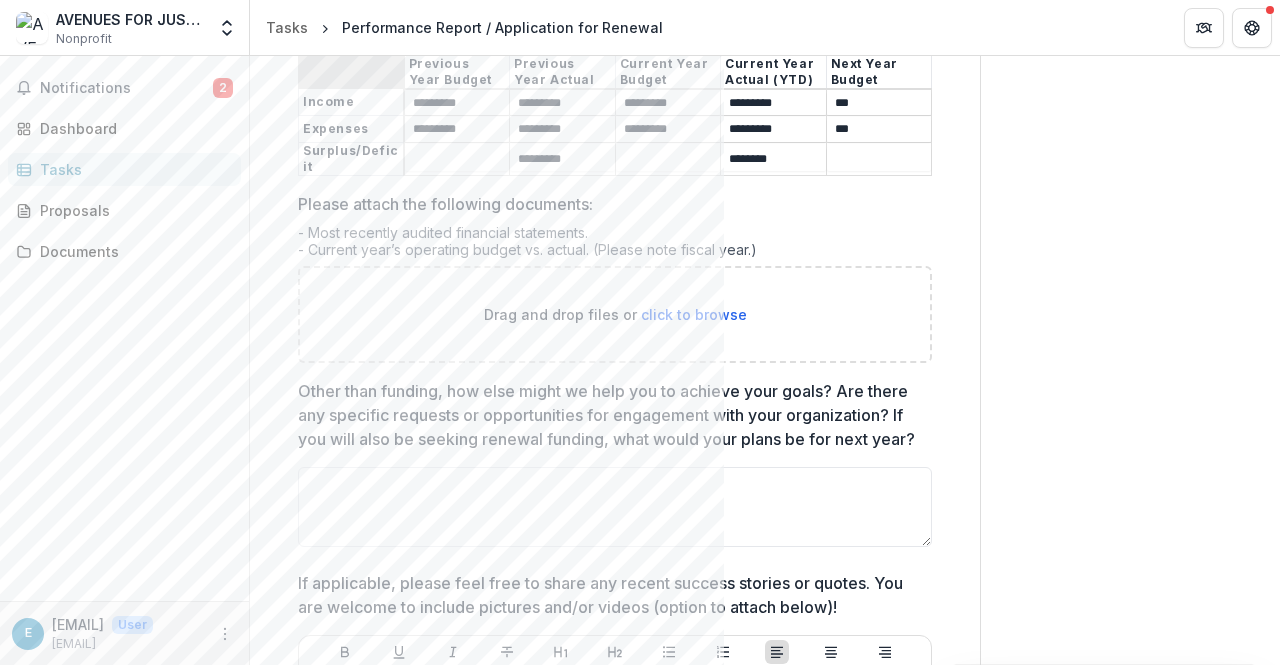 click on "click to browse" at bounding box center [694, 314] 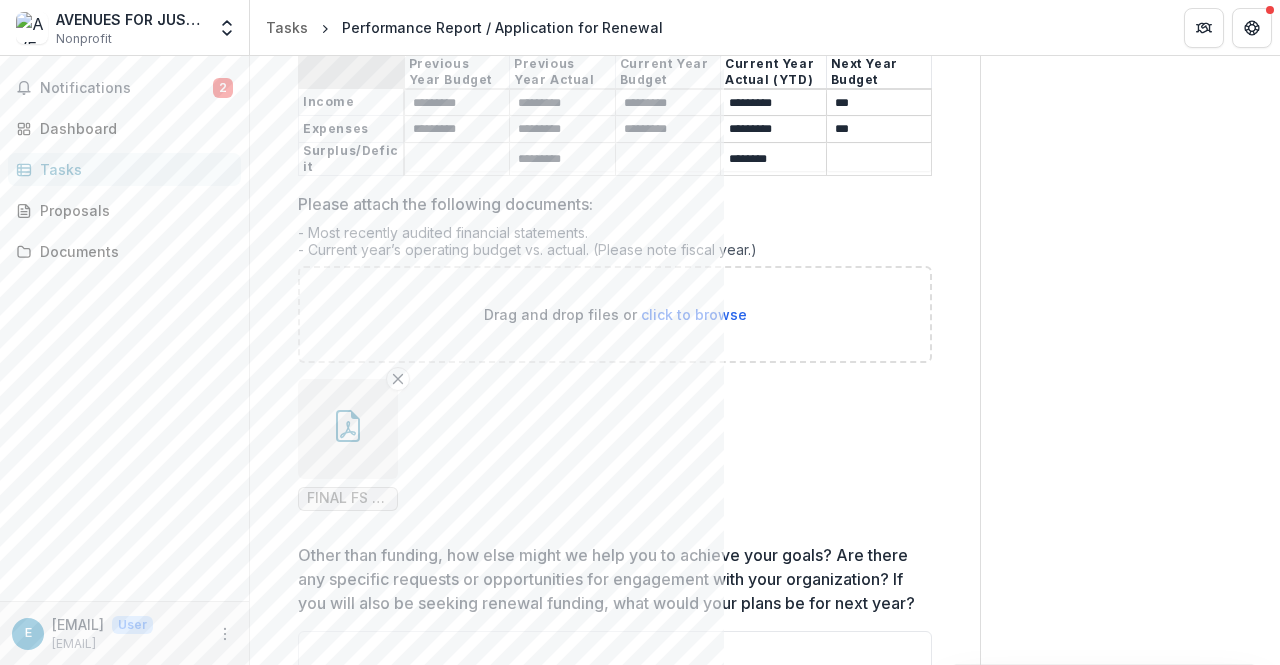 click on "click to browse" at bounding box center (694, 314) 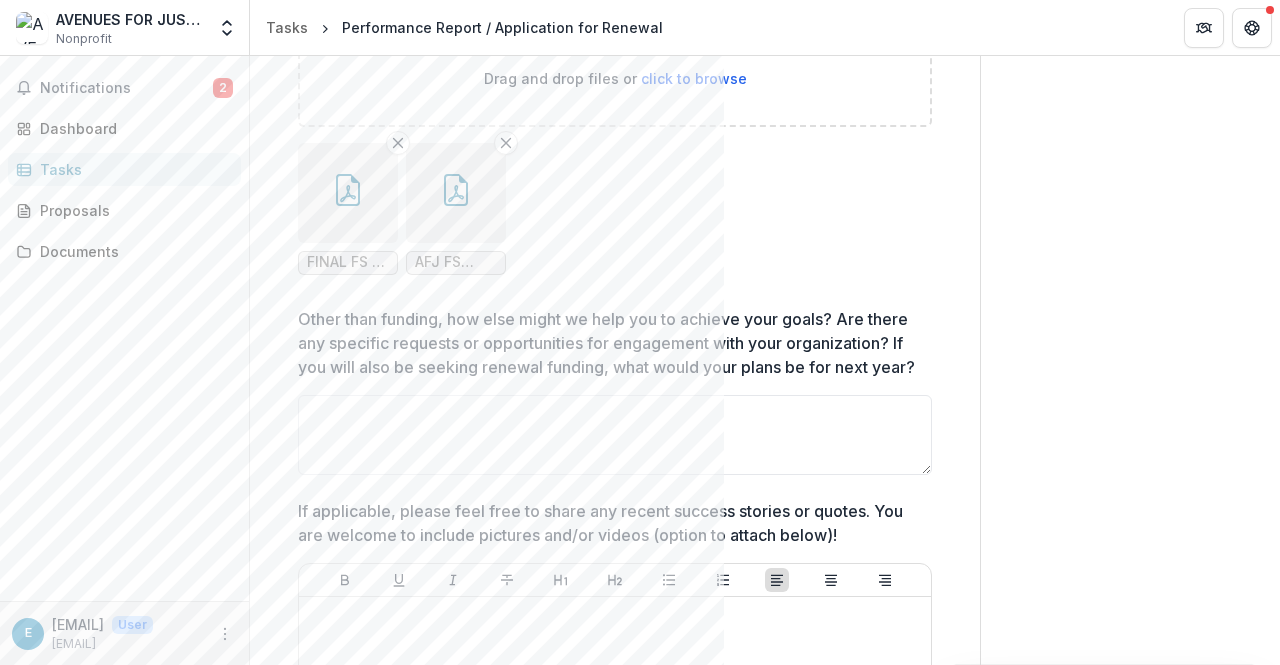 scroll, scrollTop: 13427, scrollLeft: 0, axis: vertical 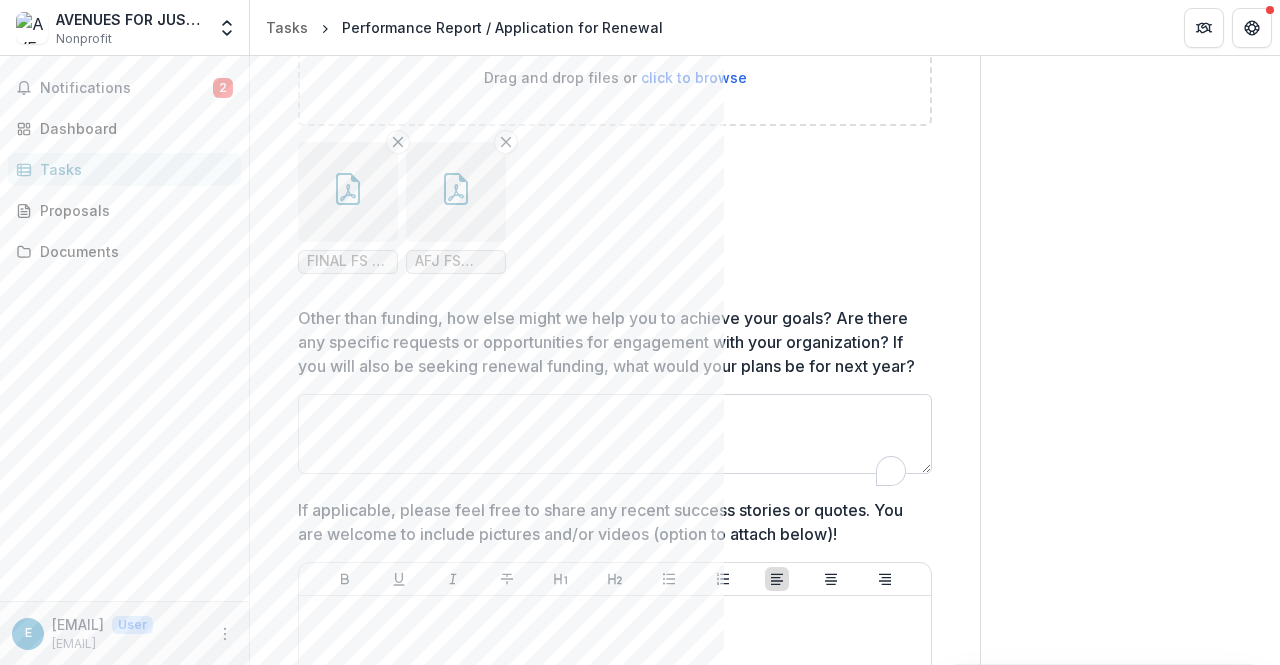 click on "Other than funding, how else might we help you to achieve your goals? Are there any specific requests or opportunities for engagement with your organization? If you will also be seeking renewal funding, what would your plans be for next year?" at bounding box center (615, 434) 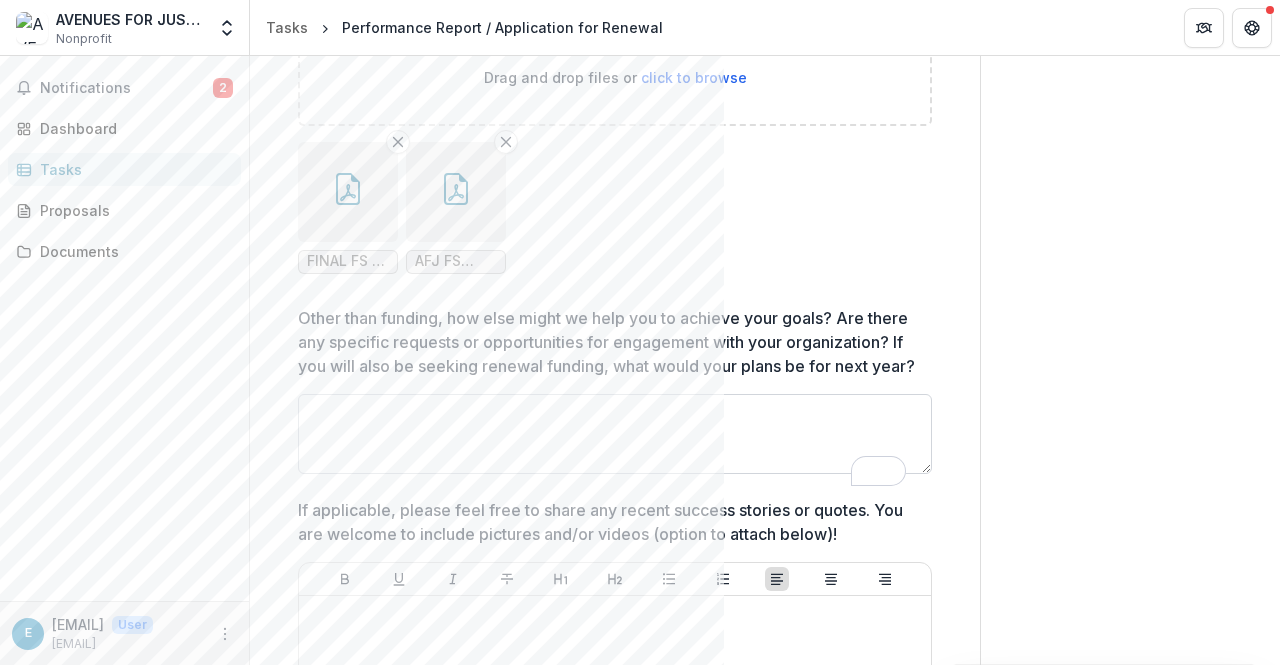 paste on "**********" 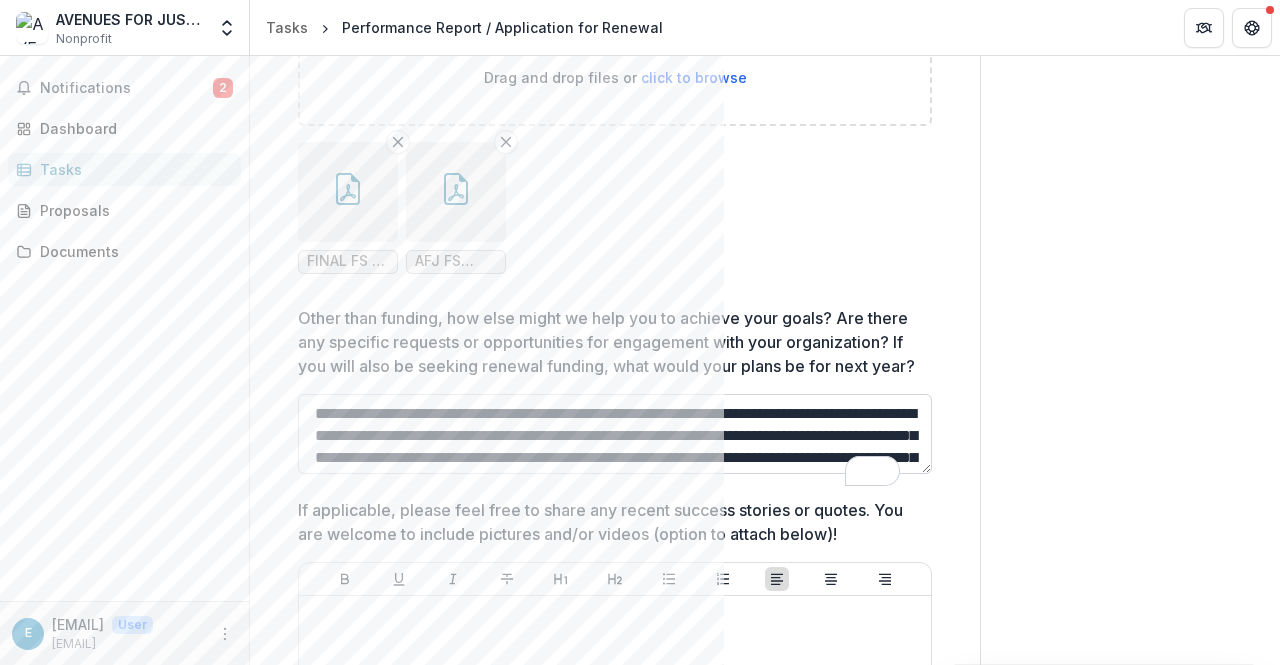 scroll, scrollTop: 4218, scrollLeft: 0, axis: vertical 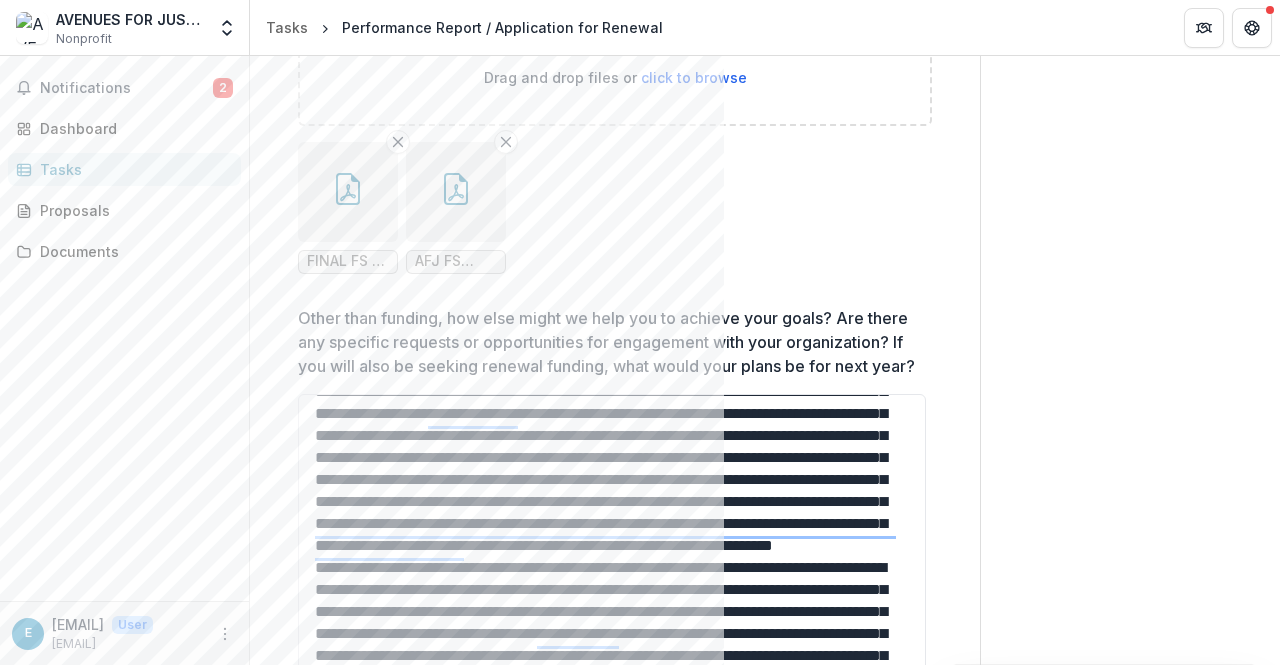 drag, startPoint x: 922, startPoint y: 466, endPoint x: 977, endPoint y: 711, distance: 251.0976 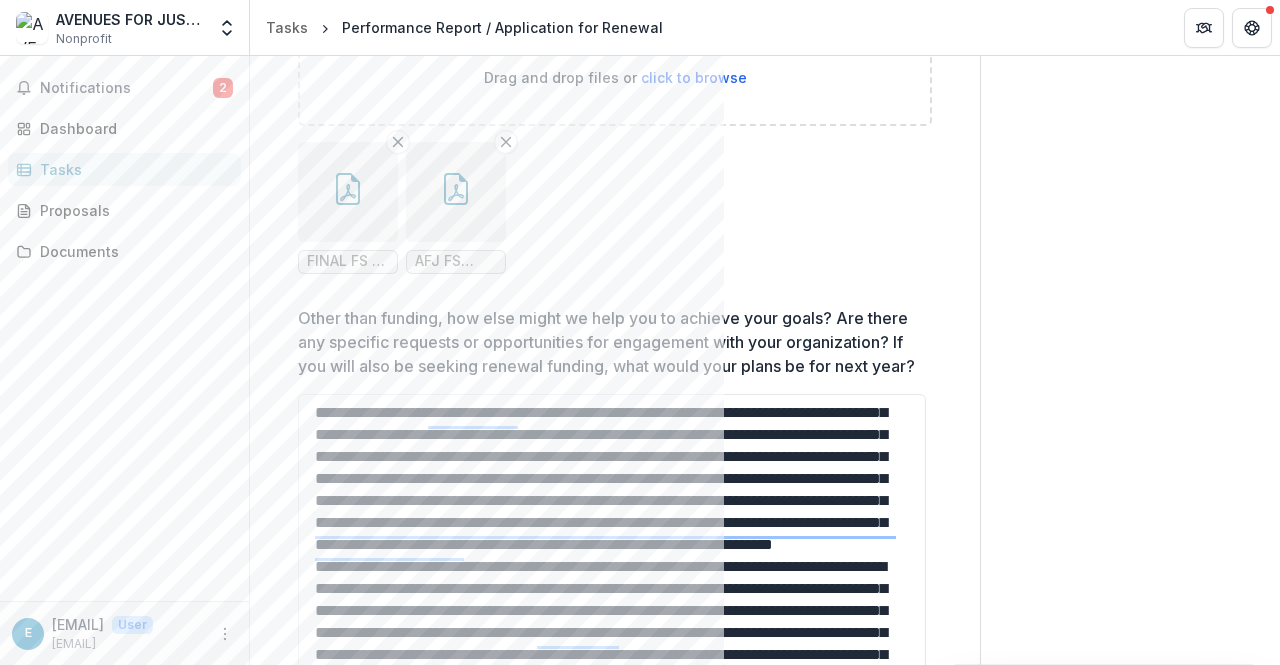 scroll, scrollTop: 13588, scrollLeft: 0, axis: vertical 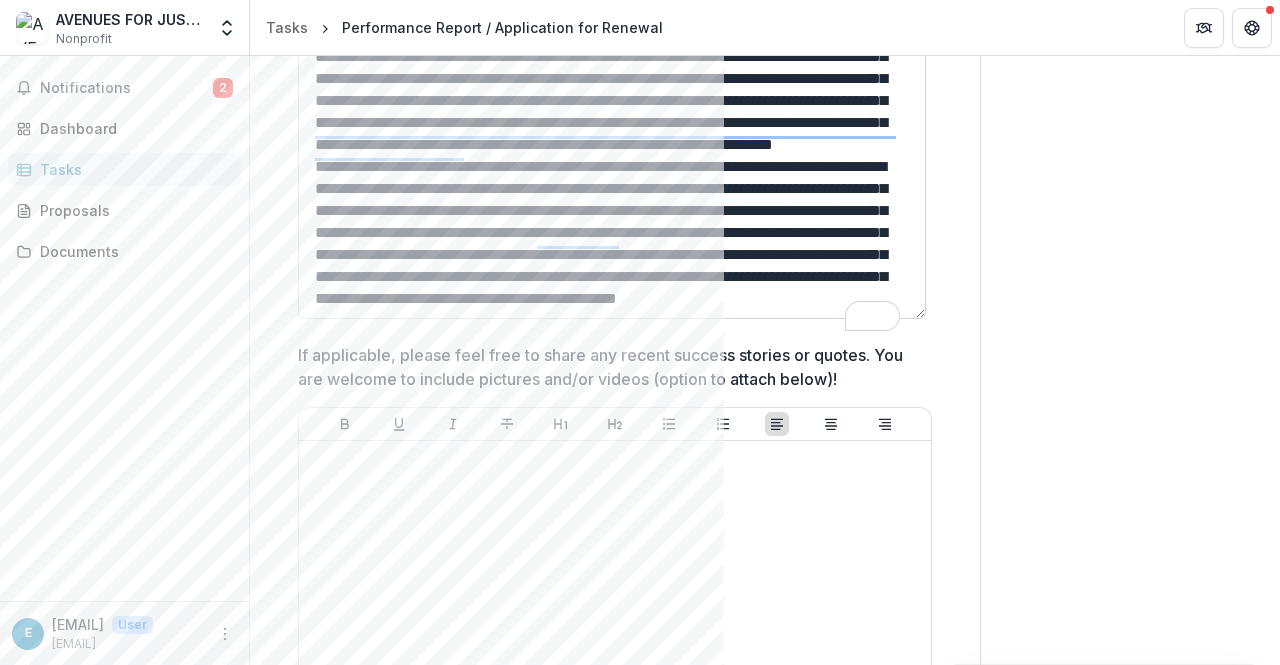 click on "Other than funding, how else might we help you to achieve your goals? Are there any specific requests or opportunities for engagement with your organization? If you will also be seeking renewal funding, what would your plans be for next year?" at bounding box center [612, 156] 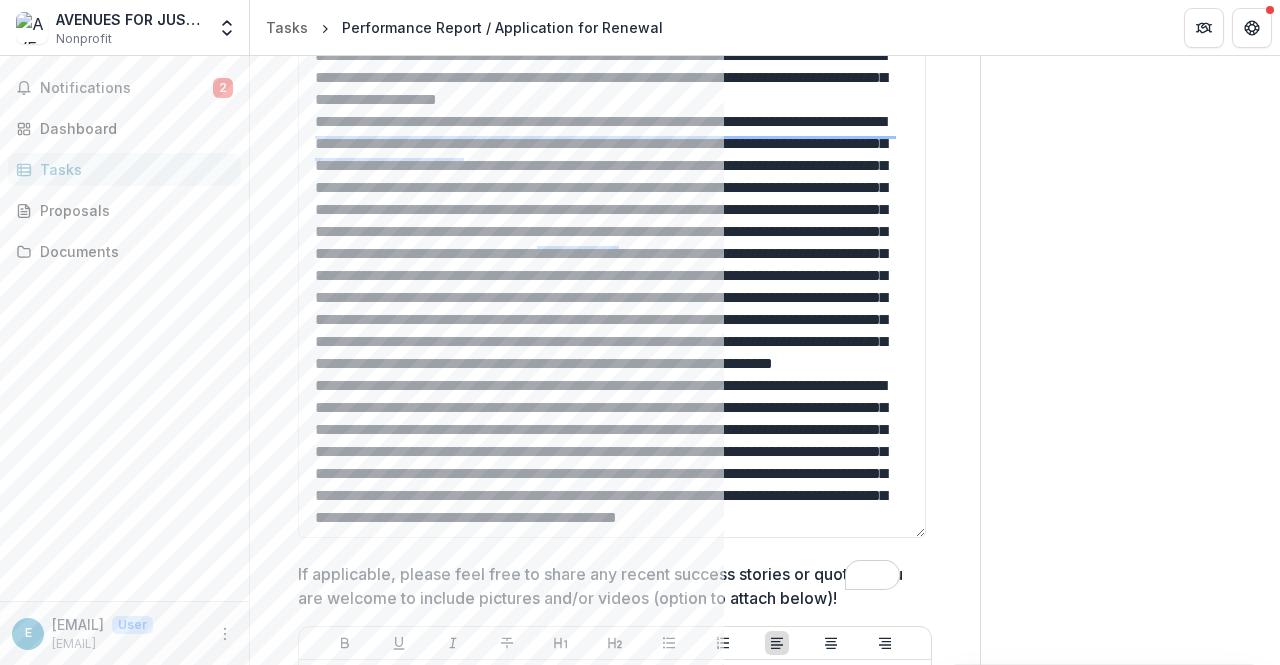 scroll, scrollTop: 3698, scrollLeft: 0, axis: vertical 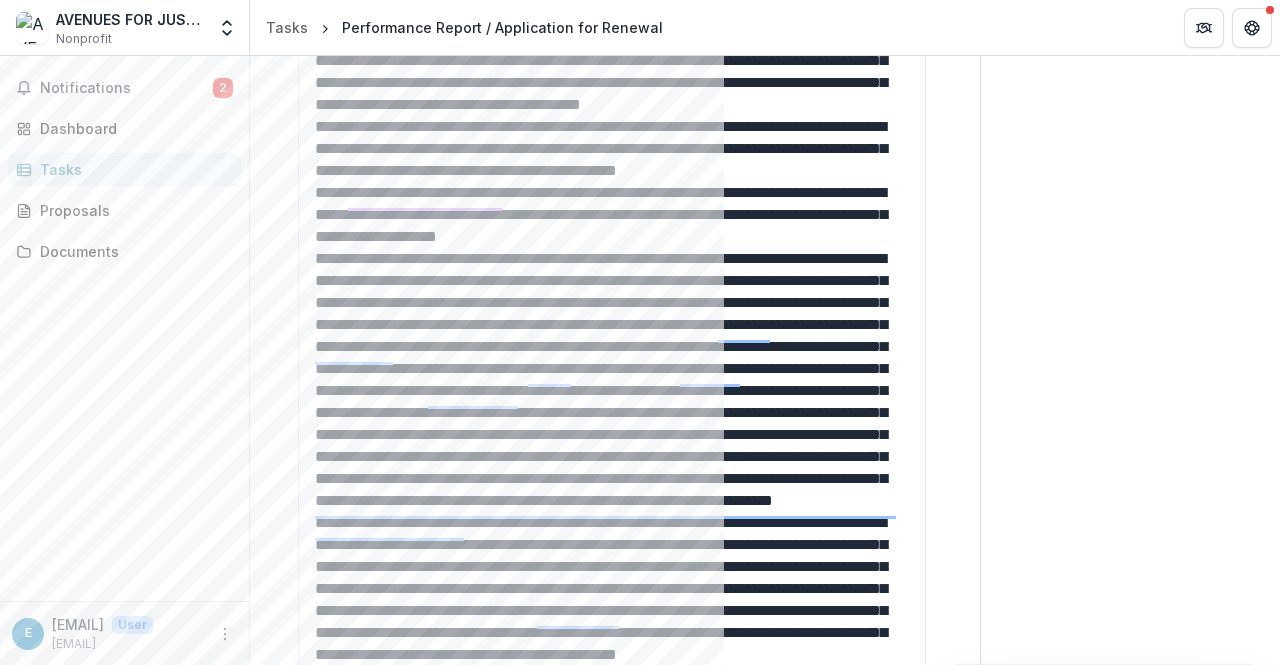 drag, startPoint x: 922, startPoint y: 314, endPoint x: 897, endPoint y: 696, distance: 382.8172 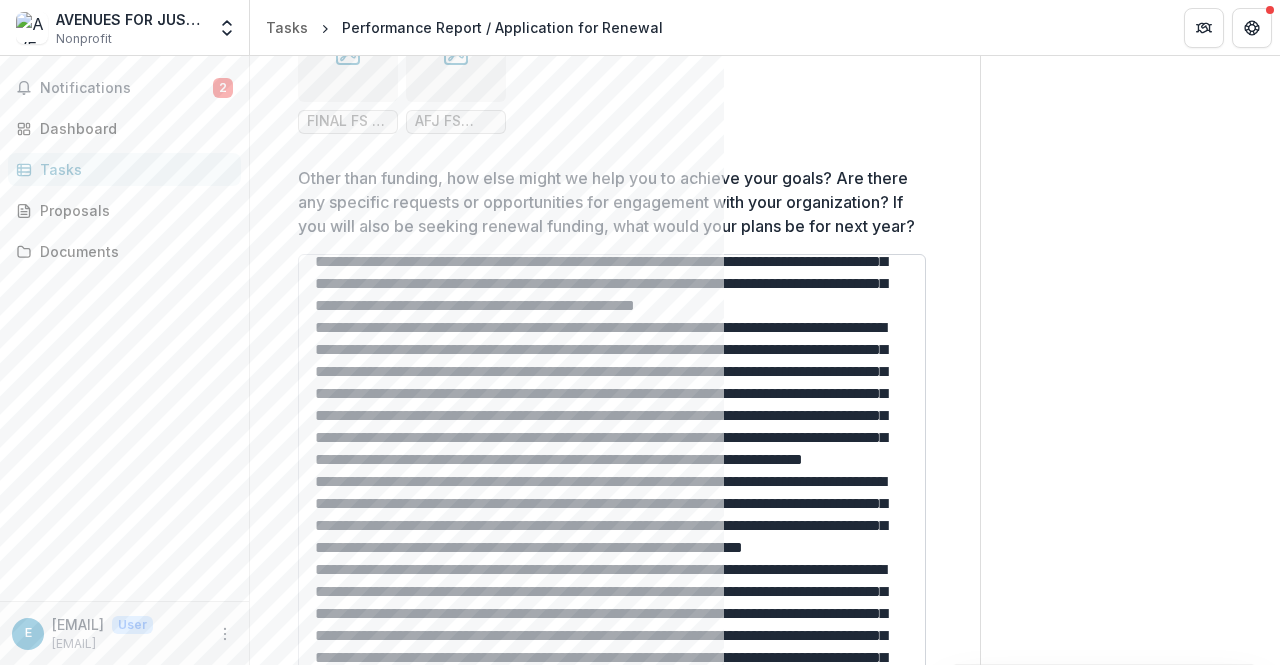 click on "Other than funding, how else might we help you to achieve your goals? Are there any specific requests or opportunities for engagement with your organization? If you will also be seeking renewal funding, what would your plans be for next year?" at bounding box center (612, 607) 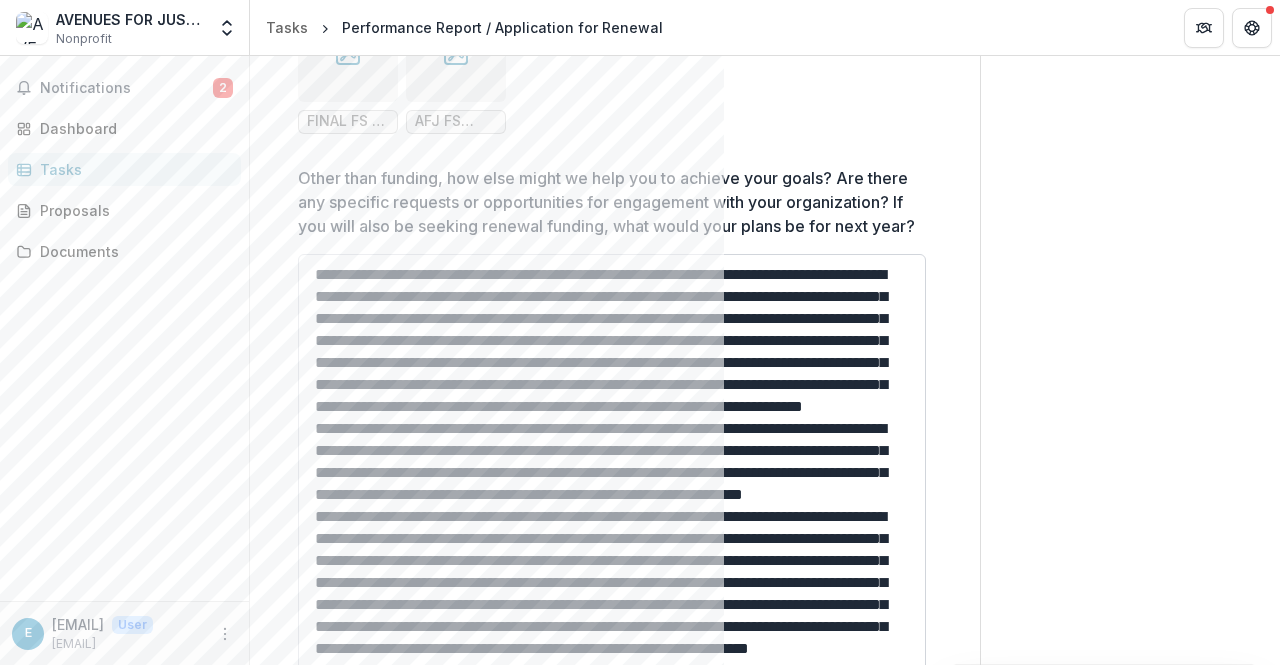 click on "Other than funding, how else might we help you to achieve your goals? Are there any specific requests or opportunities for engagement with your organization? If you will also be seeking renewal funding, what would your plans be for next year?" at bounding box center [612, 607] 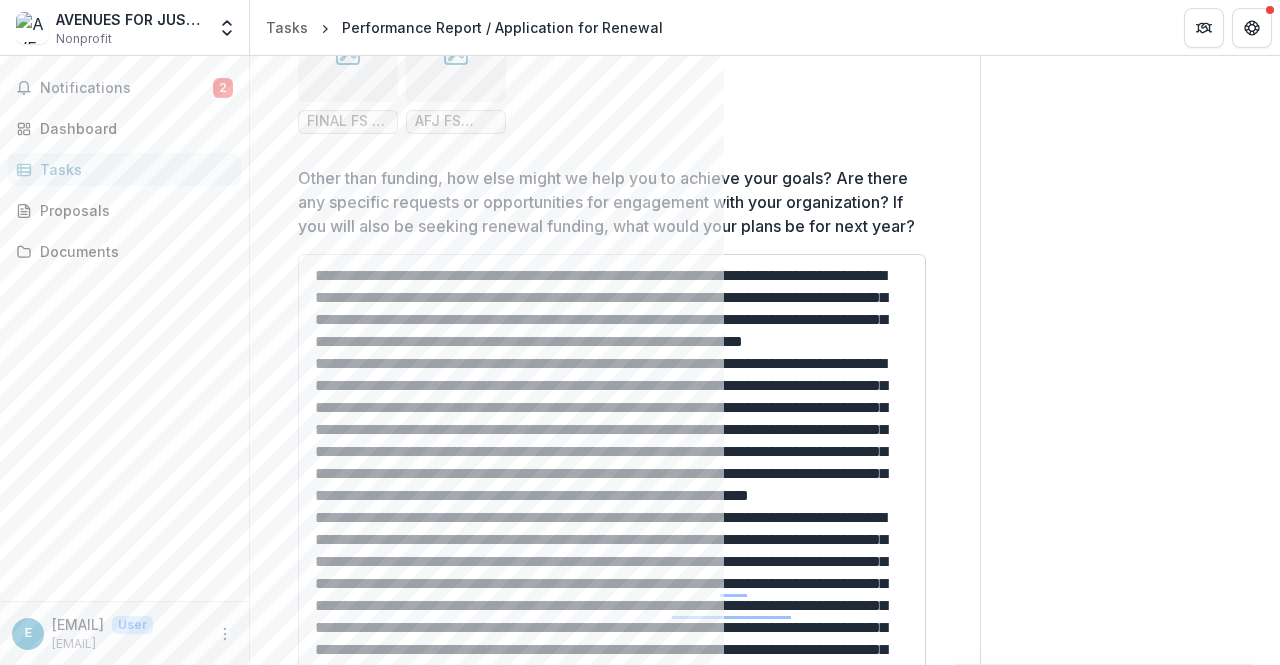 click on "Other than funding, how else might we help you to achieve your goals? Are there any specific requests or opportunities for engagement with your organization? If you will also be seeking renewal funding, what would your plans be for next year?" at bounding box center [612, 607] 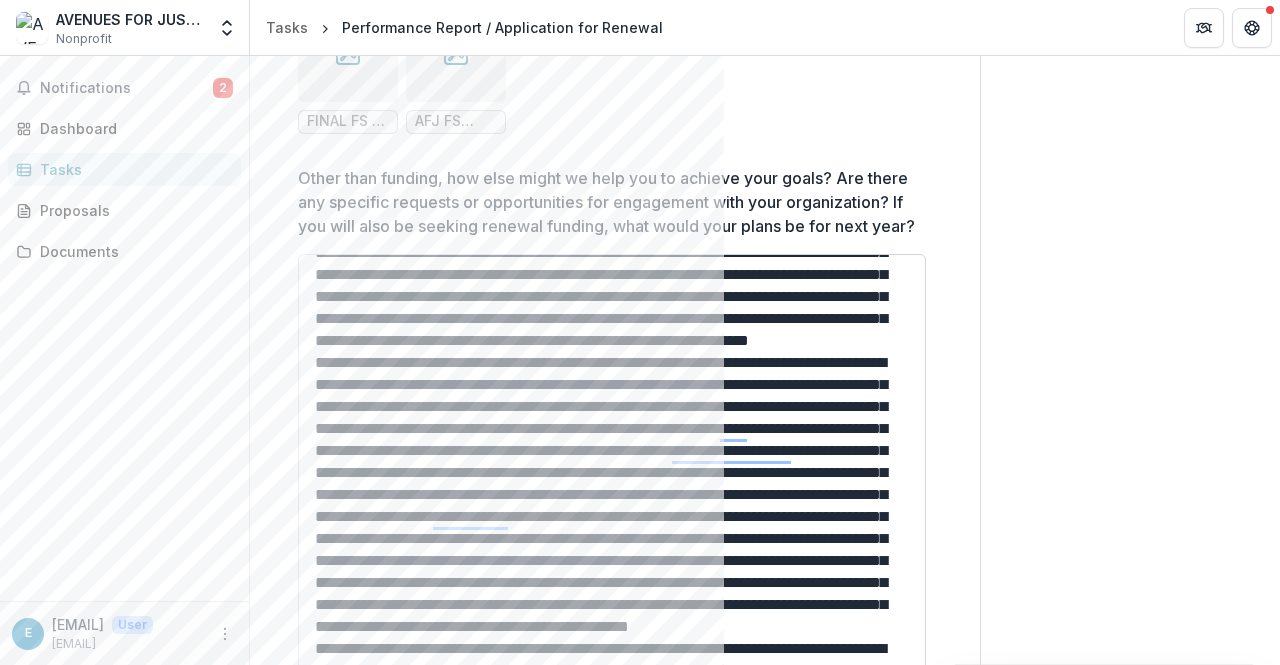 click on "Other than funding, how else might we help you to achieve your goals? Are there any specific requests or opportunities for engagement with your organization? If you will also be seeking renewal funding, what would your plans be for next year?" at bounding box center [612, 607] 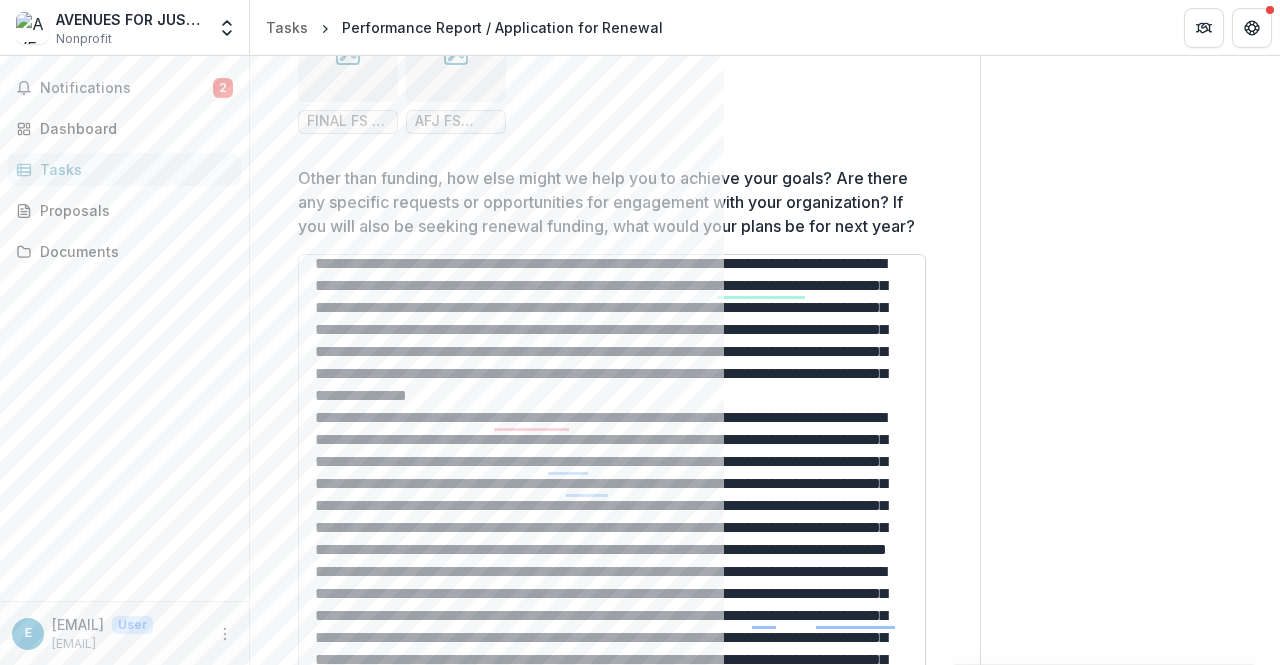 click on "Other than funding, how else might we help you to achieve your goals? Are there any specific requests or opportunities for engagement with your organization? If you will also be seeking renewal funding, what would your plans be for next year?" at bounding box center (612, 607) 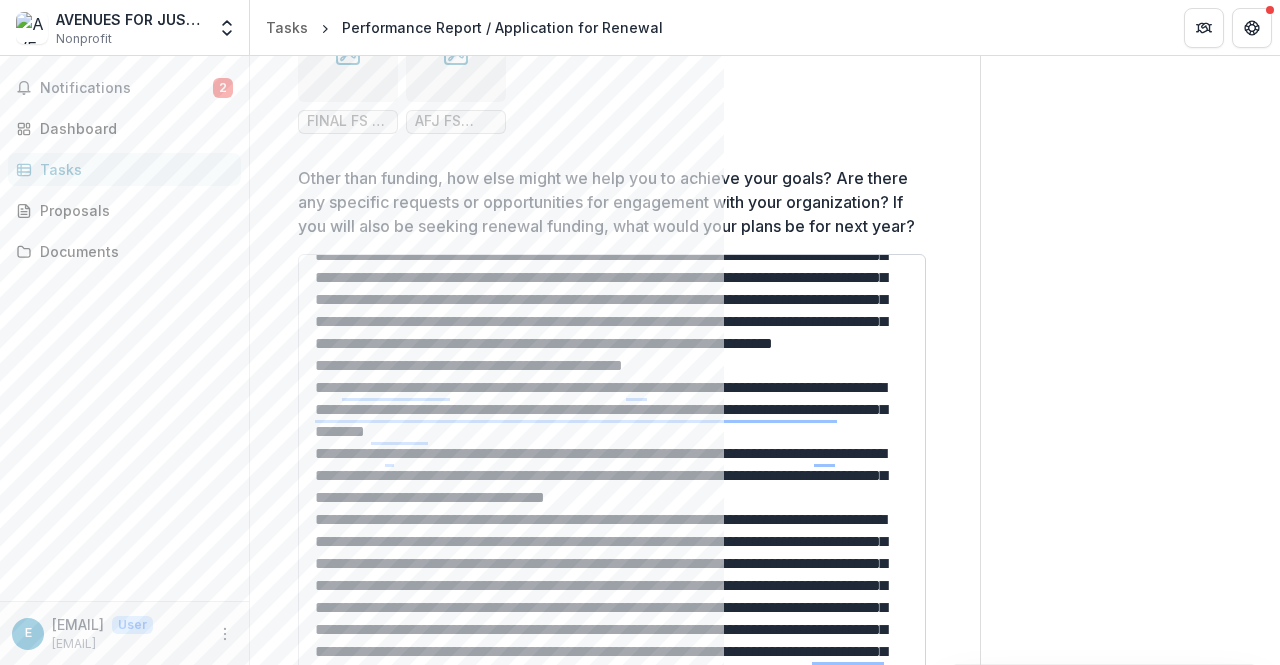 click on "Other than funding, how else might we help you to achieve your goals? Are there any specific requests or opportunities for engagement with your organization? If you will also be seeking renewal funding, what would your plans be for next year?" at bounding box center (612, 607) 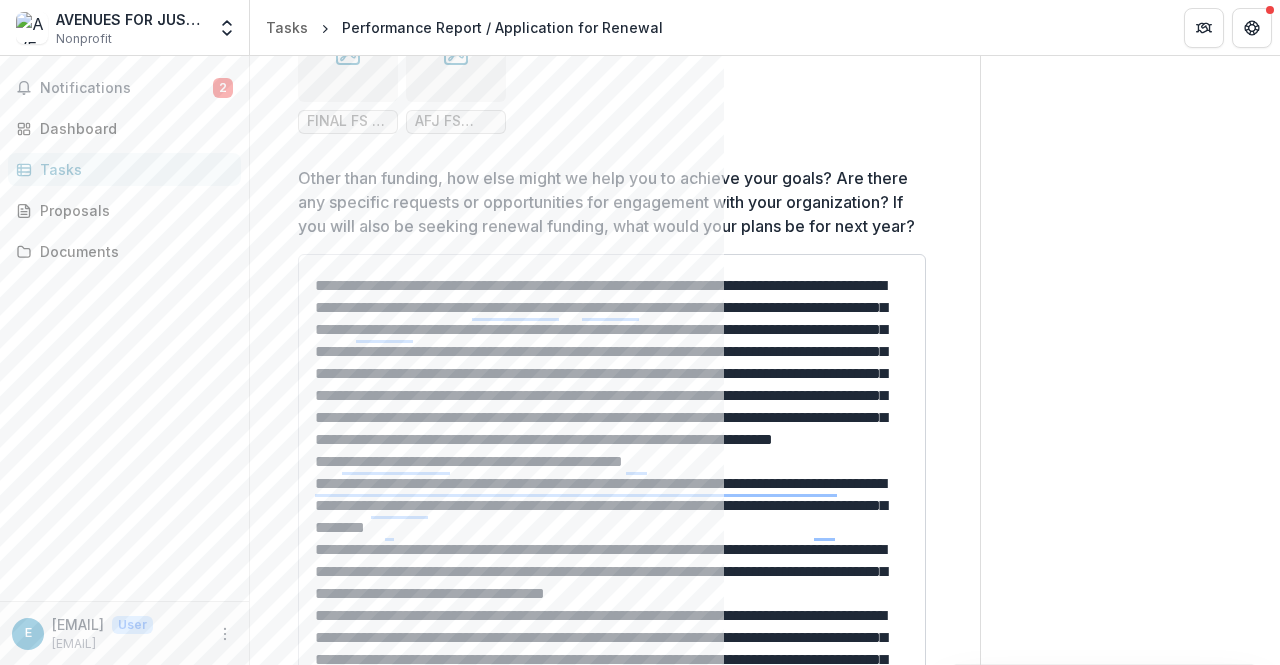 click on "Other than funding, how else might we help you to achieve your goals? Are there any specific requests or opportunities for engagement with your organization? If you will also be seeking renewal funding, what would your plans be for next year?" at bounding box center (612, 607) 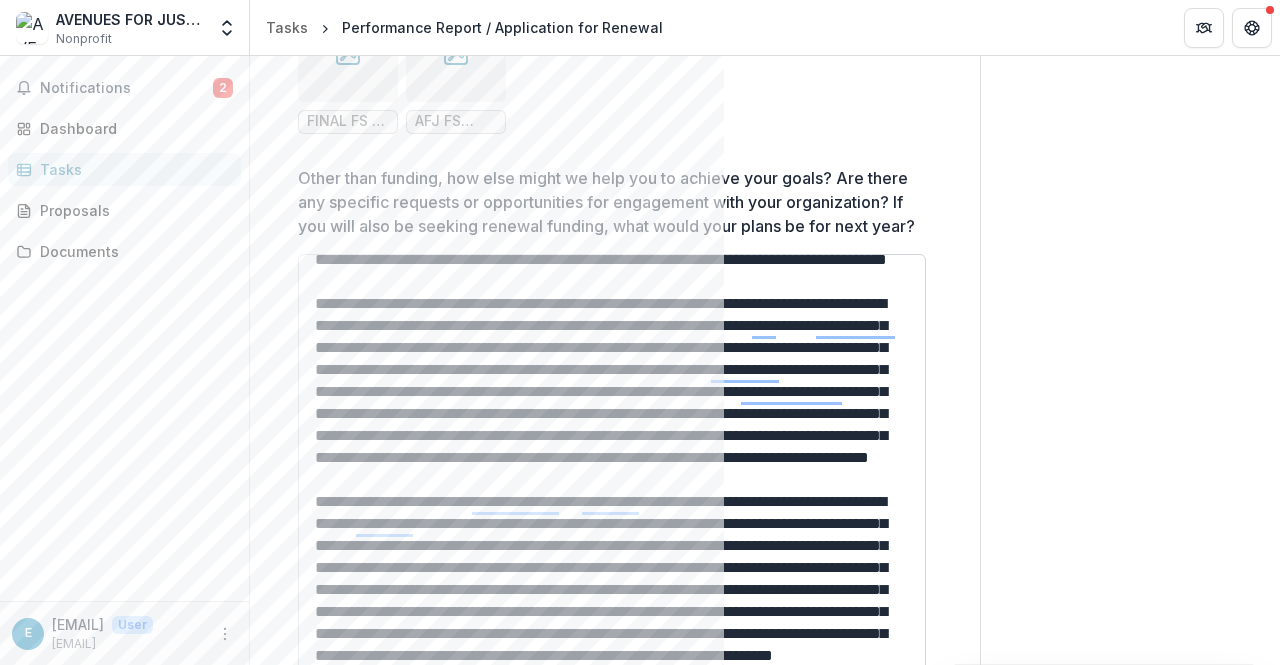 click on "Other than funding, how else might we help you to achieve your goals? Are there any specific requests or opportunities for engagement with your organization? If you will also be seeking renewal funding, what would your plans be for next year?" at bounding box center [612, 607] 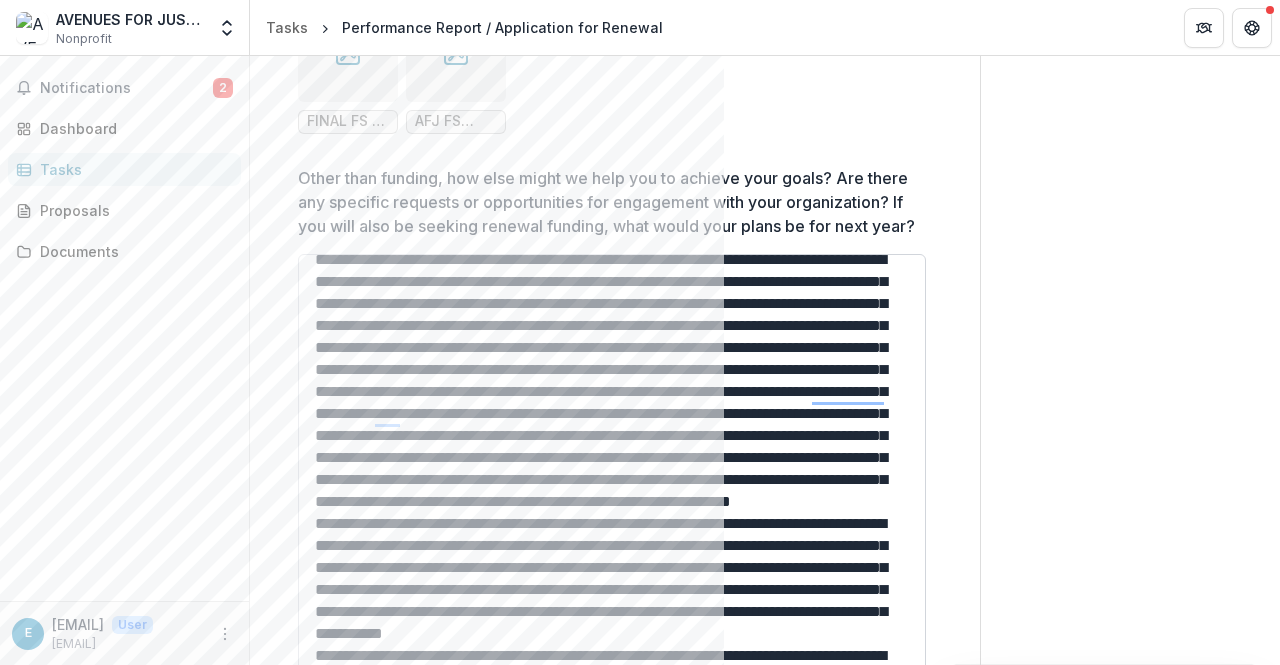 click on "Other than funding, how else might we help you to achieve your goals? Are there any specific requests or opportunities for engagement with your organization? If you will also be seeking renewal funding, what would your plans be for next year?" at bounding box center [612, 607] 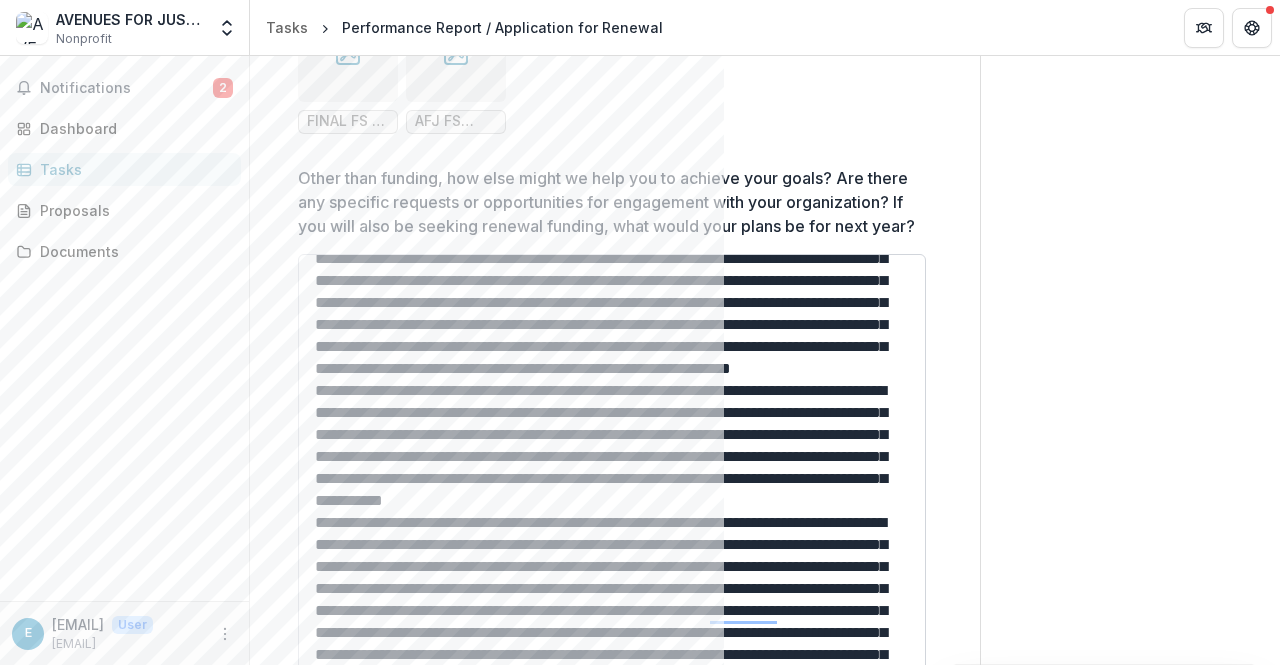 click on "Other than funding, how else might we help you to achieve your goals? Are there any specific requests or opportunities for engagement with your organization? If you will also be seeking renewal funding, what would your plans be for next year?" at bounding box center [612, 607] 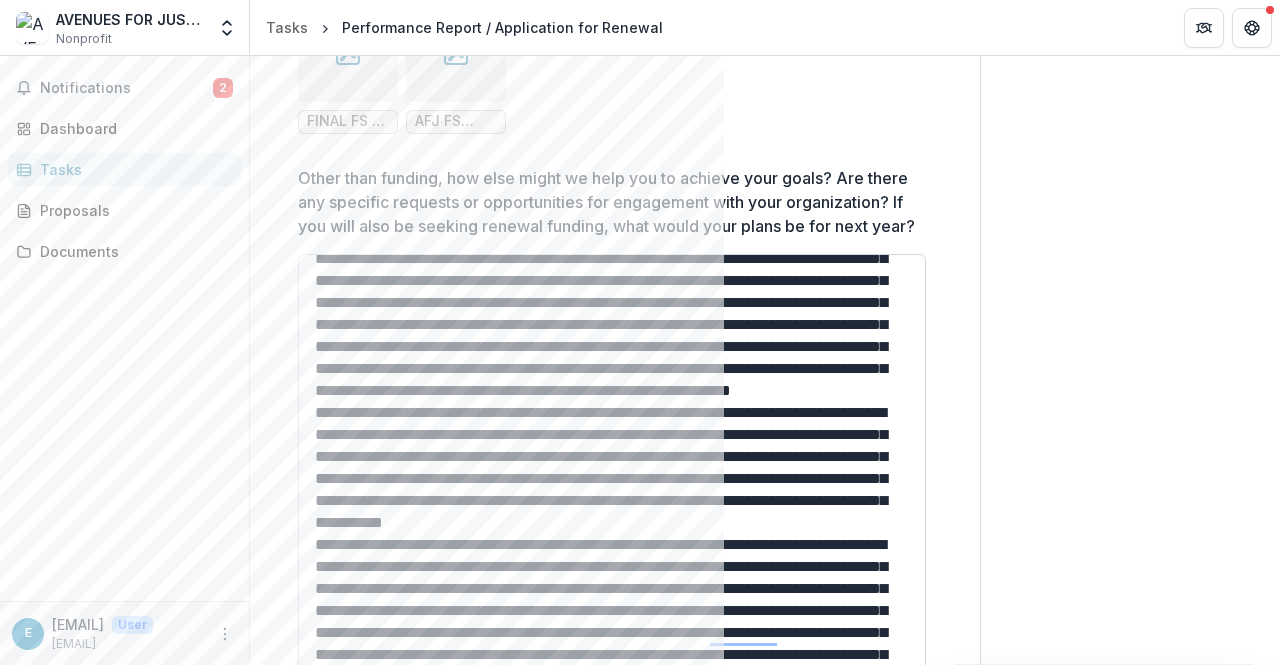 click on "Other than funding, how else might we help you to achieve your goals? Are there any specific requests or opportunities for engagement with your organization? If you will also be seeking renewal funding, what would your plans be for next year?" at bounding box center (612, 607) 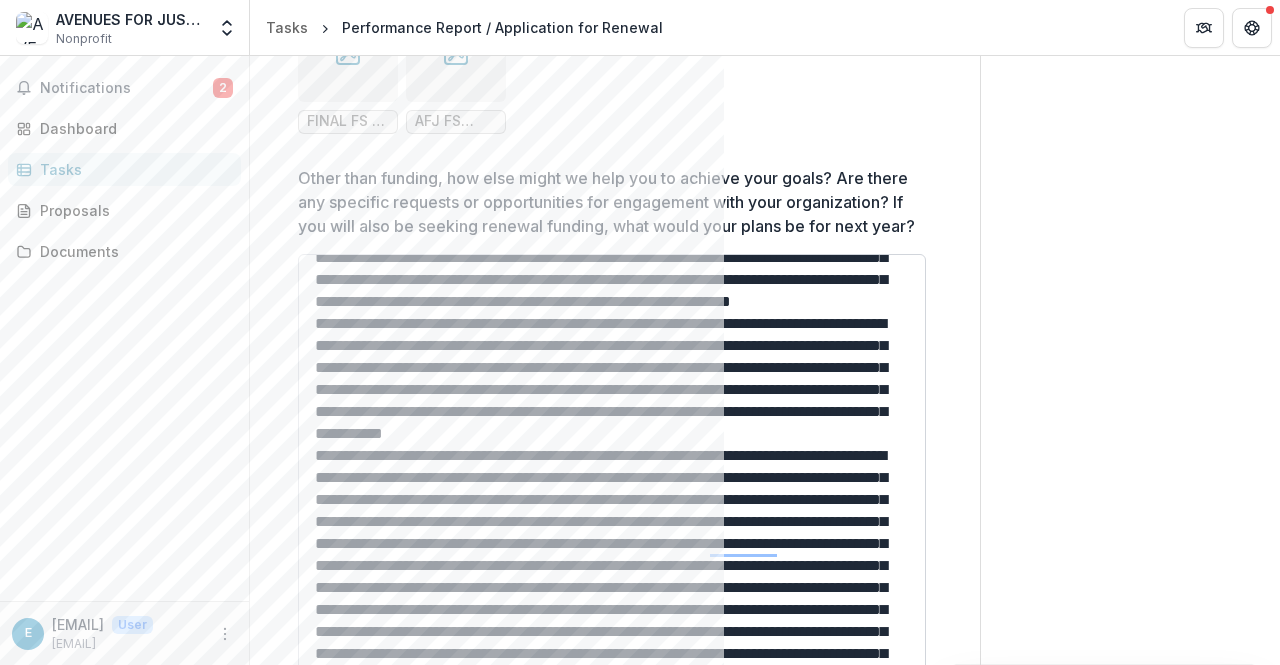 scroll, scrollTop: 2063, scrollLeft: 0, axis: vertical 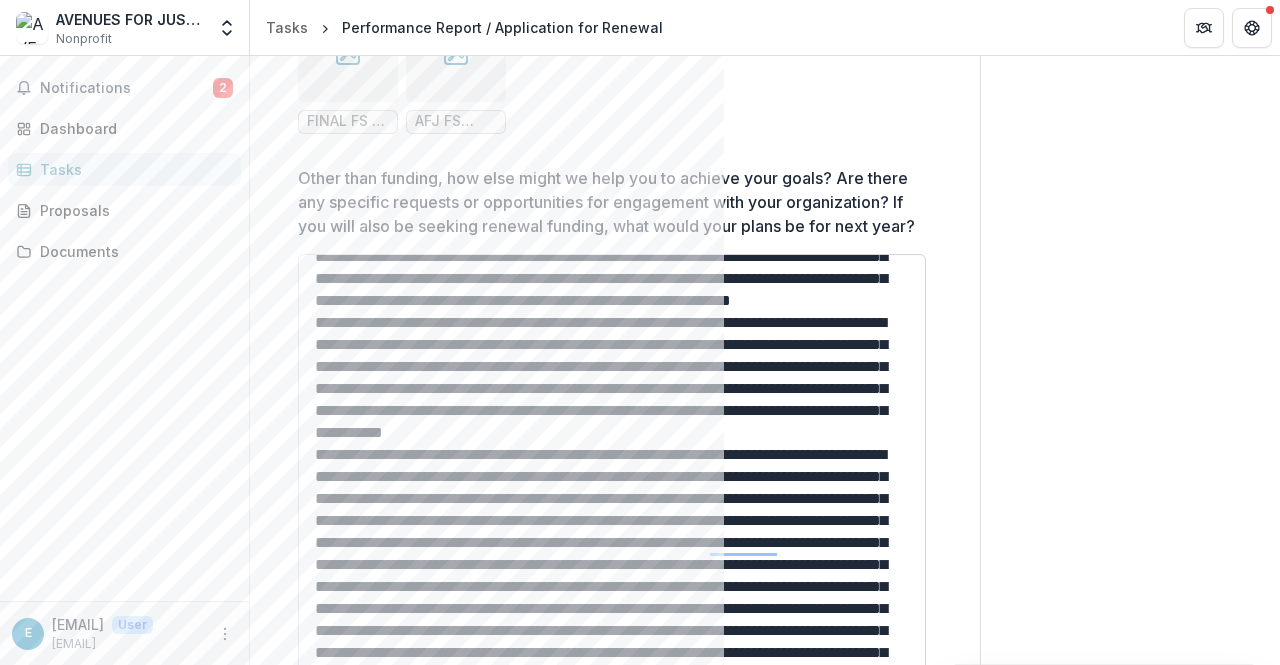 click on "Other than funding, how else might we help you to achieve your goals? Are there any specific requests or opportunities for engagement with your organization? If you will also be seeking renewal funding, what would your plans be for next year?" at bounding box center (612, 607) 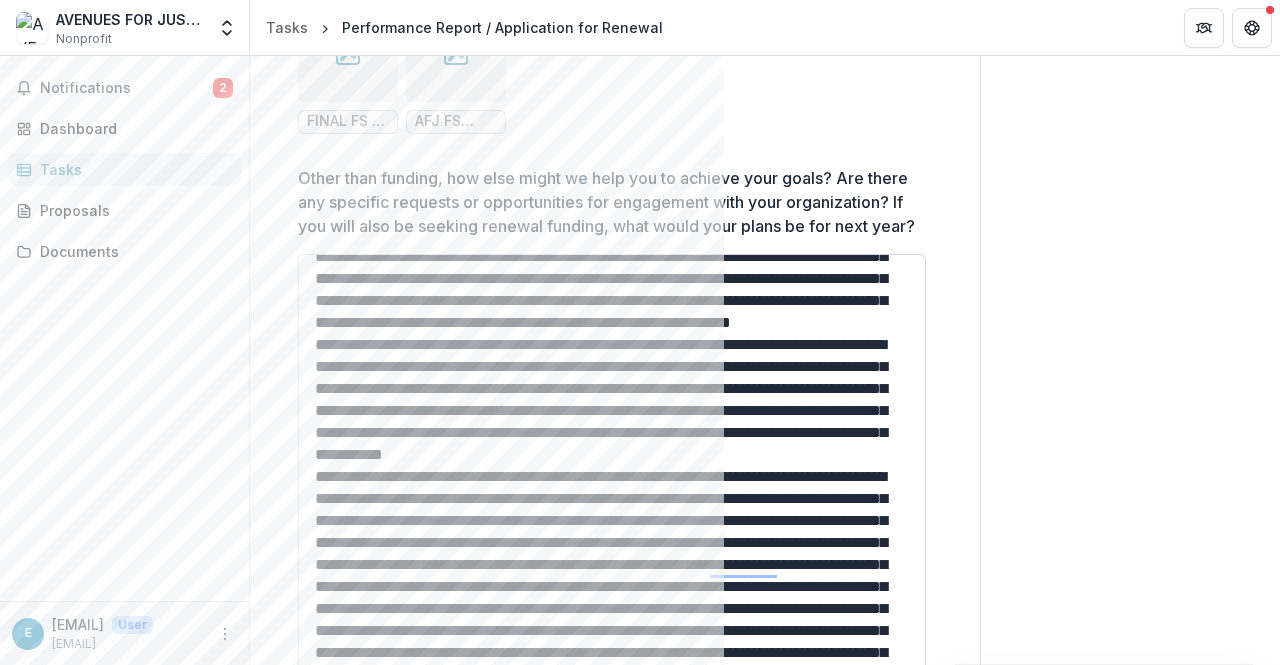scroll, scrollTop: 2186, scrollLeft: 0, axis: vertical 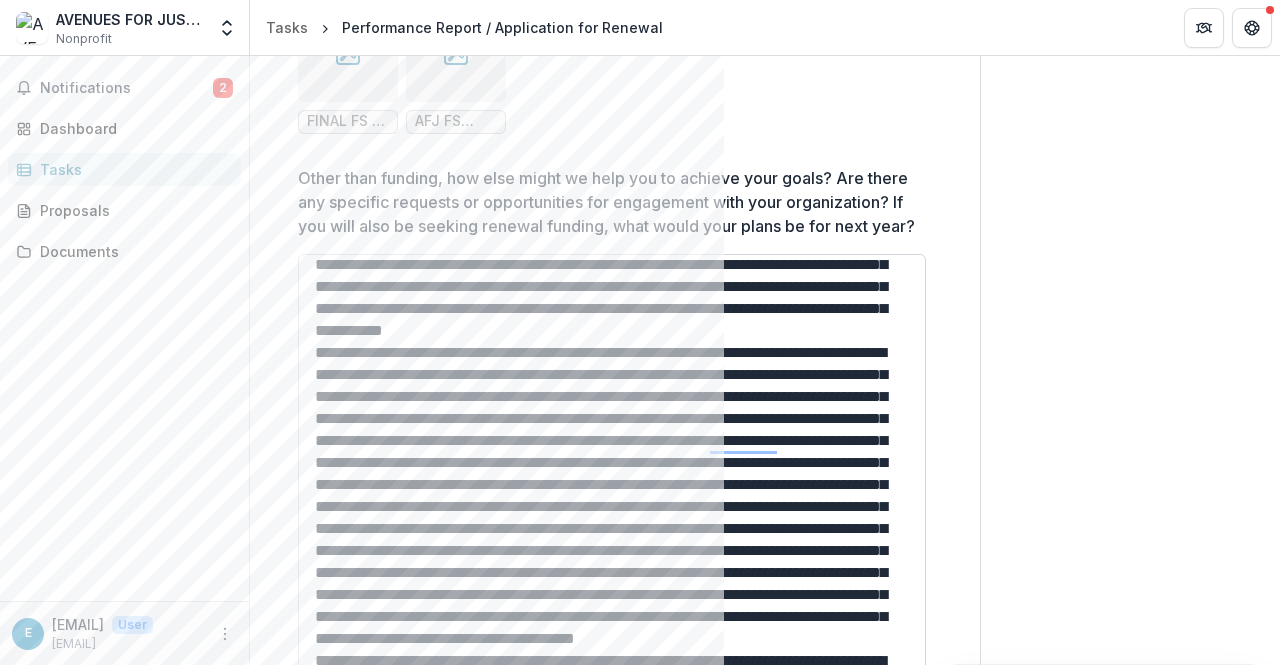 click on "Other than funding, how else might we help you to achieve your goals? Are there any specific requests or opportunities for engagement with your organization? If you will also be seeking renewal funding, what would your plans be for next year?" at bounding box center [612, 607] 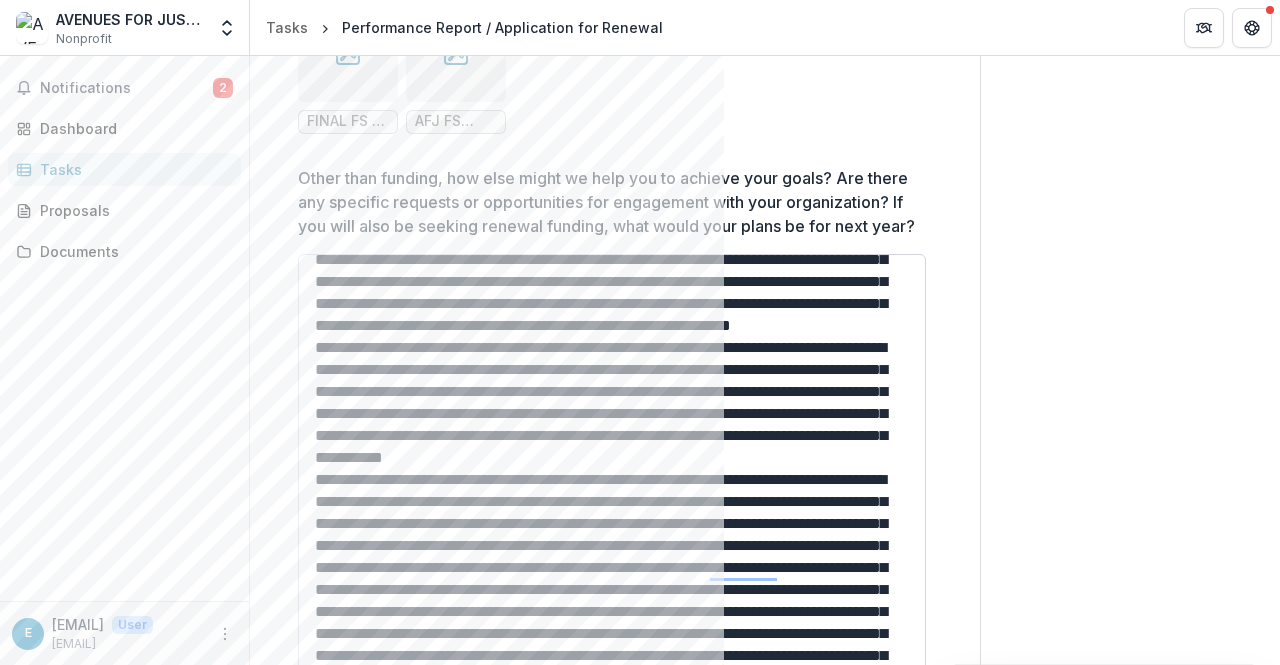 scroll, scrollTop: 2055, scrollLeft: 0, axis: vertical 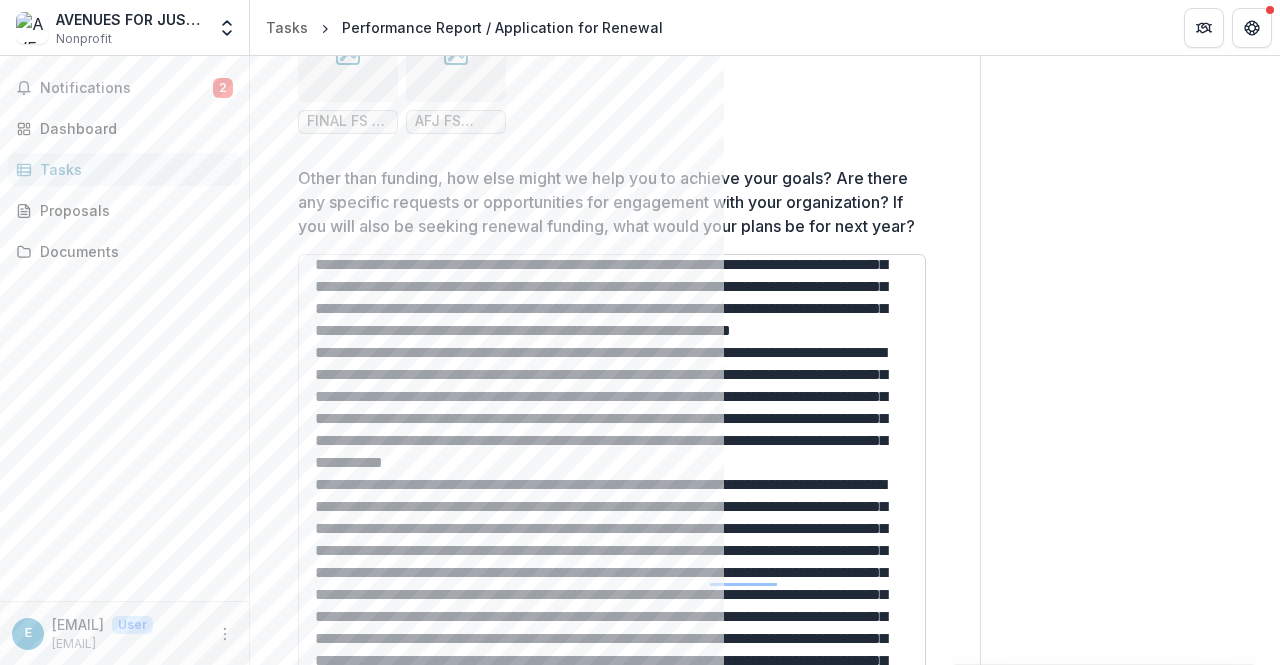 click on "Other than funding, how else might we help you to achieve your goals? Are there any specific requests or opportunities for engagement with your organization? If you will also be seeking renewal funding, what would your plans be for next year?" at bounding box center (612, 607) 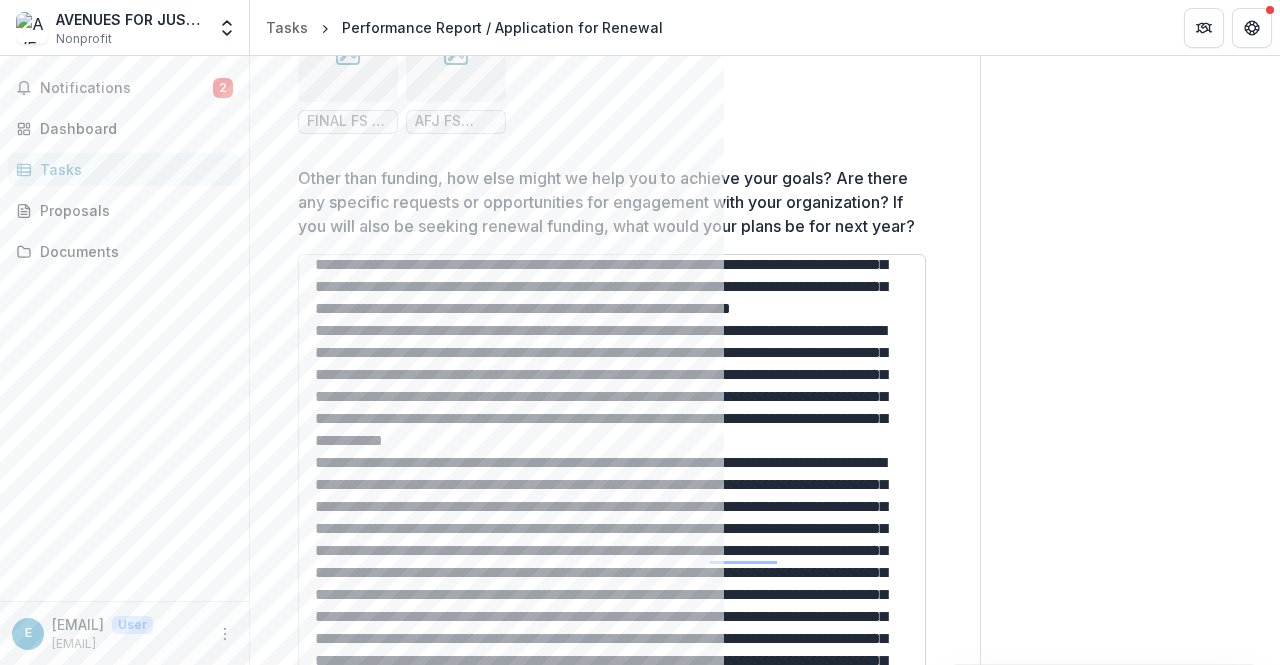 click on "Other than funding, how else might we help you to achieve your goals? Are there any specific requests or opportunities for engagement with your organization? If you will also be seeking renewal funding, what would your plans be for next year?" at bounding box center [612, 607] 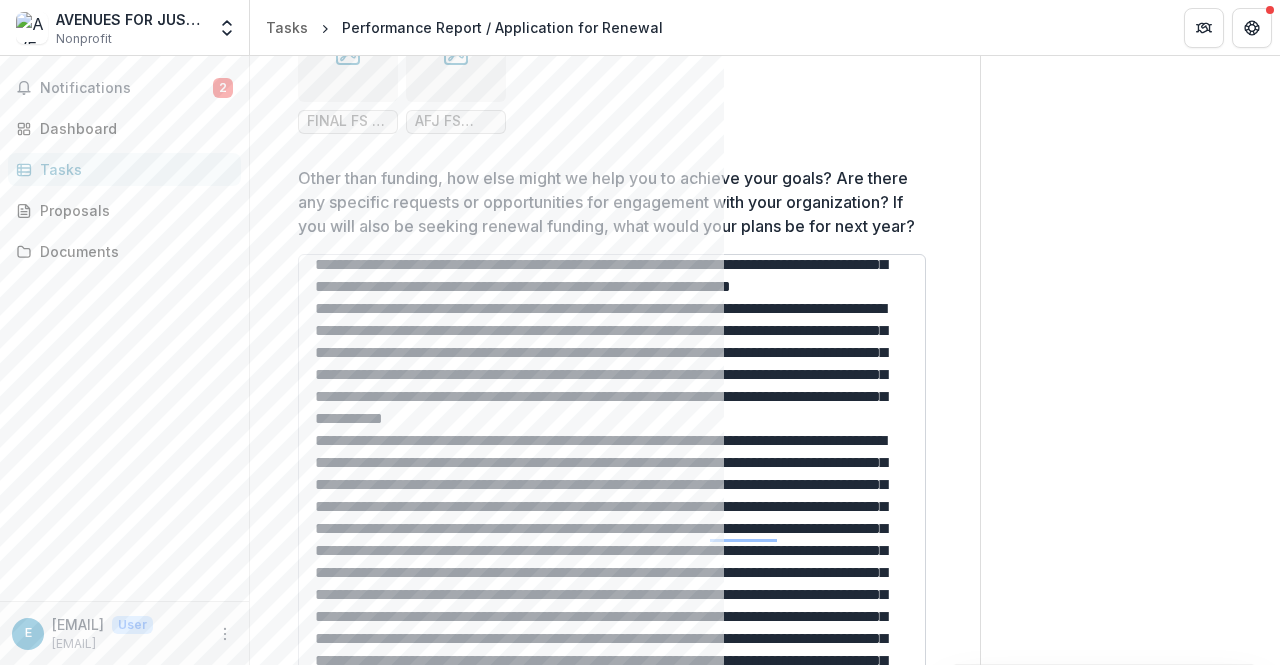 click on "Other than funding, how else might we help you to achieve your goals? Are there any specific requests or opportunities for engagement with your organization? If you will also be seeking renewal funding, what would your plans be for next year?" at bounding box center [612, 607] 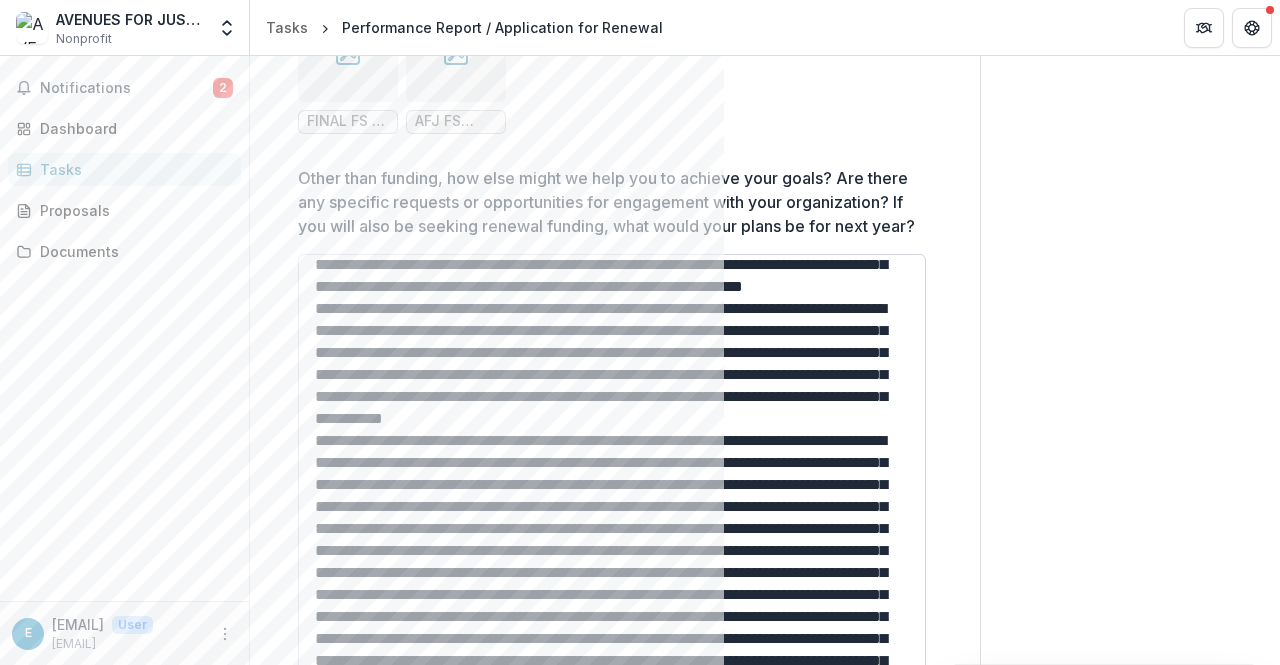 scroll, scrollTop: 2065, scrollLeft: 0, axis: vertical 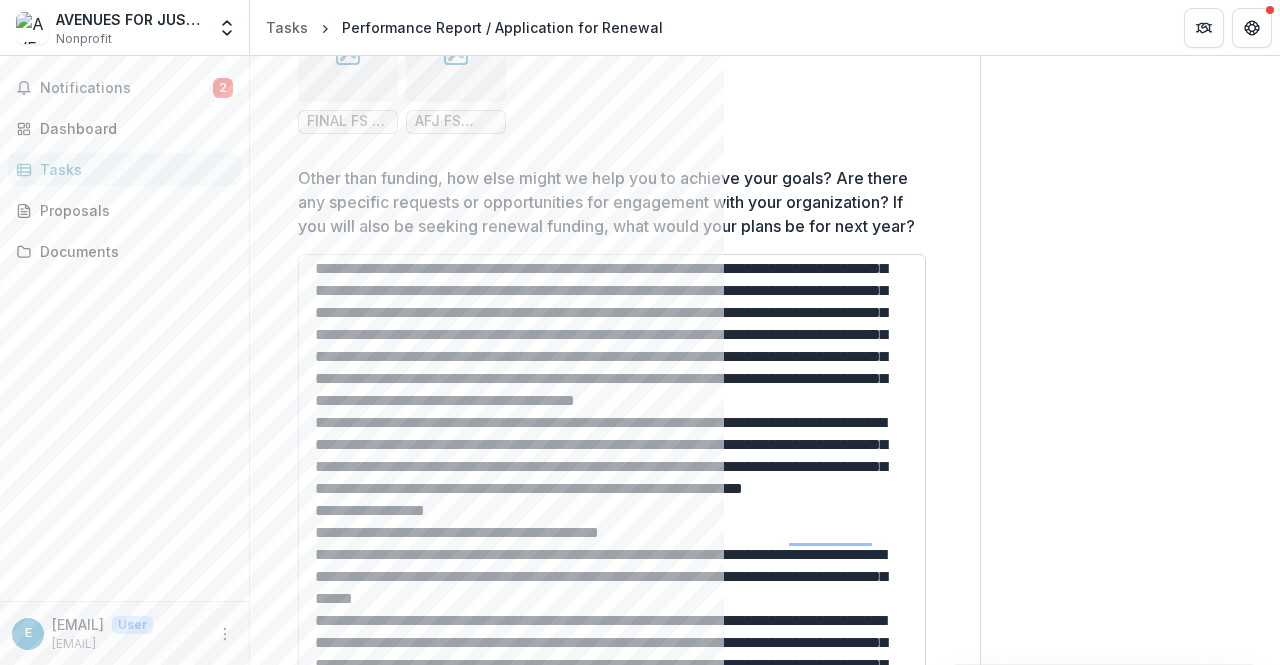 click on "Other than funding, how else might we help you to achieve your goals? Are there any specific requests or opportunities for engagement with your organization? If you will also be seeking renewal funding, what would your plans be for next year?" at bounding box center [612, 607] 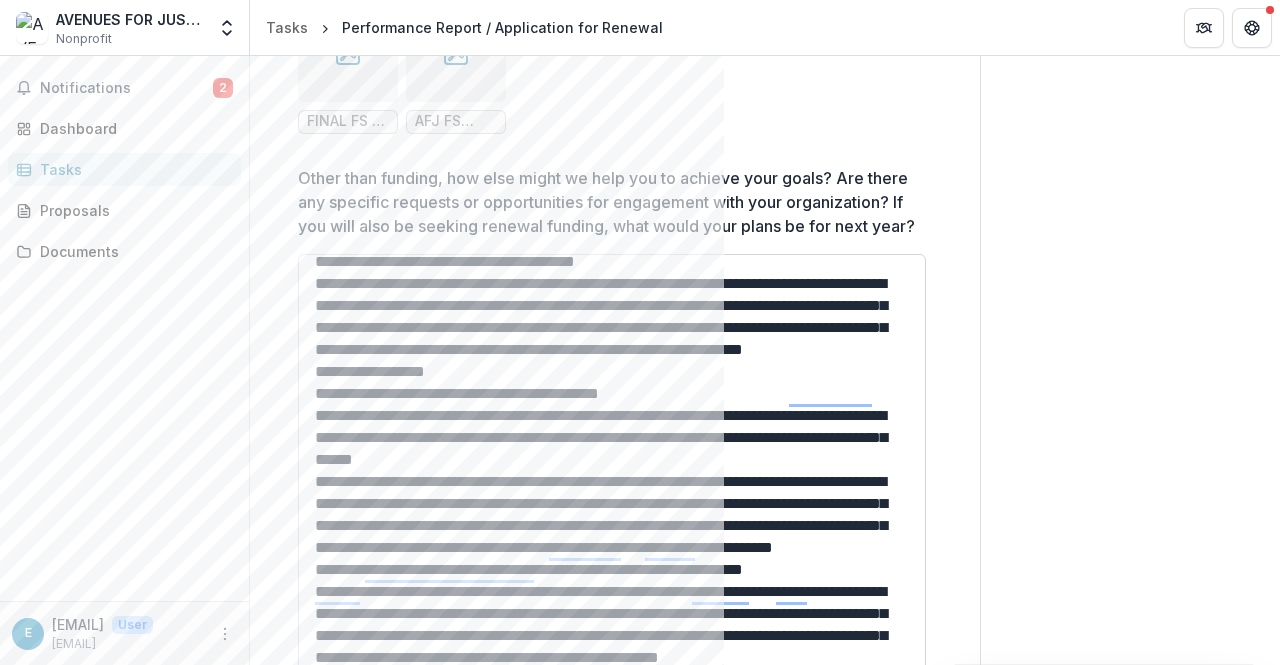 click on "Other than funding, how else might we help you to achieve your goals? Are there any specific requests or opportunities for engagement with your organization? If you will also be seeking renewal funding, what would your plans be for next year?" at bounding box center [612, 607] 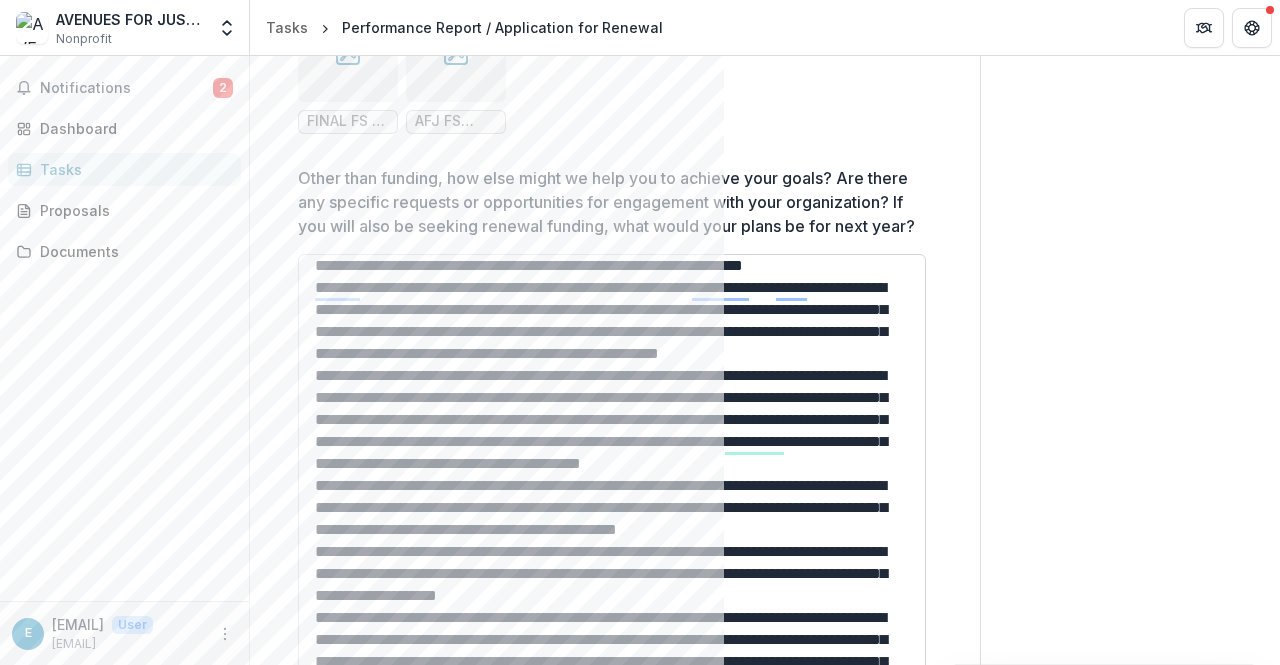 click on "Other than funding, how else might we help you to achieve your goals? Are there any specific requests or opportunities for engagement with your organization? If you will also be seeking renewal funding, what would your plans be for next year?" at bounding box center [612, 607] 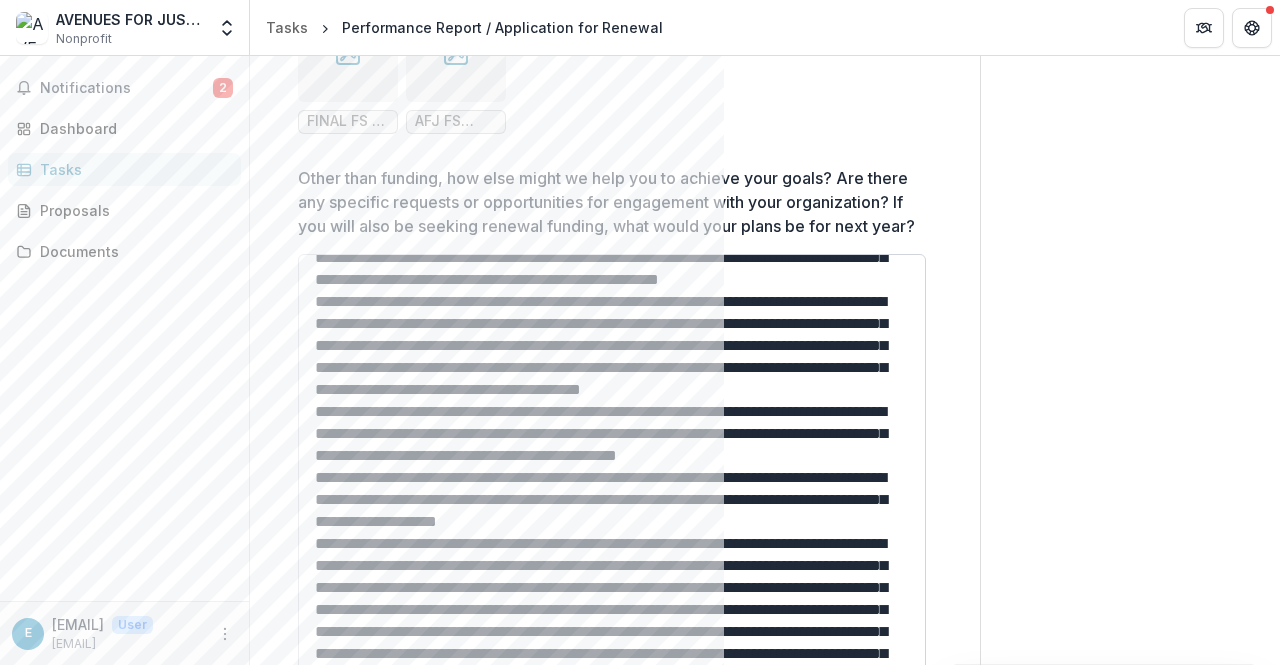 click on "Other than funding, how else might we help you to achieve your goals? Are there any specific requests or opportunities for engagement with your organization? If you will also be seeking renewal funding, what would your plans be for next year?" at bounding box center [612, 607] 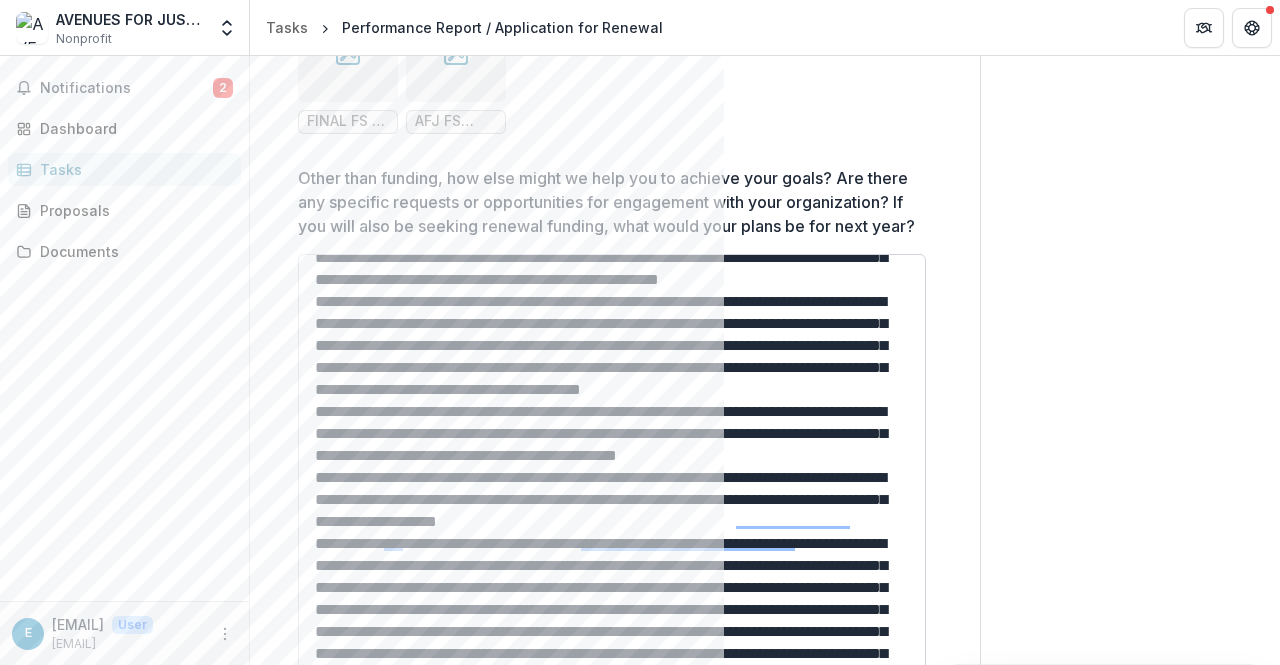 click on "Other than funding, how else might we help you to achieve your goals? Are there any specific requests or opportunities for engagement with your organization? If you will also be seeking renewal funding, what would your plans be for next year?" at bounding box center (612, 607) 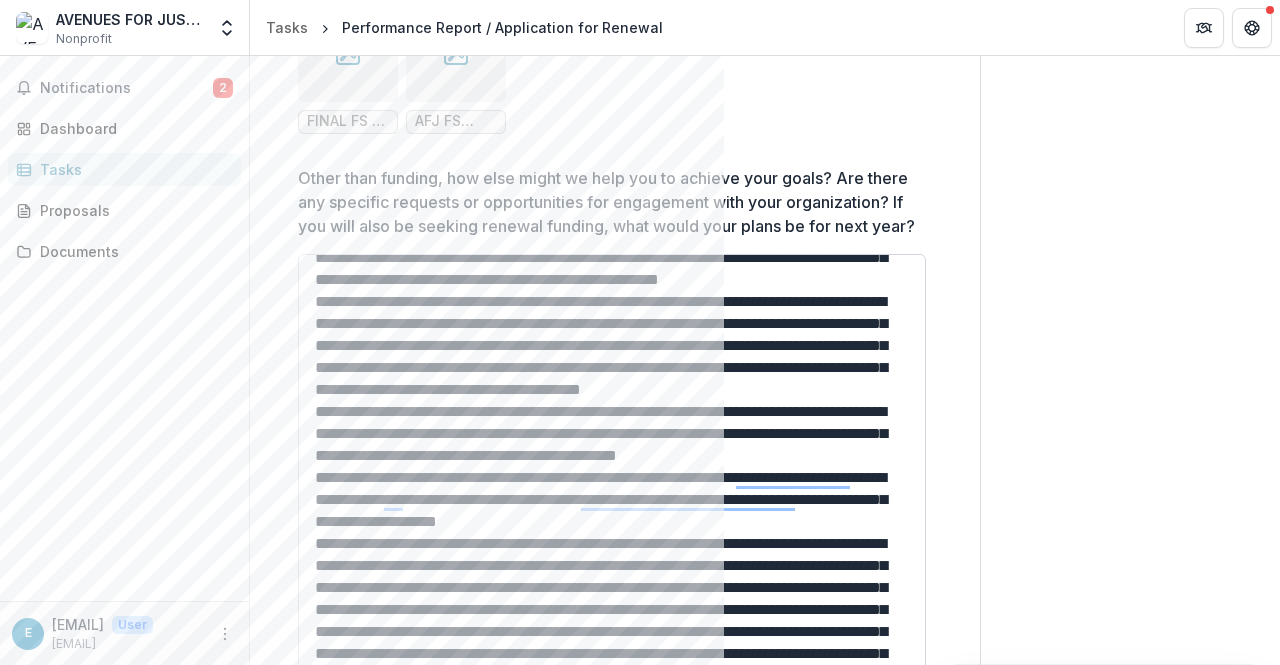 click on "Other than funding, how else might we help you to achieve your goals? Are there any specific requests or opportunities for engagement with your organization? If you will also be seeking renewal funding, what would your plans be for next year?" at bounding box center [612, 607] 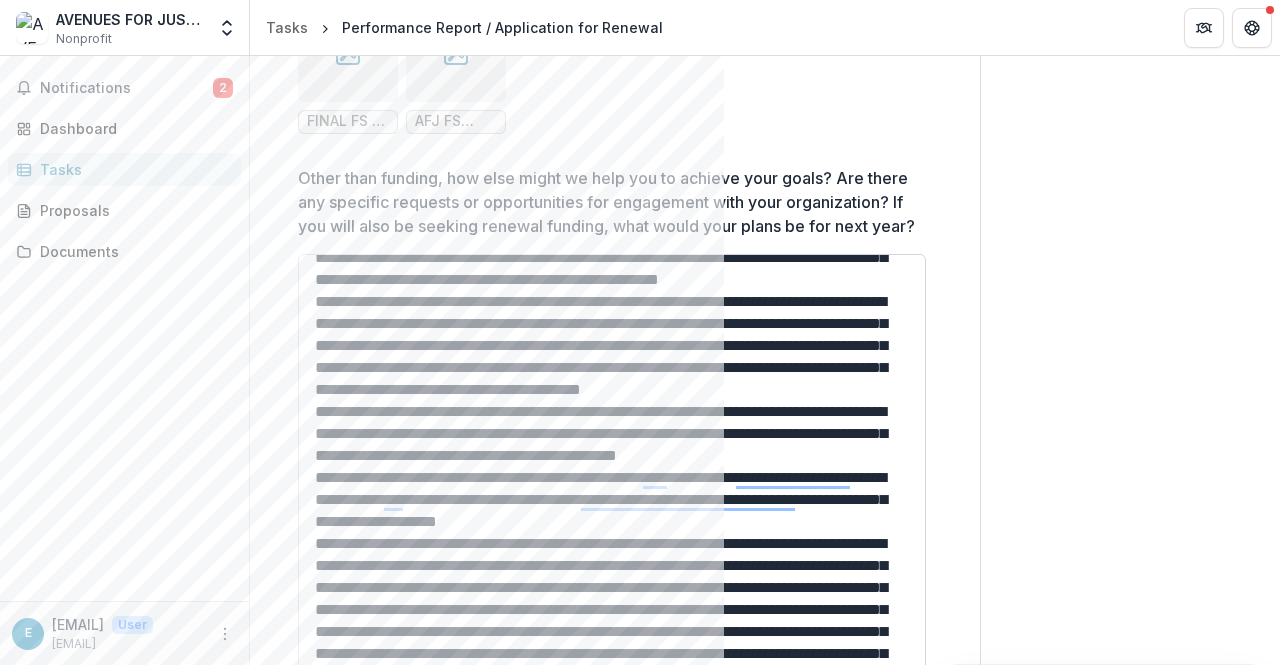 click on "Other than funding, how else might we help you to achieve your goals? Are there any specific requests or opportunities for engagement with your organization? If you will also be seeking renewal funding, what would your plans be for next year?" at bounding box center (612, 607) 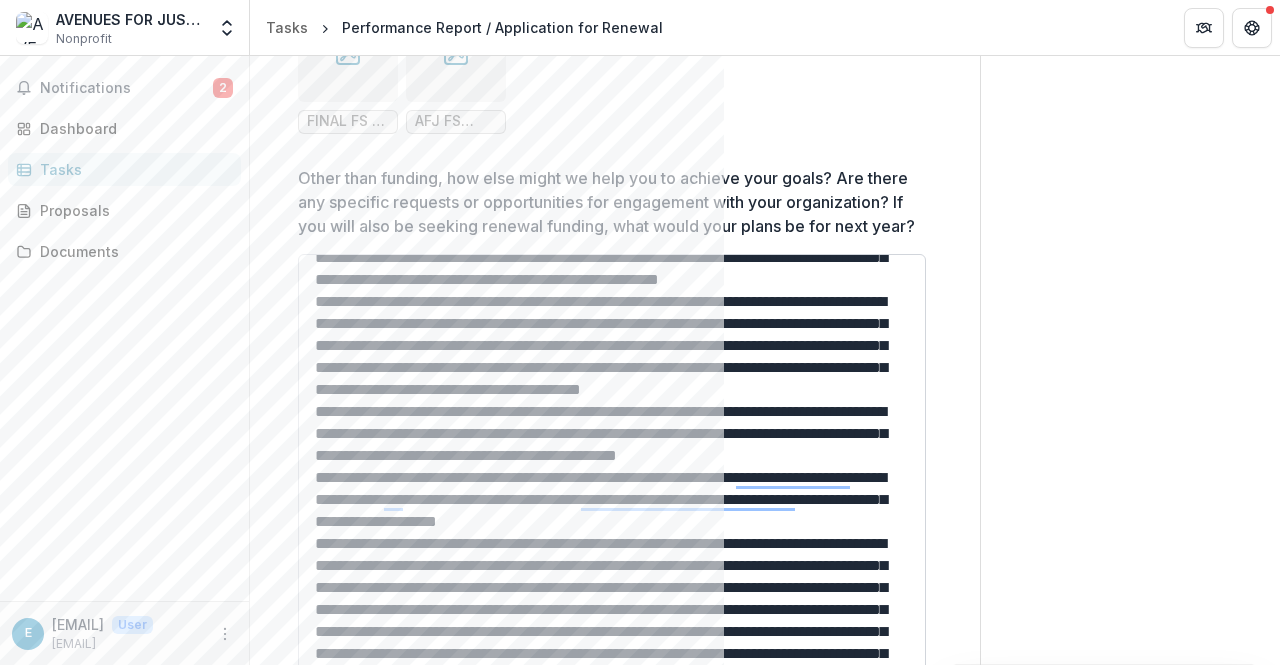 click on "Other than funding, how else might we help you to achieve your goals? Are there any specific requests or opportunities for engagement with your organization? If you will also be seeking renewal funding, what would your plans be for next year?" at bounding box center (612, 607) 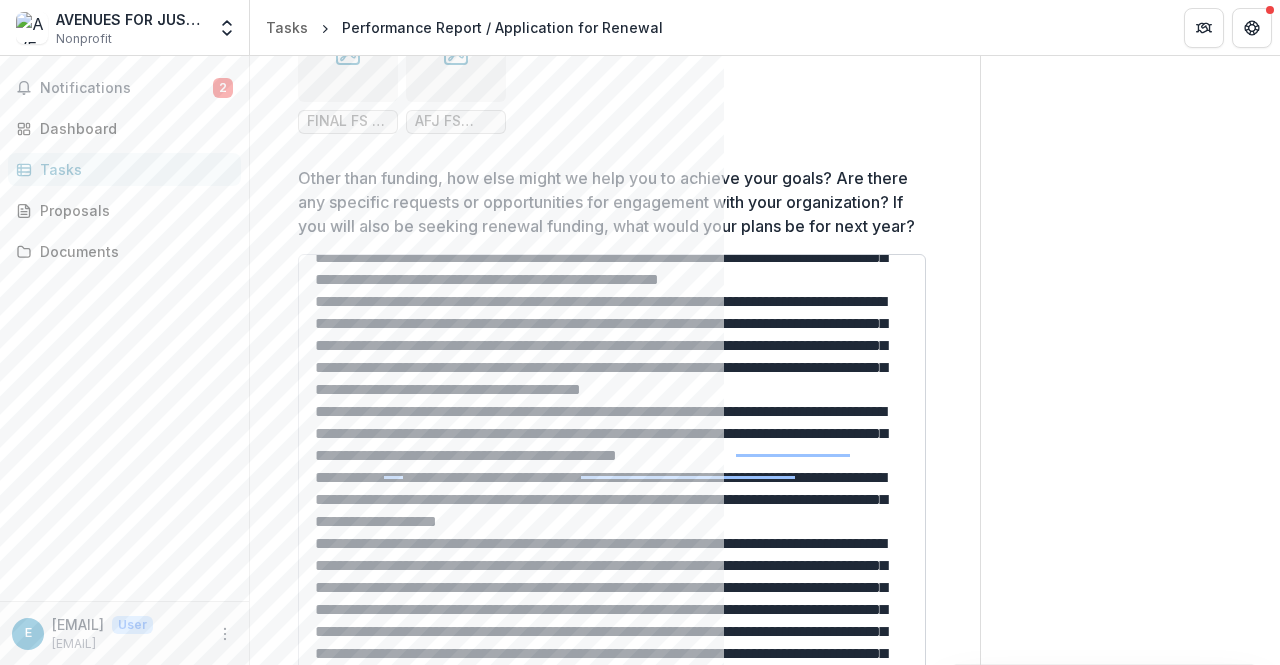 click on "Other than funding, how else might we help you to achieve your goals? Are there any specific requests or opportunities for engagement with your organization? If you will also be seeking renewal funding, what would your plans be for next year?" at bounding box center (612, 607) 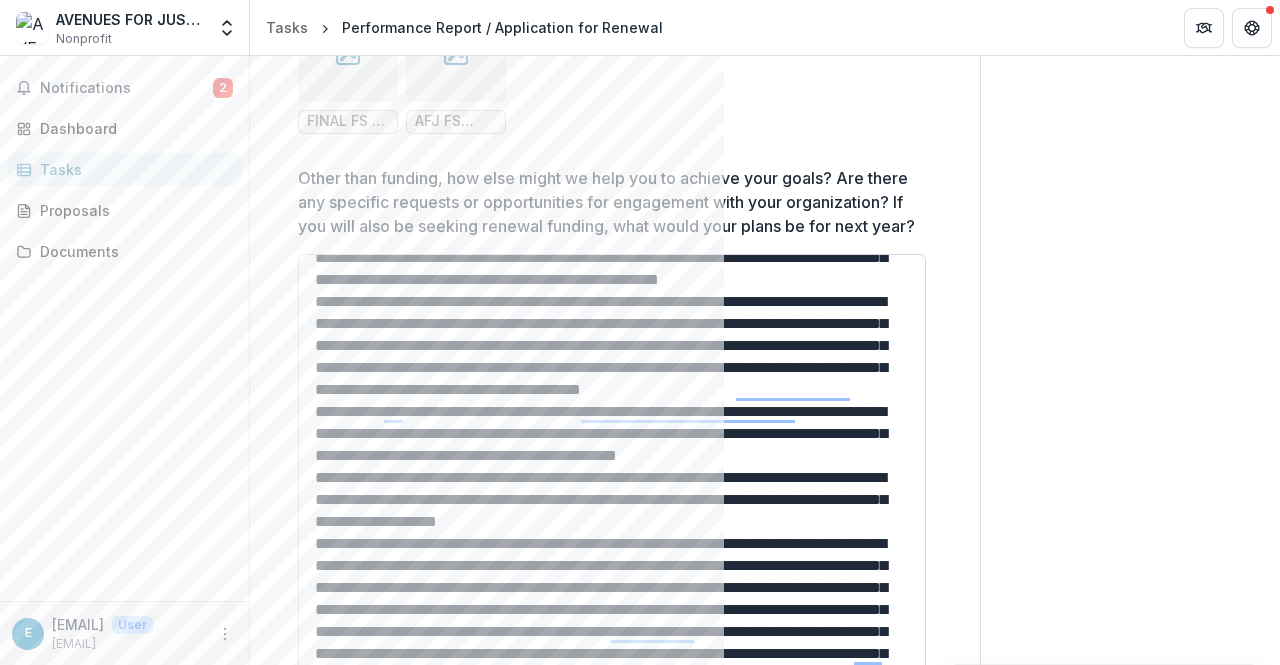click on "Other than funding, how else might we help you to achieve your goals? Are there any specific requests or opportunities for engagement with your organization? If you will also be seeking renewal funding, what would your plans be for next year?" at bounding box center (612, 607) 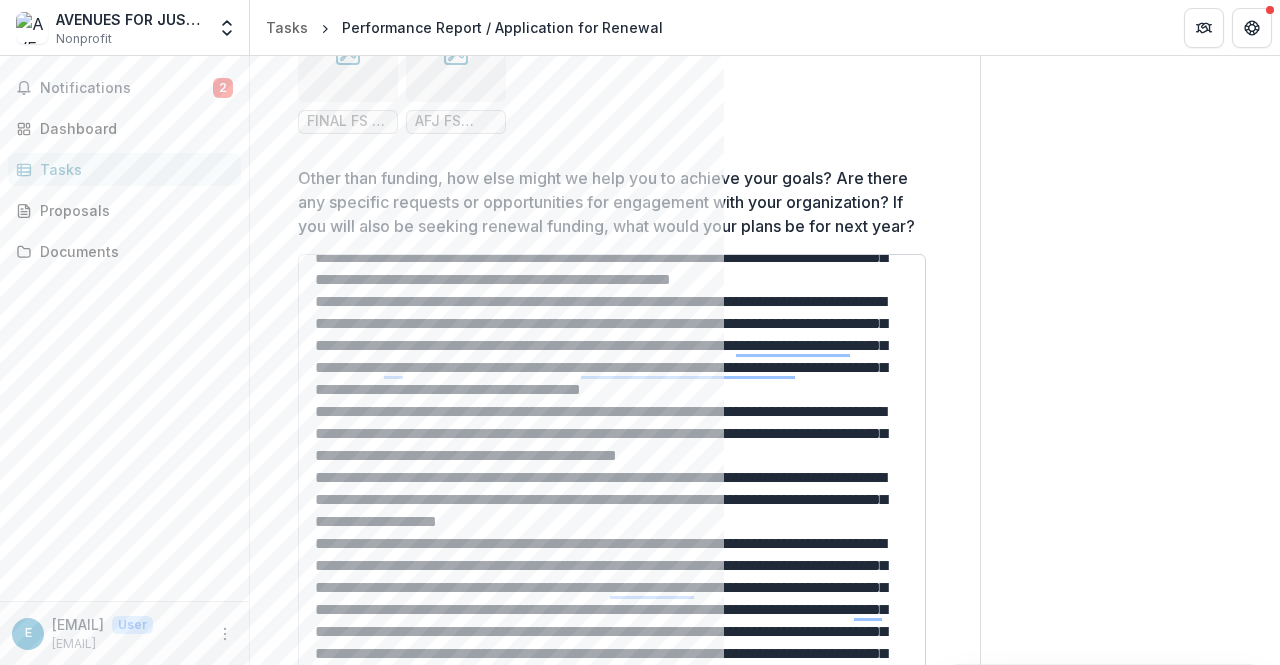 click on "Other than funding, how else might we help you to achieve your goals? Are there any specific requests or opportunities for engagement with your organization? If you will also be seeking renewal funding, what would your plans be for next year?" at bounding box center [612, 607] 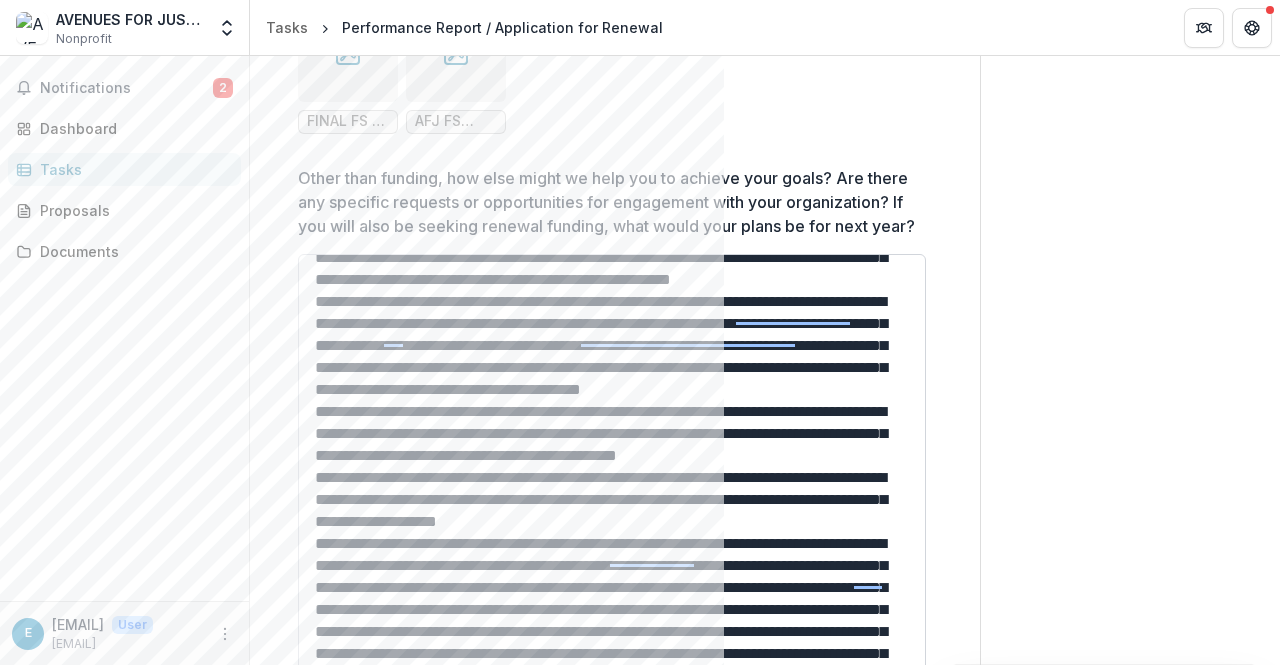 click on "Other than funding, how else might we help you to achieve your goals? Are there any specific requests or opportunities for engagement with your organization? If you will also be seeking renewal funding, what would your plans be for next year?" at bounding box center (612, 607) 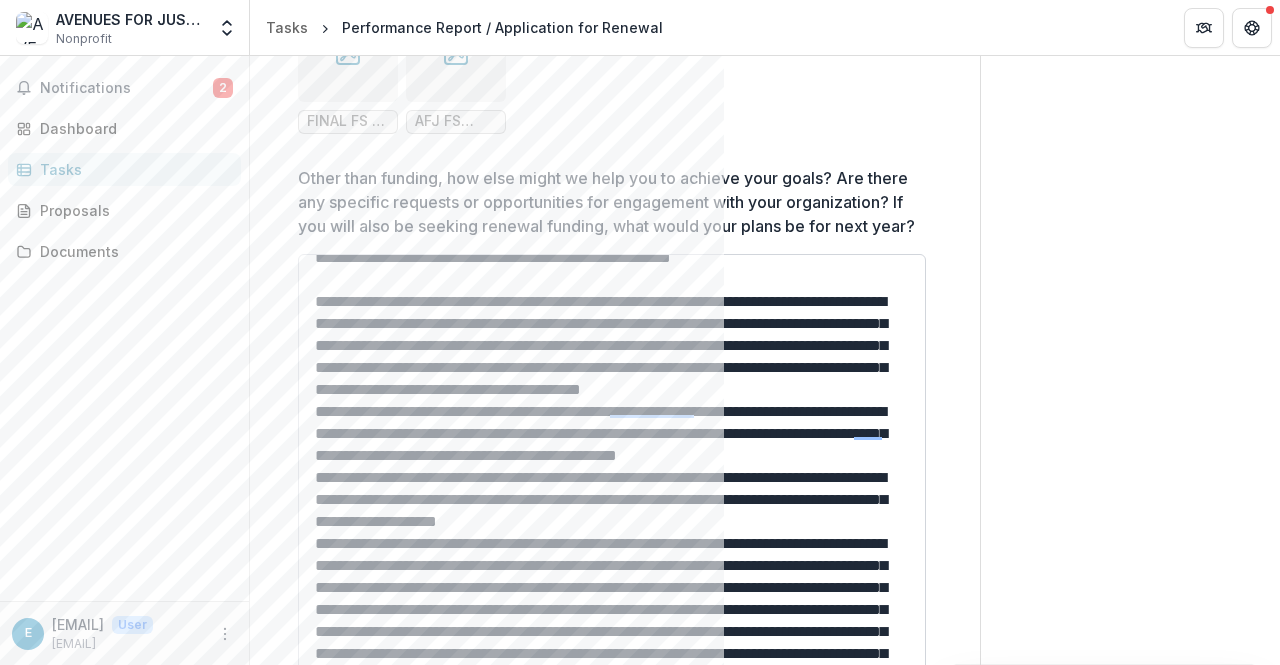 click on "Other than funding, how else might we help you to achieve your goals? Are there any specific requests or opportunities for engagement with your organization? If you will also be seeking renewal funding, what would your plans be for next year?" at bounding box center [612, 607] 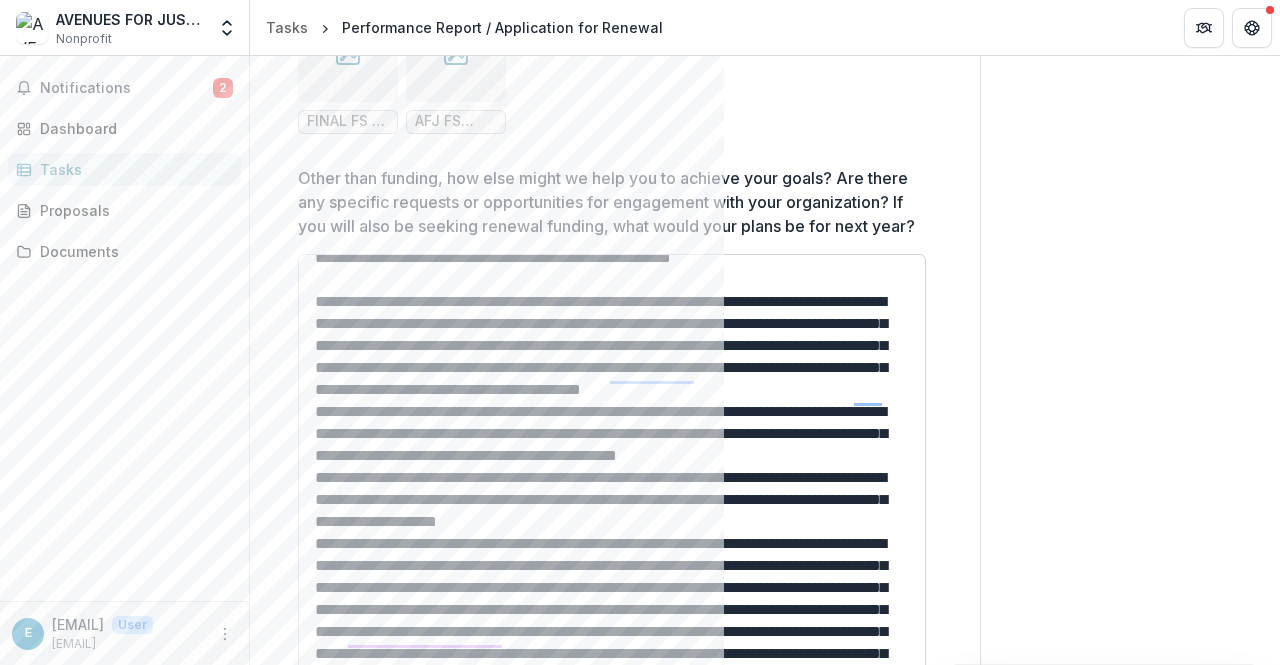 click on "Other than funding, how else might we help you to achieve your goals? Are there any specific requests or opportunities for engagement with your organization? If you will also be seeking renewal funding, what would your plans be for next year?" at bounding box center [612, 607] 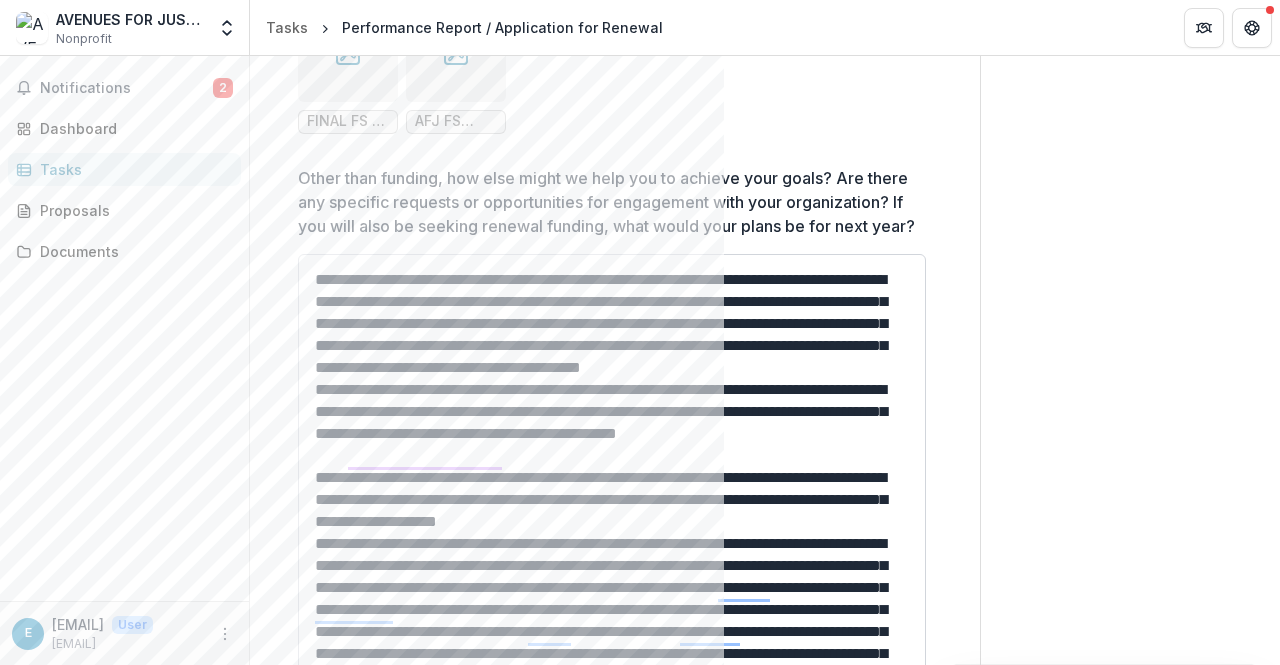 click on "Other than funding, how else might we help you to achieve your goals? Are there any specific requests or opportunities for engagement with your organization? If you will also be seeking renewal funding, what would your plans be for next year?" at bounding box center [612, 607] 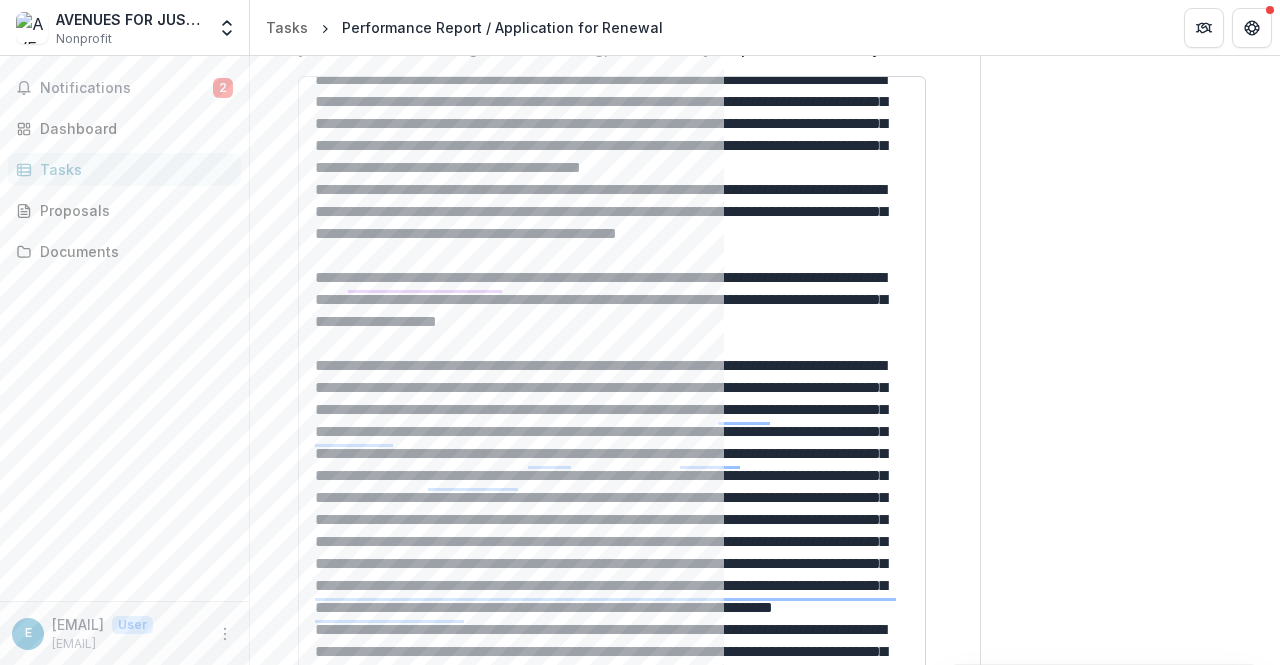 click on "Other than funding, how else might we help you to achieve your goals? Are there any specific requests or opportunities for engagement with your organization? If you will also be seeking renewal funding, what would your plans be for next year?" at bounding box center (612, 429) 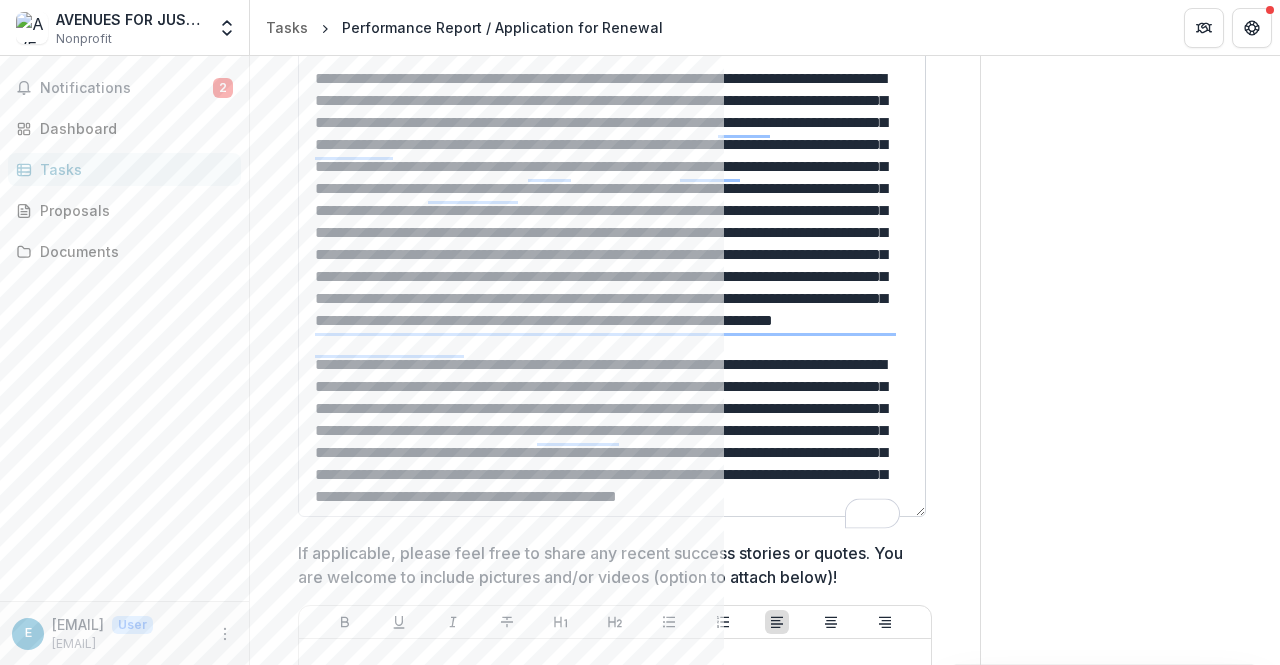click on "Other than funding, how else might we help you to achieve your goals? Are there any specific requests or opportunities for engagement with your organization? If you will also be seeking renewal funding, what would your plans be for next year?" at bounding box center [612, 164] 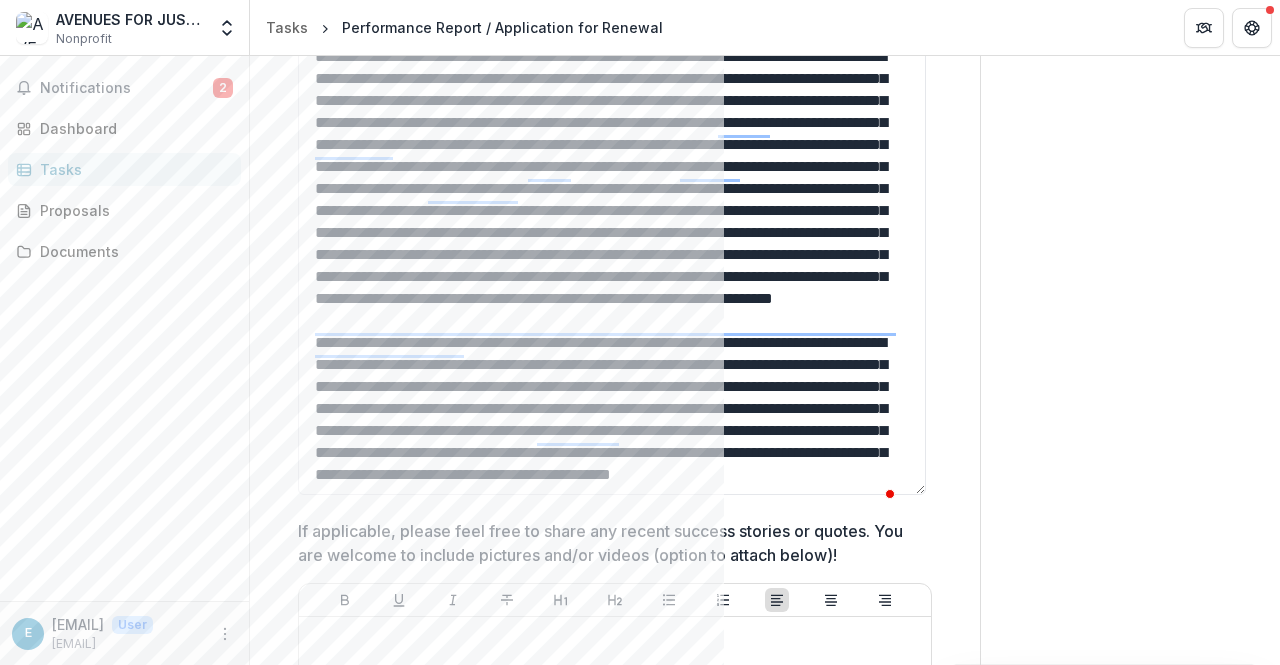 type on "**********" 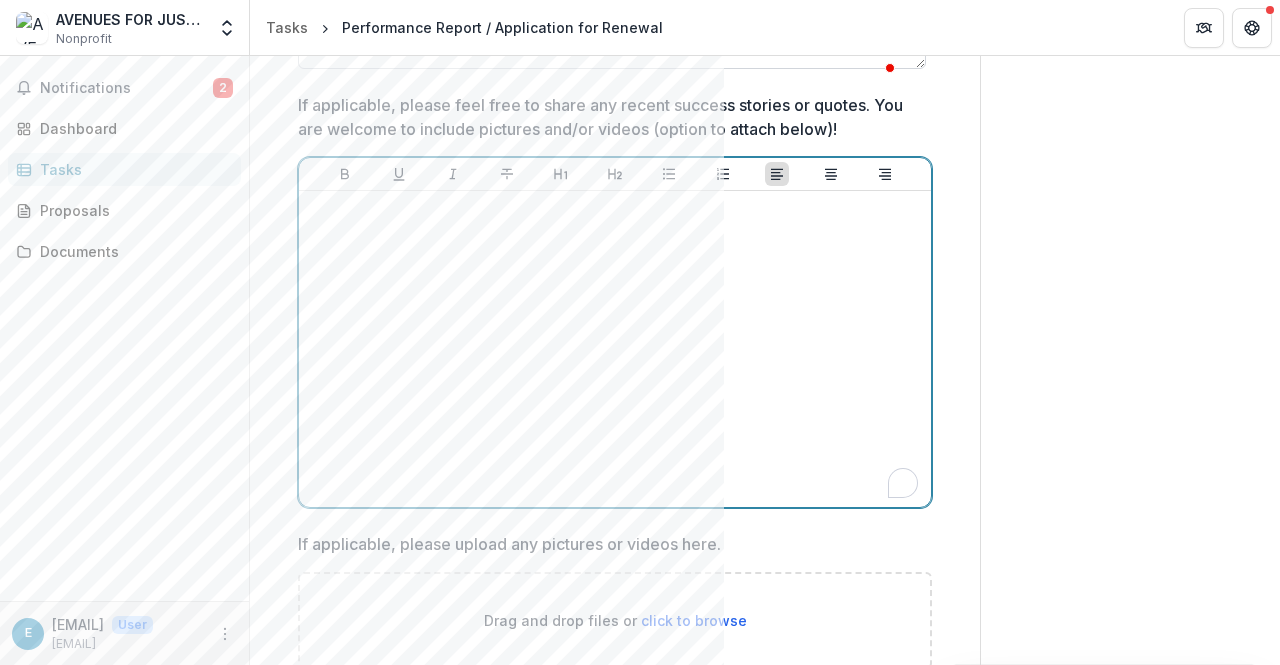 click at bounding box center [615, 349] 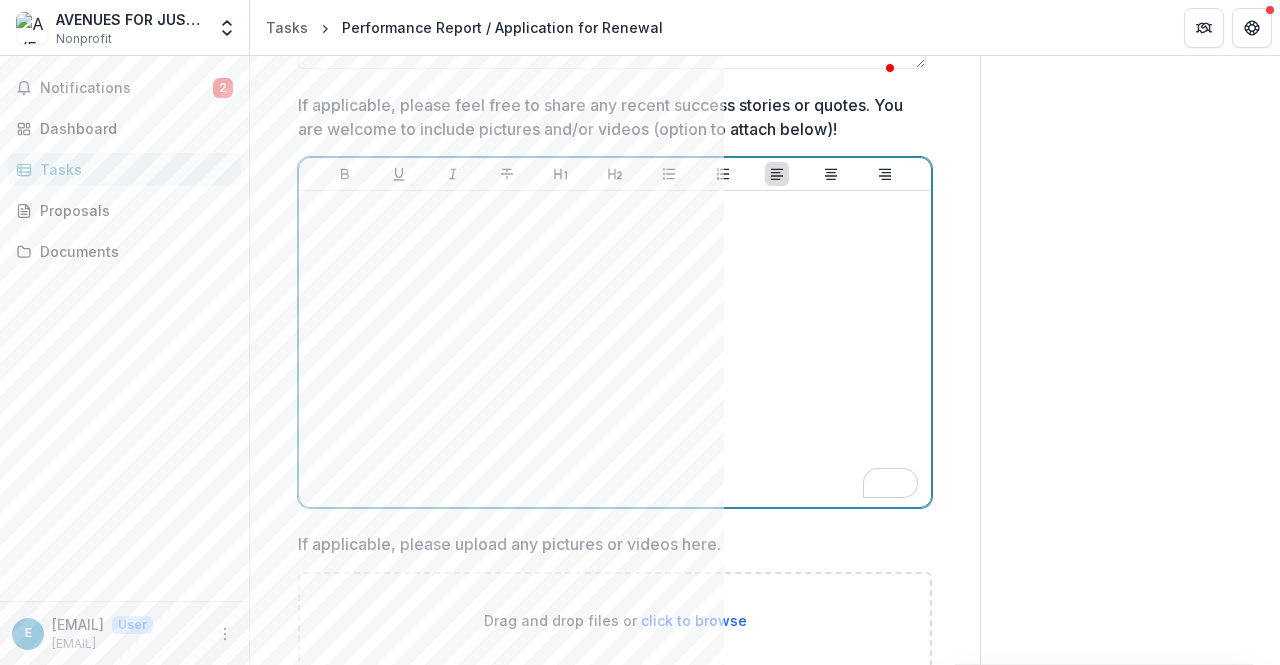 click at bounding box center (615, 349) 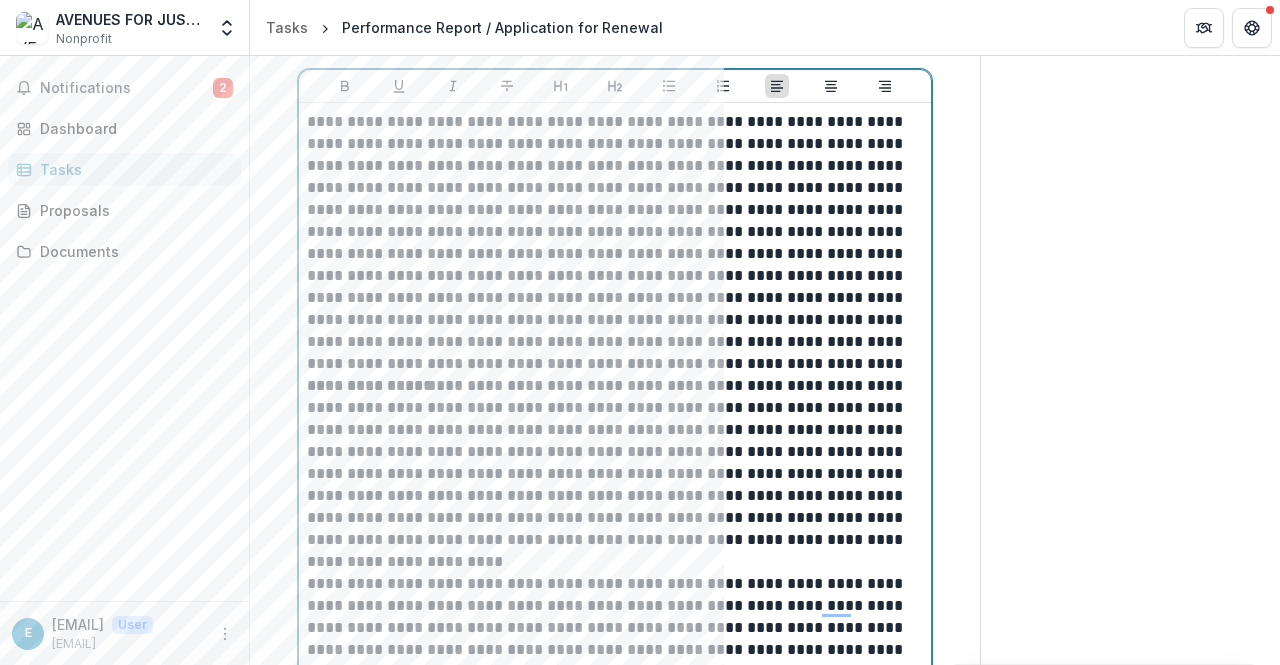 click on "**********" at bounding box center (612, 474) 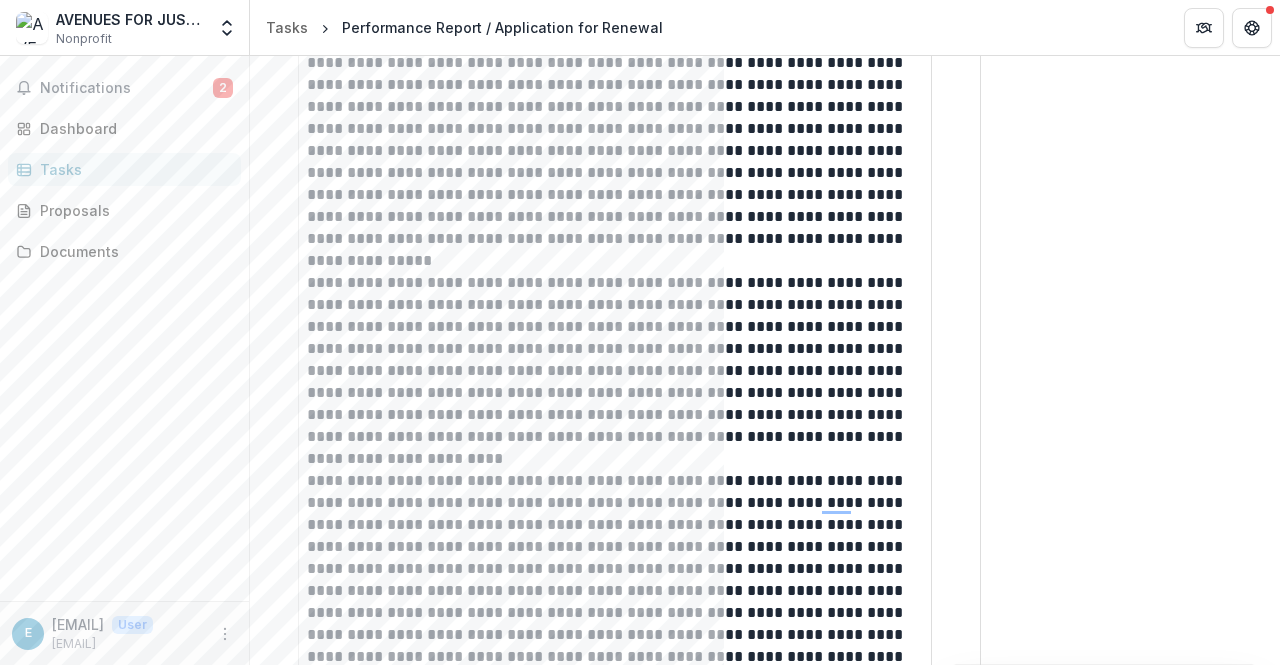 click on "**********" at bounding box center (615, 987) 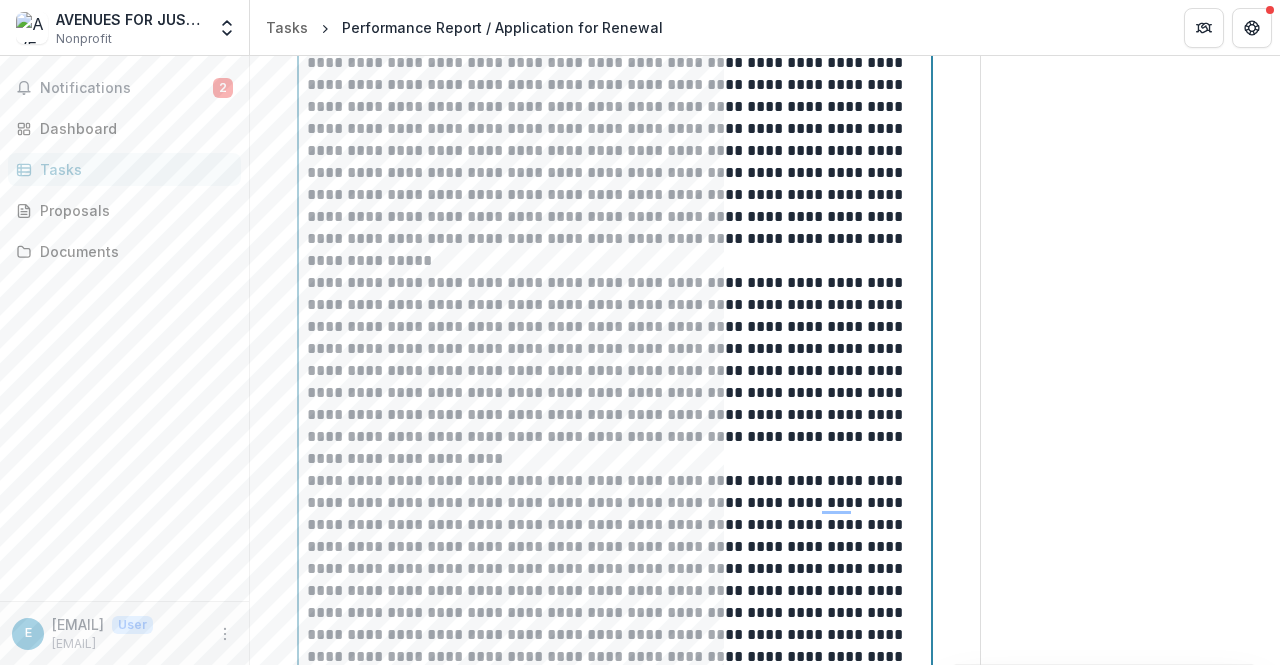 click on "**********" at bounding box center [612, 569] 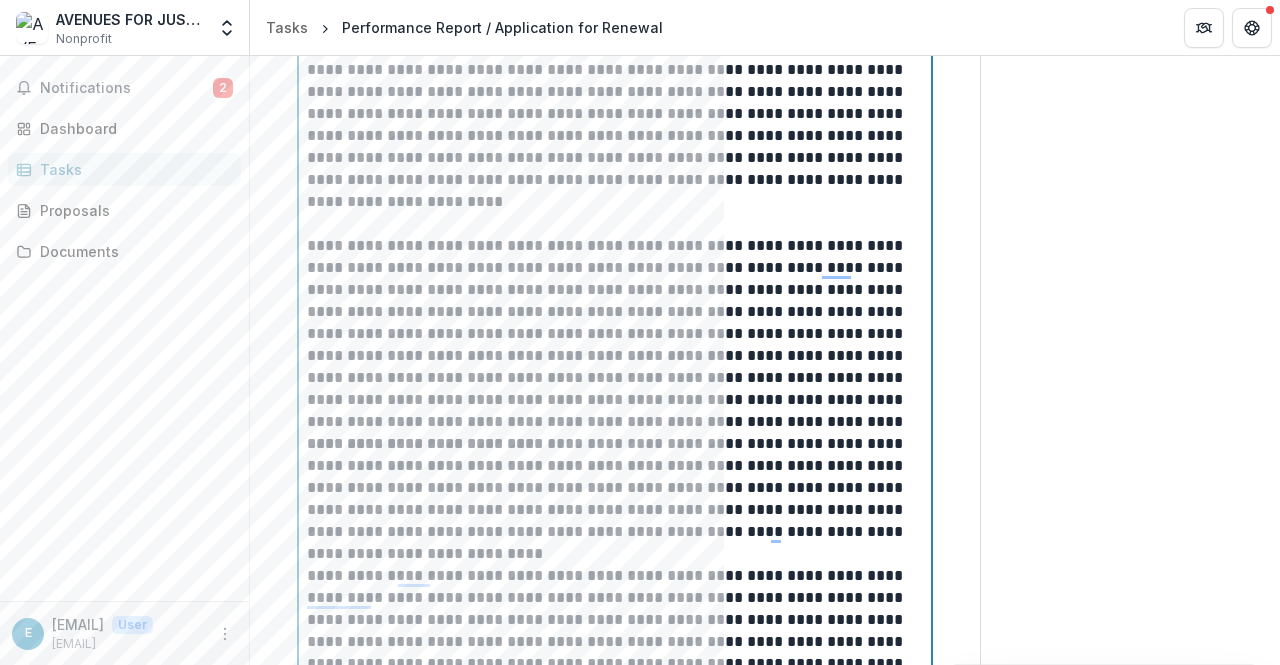click on "**********" at bounding box center (612, 664) 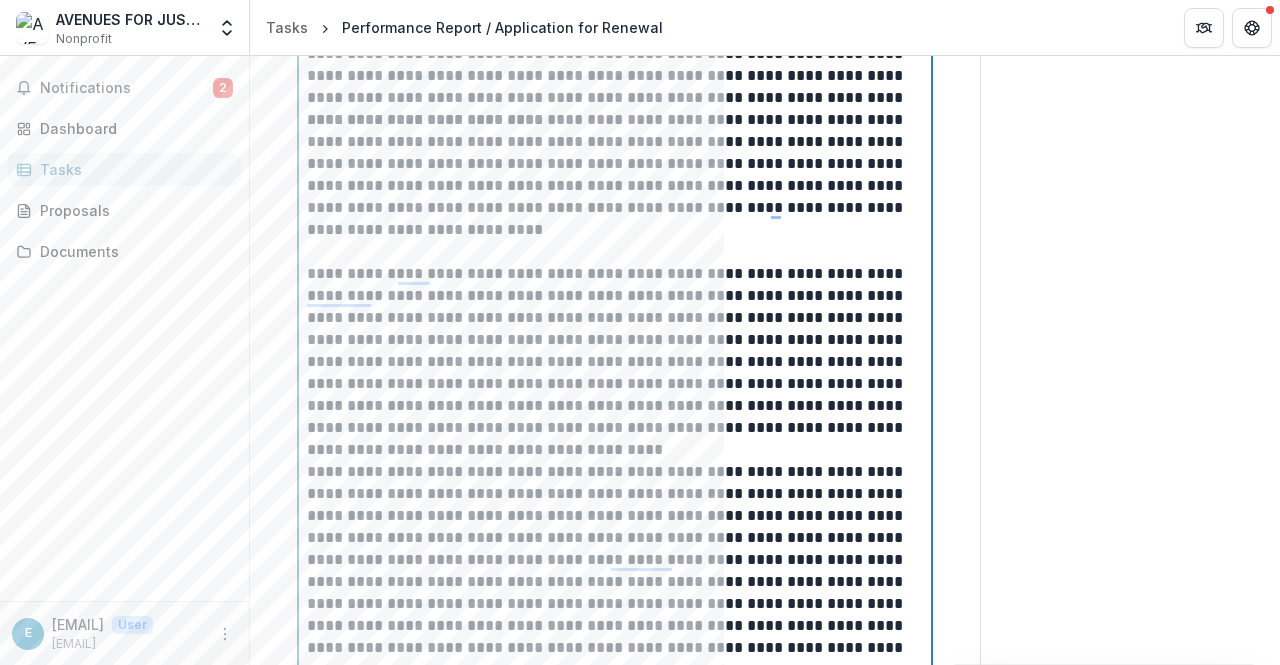 click on "**********" at bounding box center [612, 571] 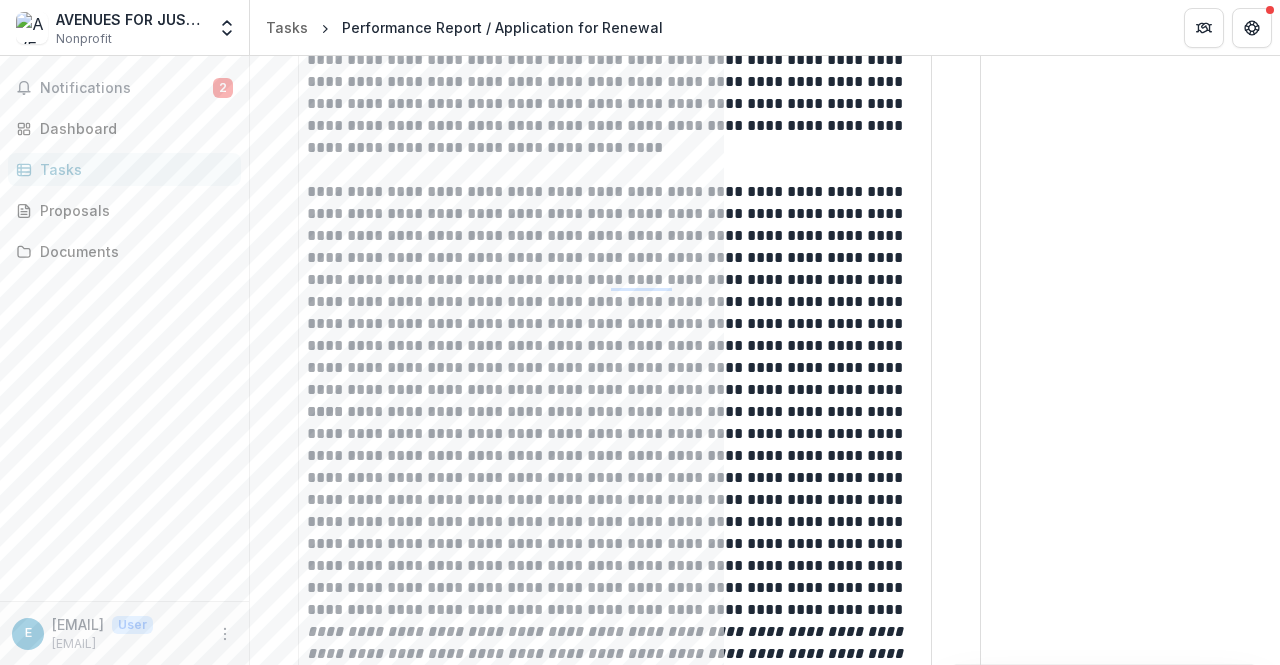 click on "**********" at bounding box center [615, 137] 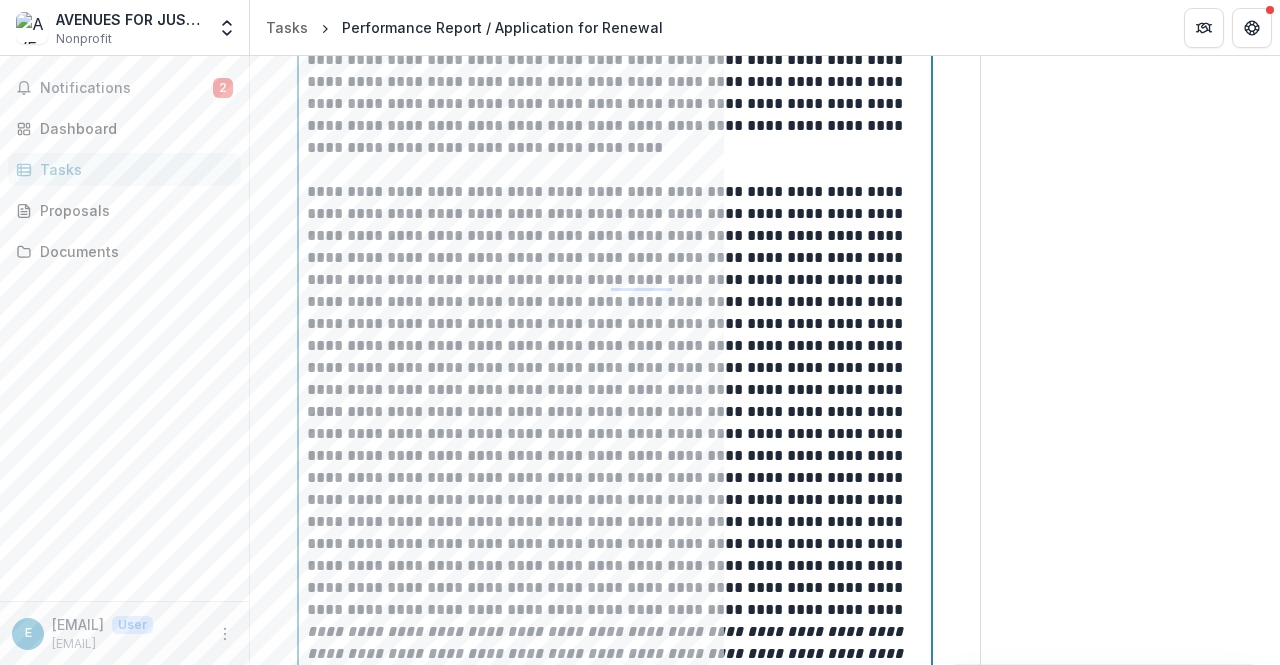 click on "**********" at bounding box center (612, 511) 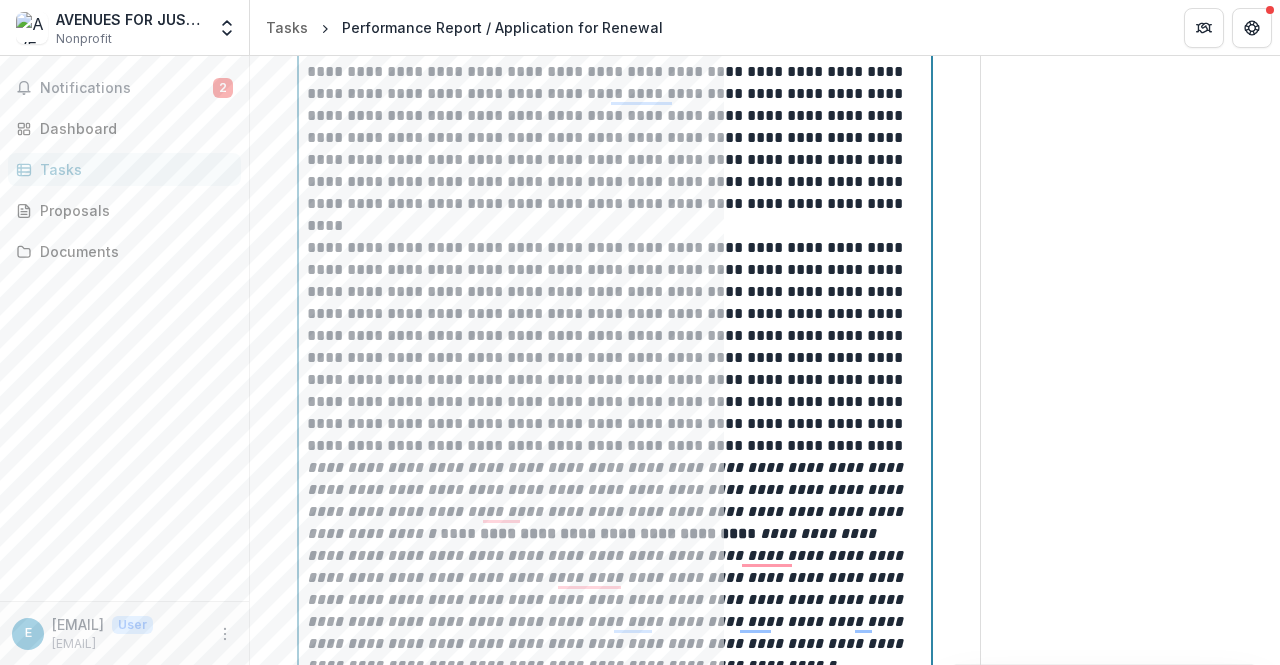 click on "**********" at bounding box center [607, 500] 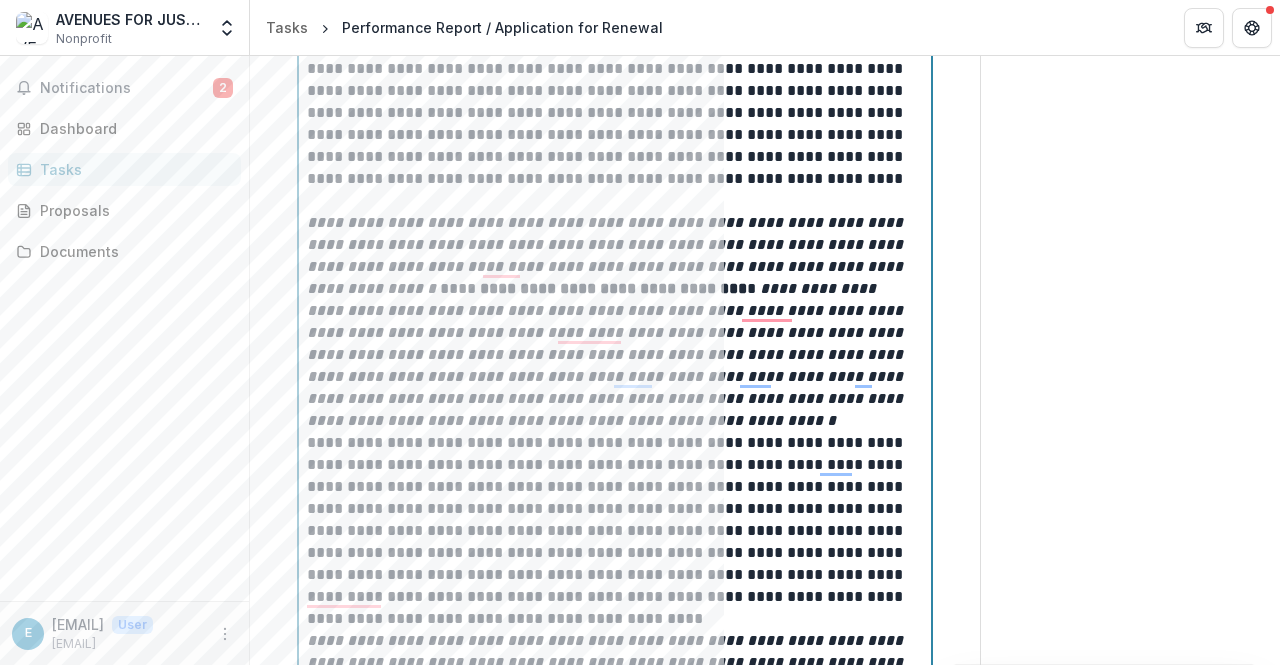 click on "**********" at bounding box center [612, 531] 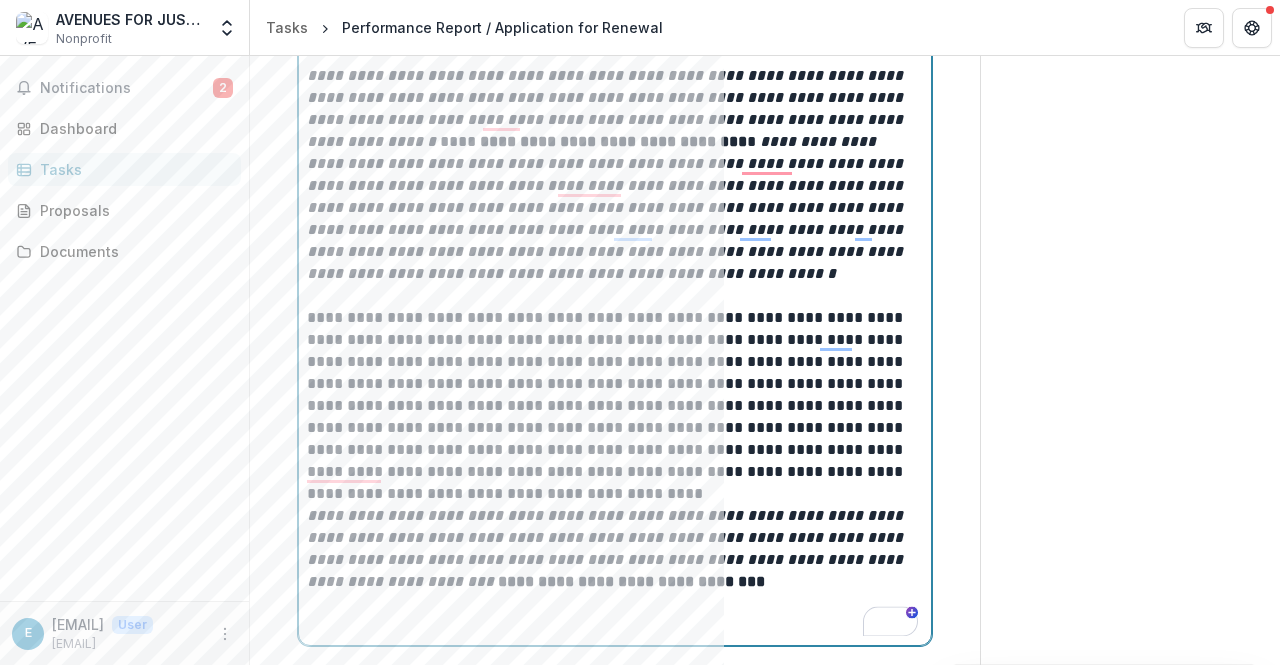 click on "**********" at bounding box center [607, 548] 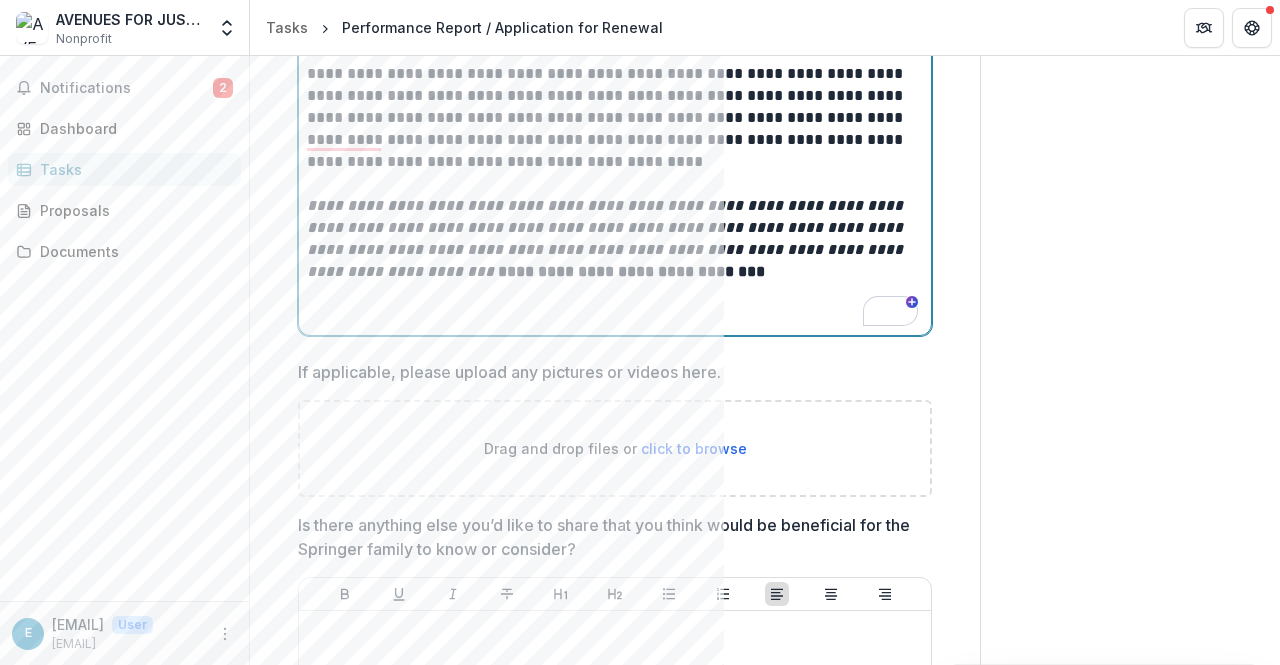 click at bounding box center [615, 305] 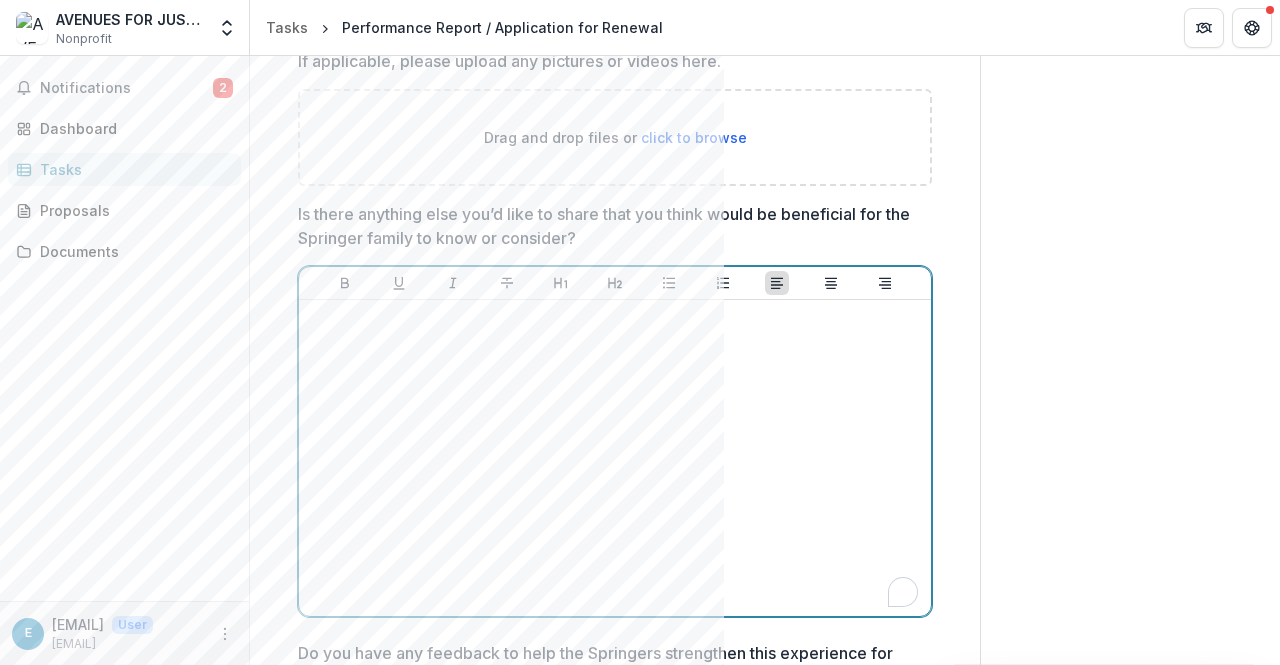 click at bounding box center [615, 458] 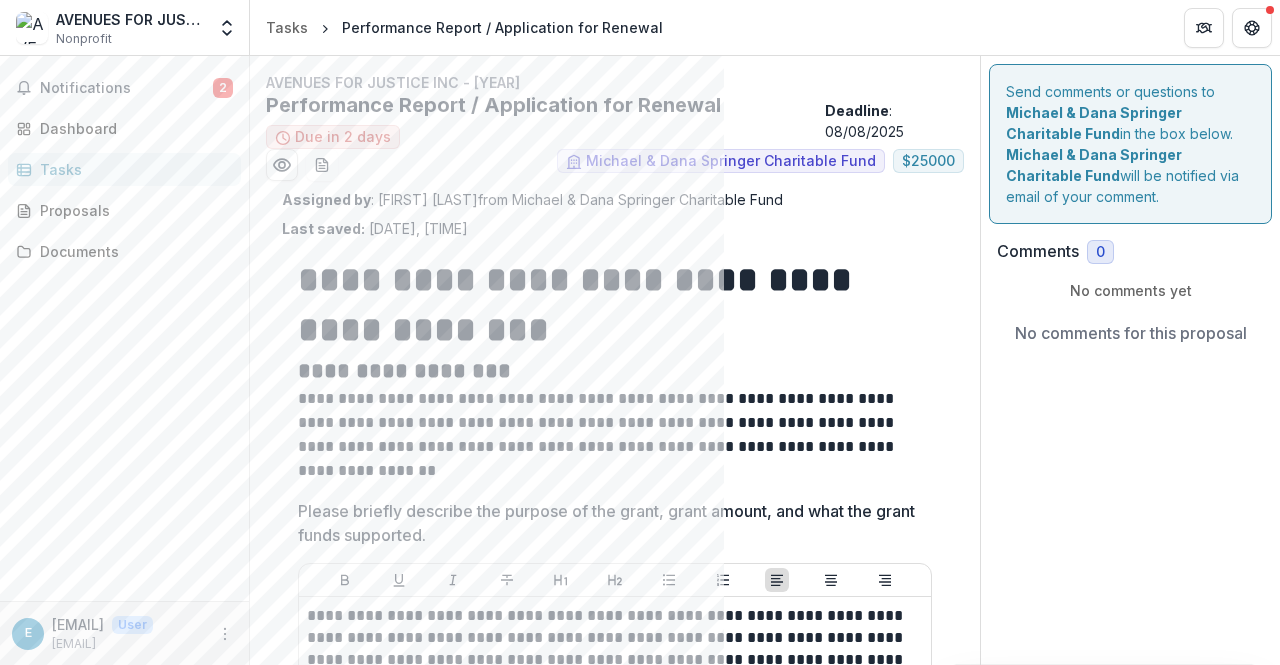 scroll, scrollTop: 0, scrollLeft: 0, axis: both 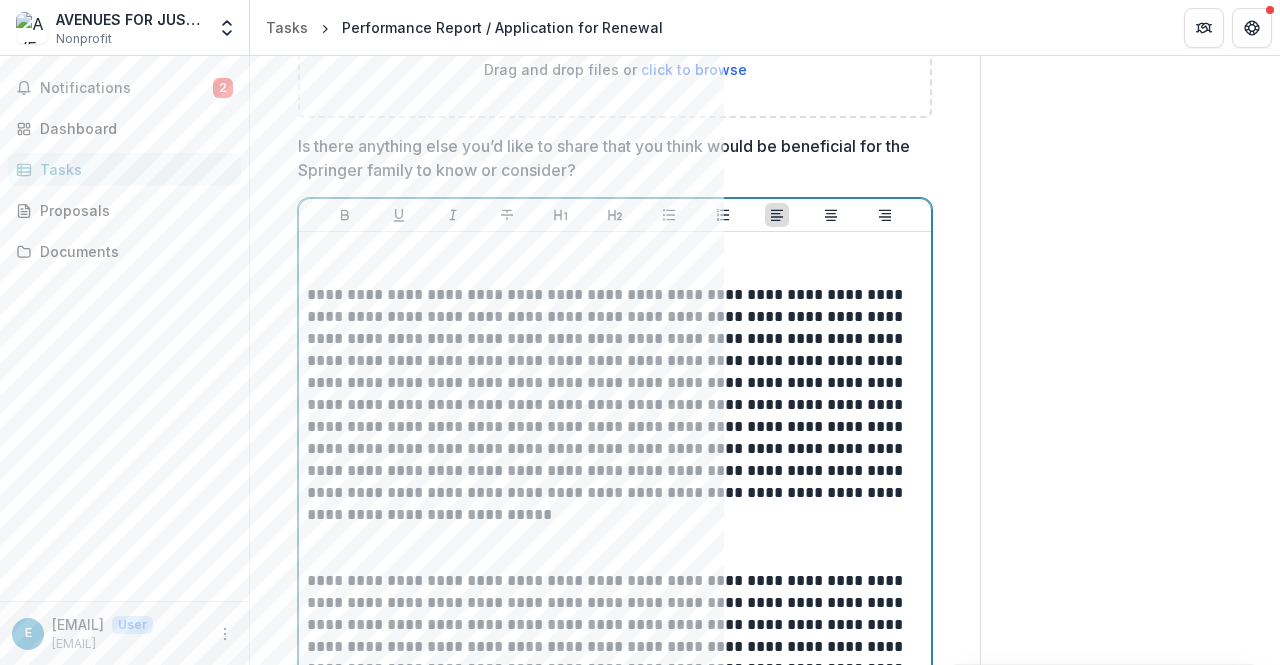 click on "**********" at bounding box center (612, 405) 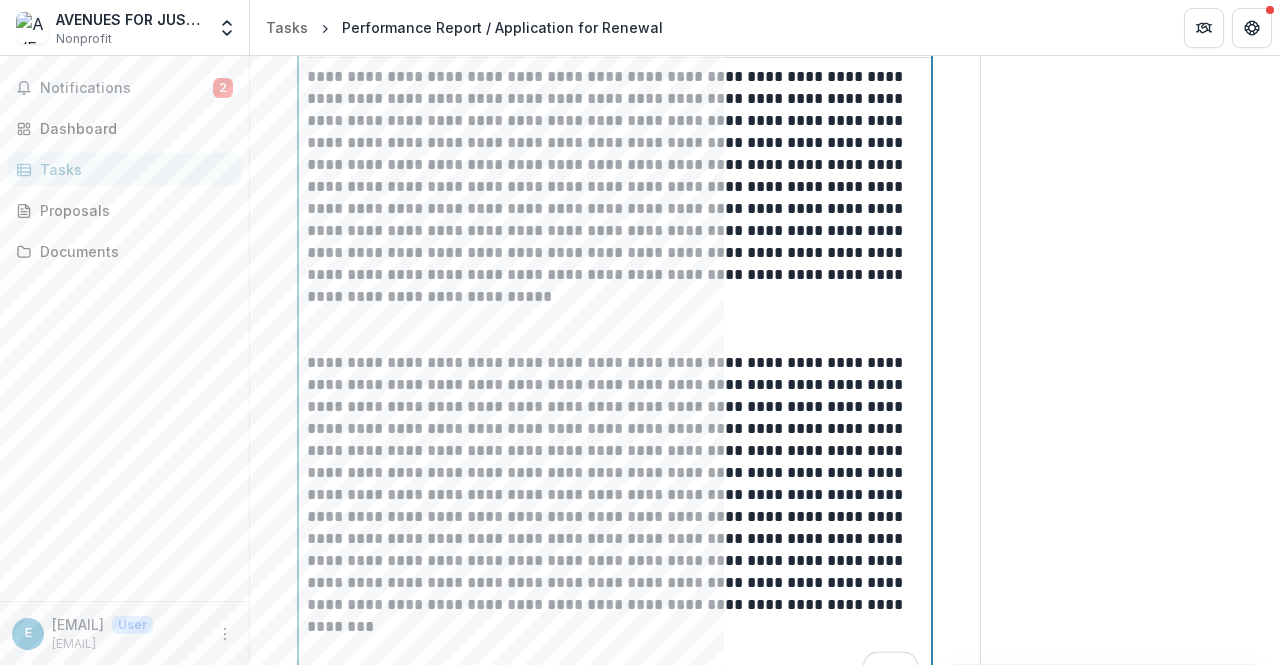 click at bounding box center (615, 330) 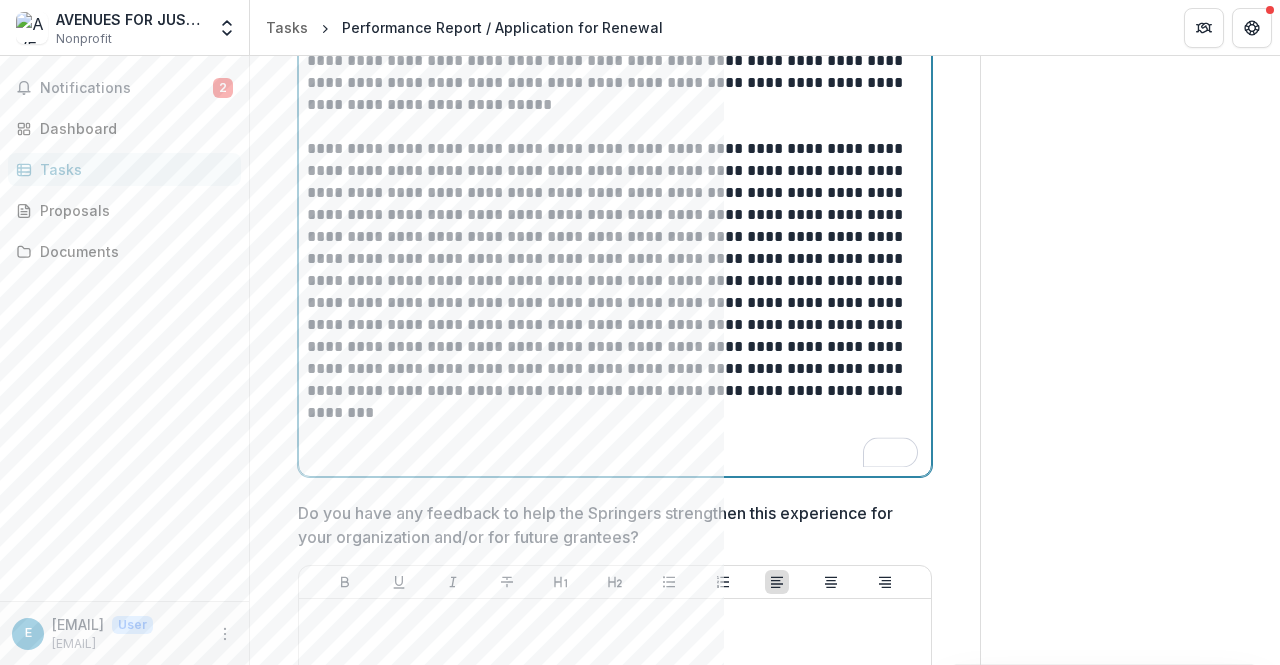 click at bounding box center (615, 446) 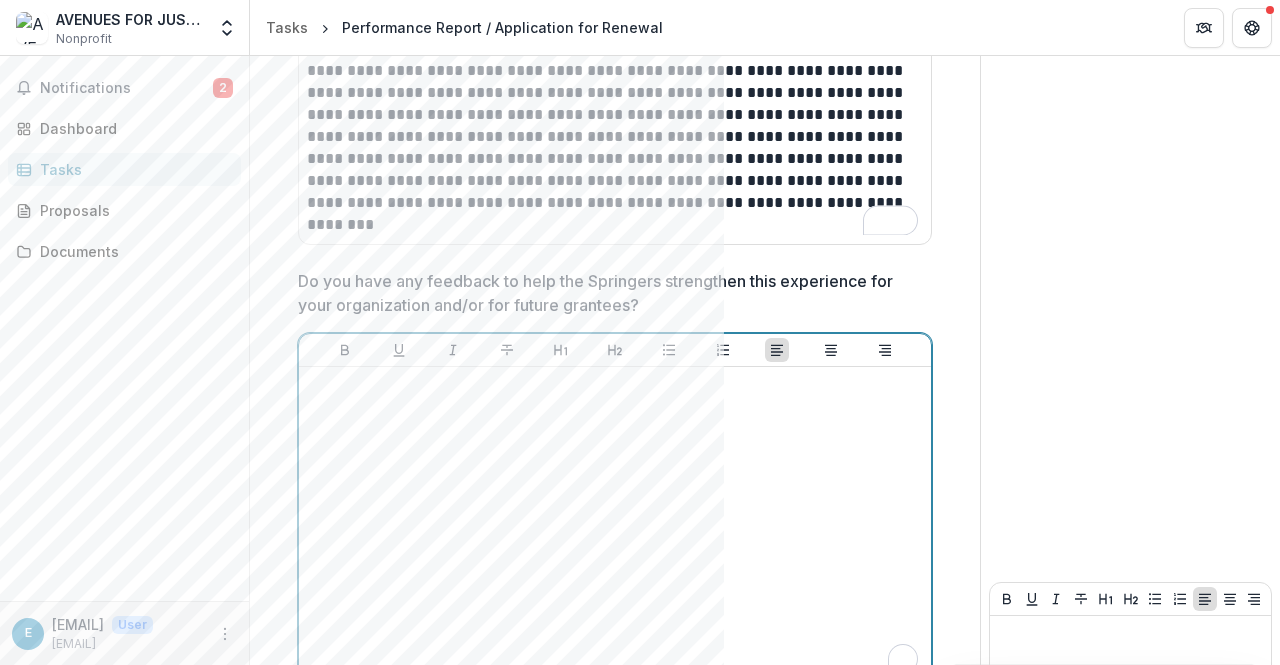 click at bounding box center (615, 525) 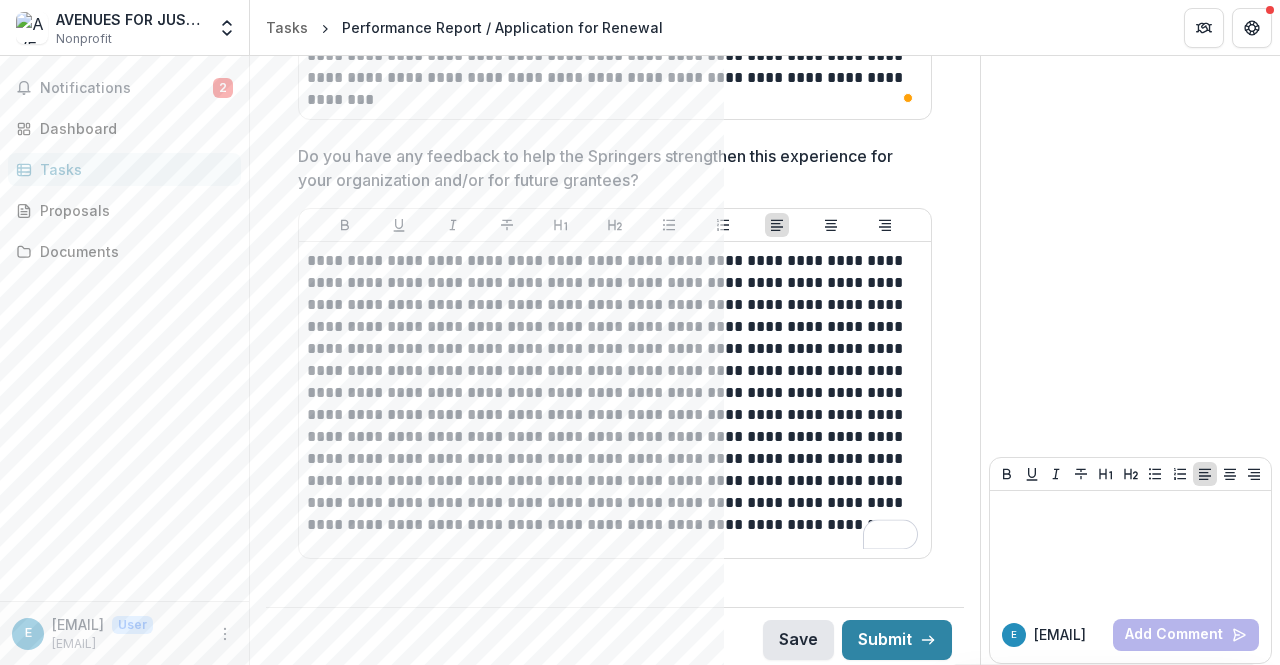click on "Save" at bounding box center (798, 640) 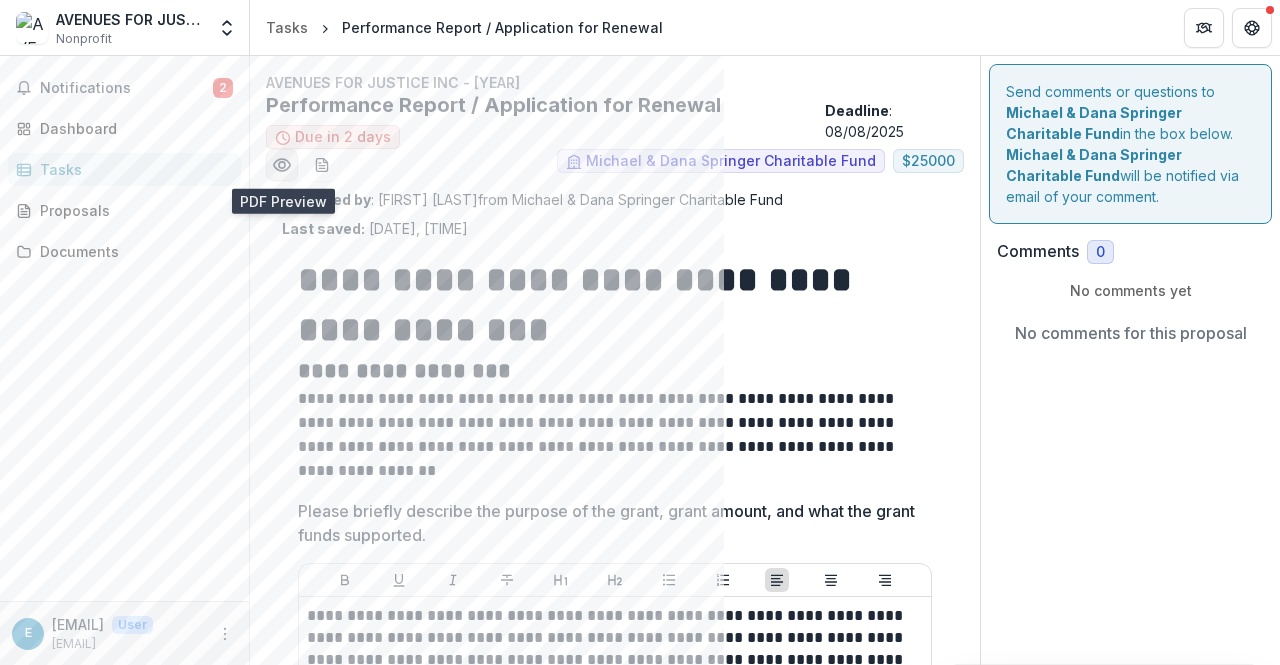 click 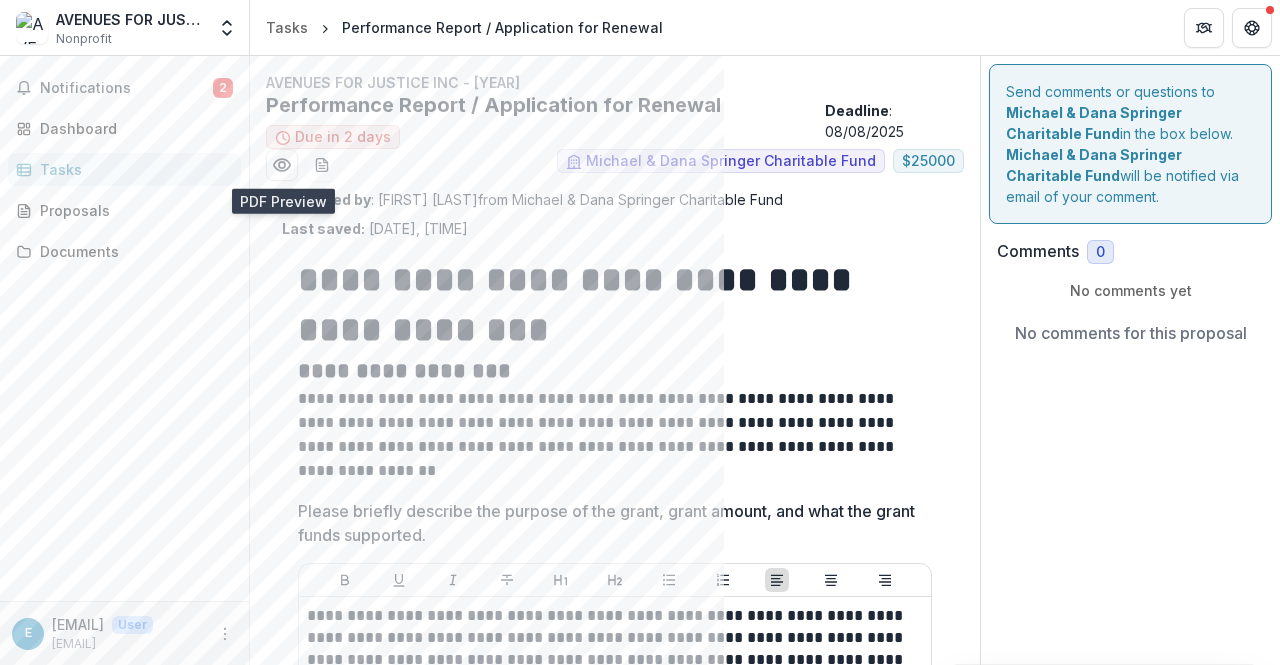 click on "Download" at bounding box center [50, 1098] 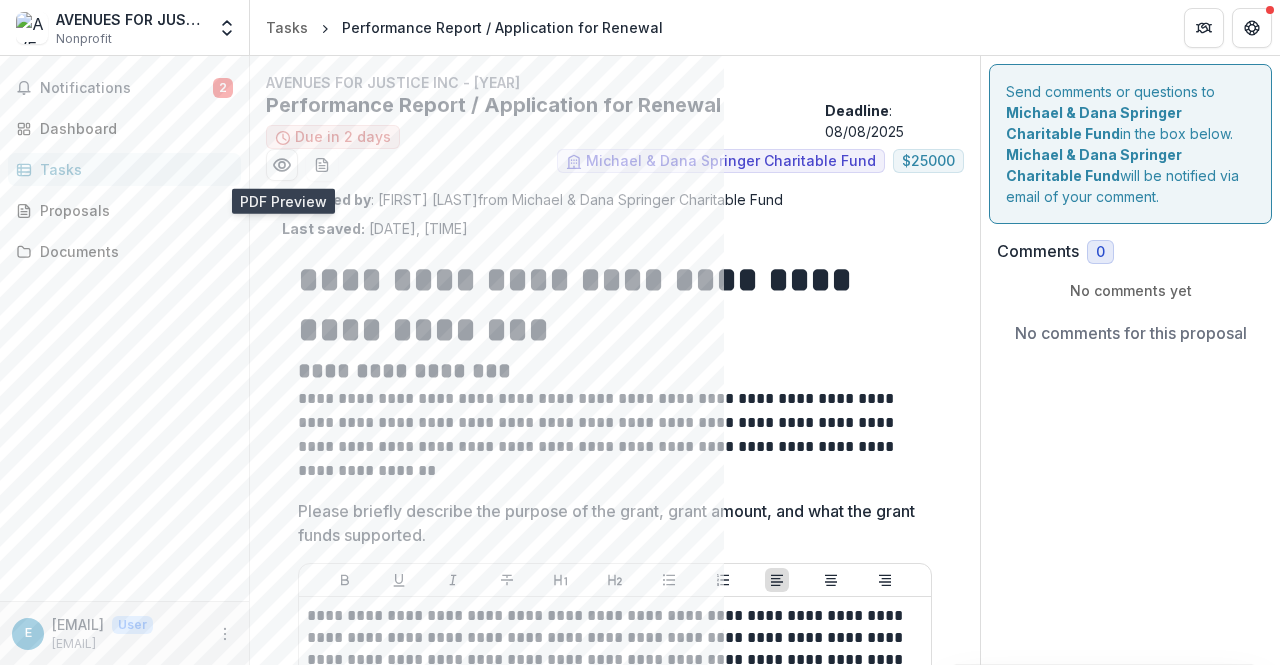 click at bounding box center (8, 677) 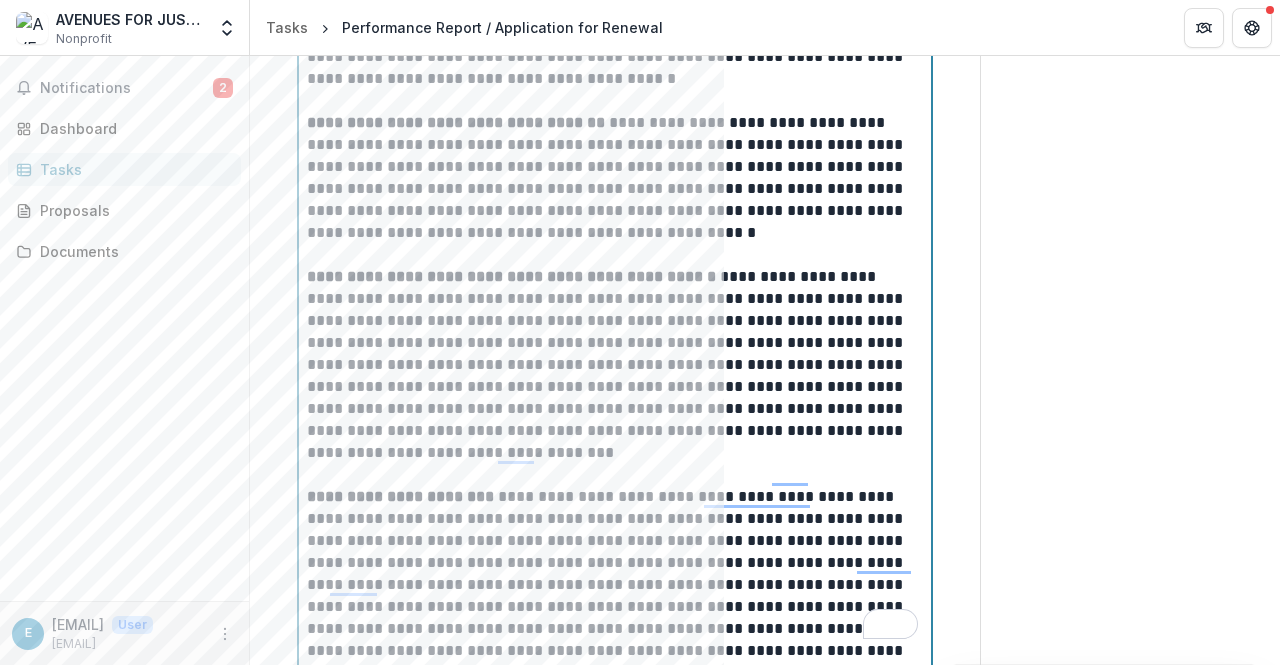 click on "**********" at bounding box center [615, -4409] 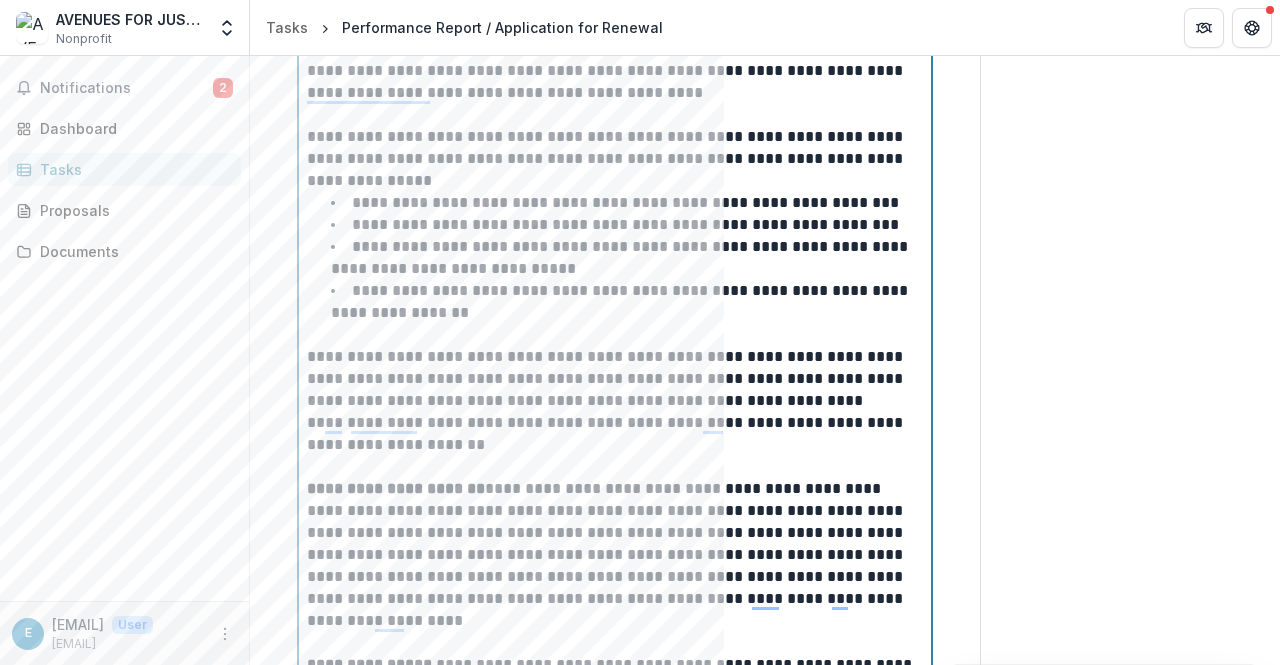 click on "**********" at bounding box center (612, 379) 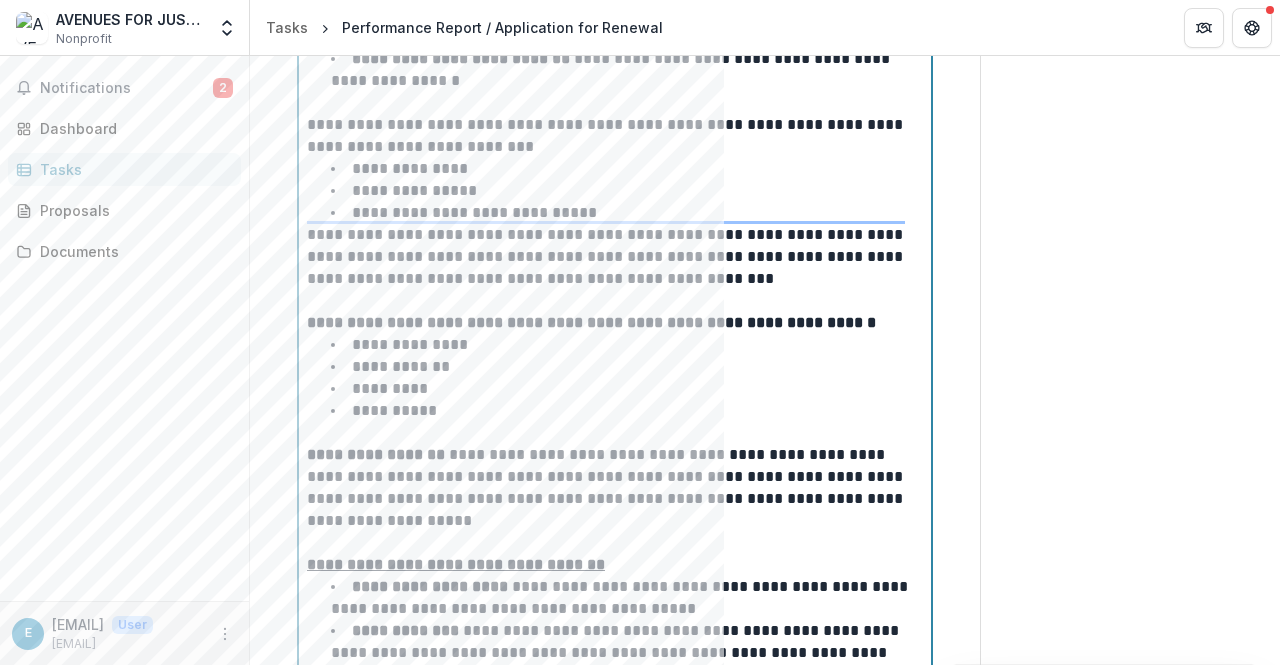 click on "**********" at bounding box center (627, 213) 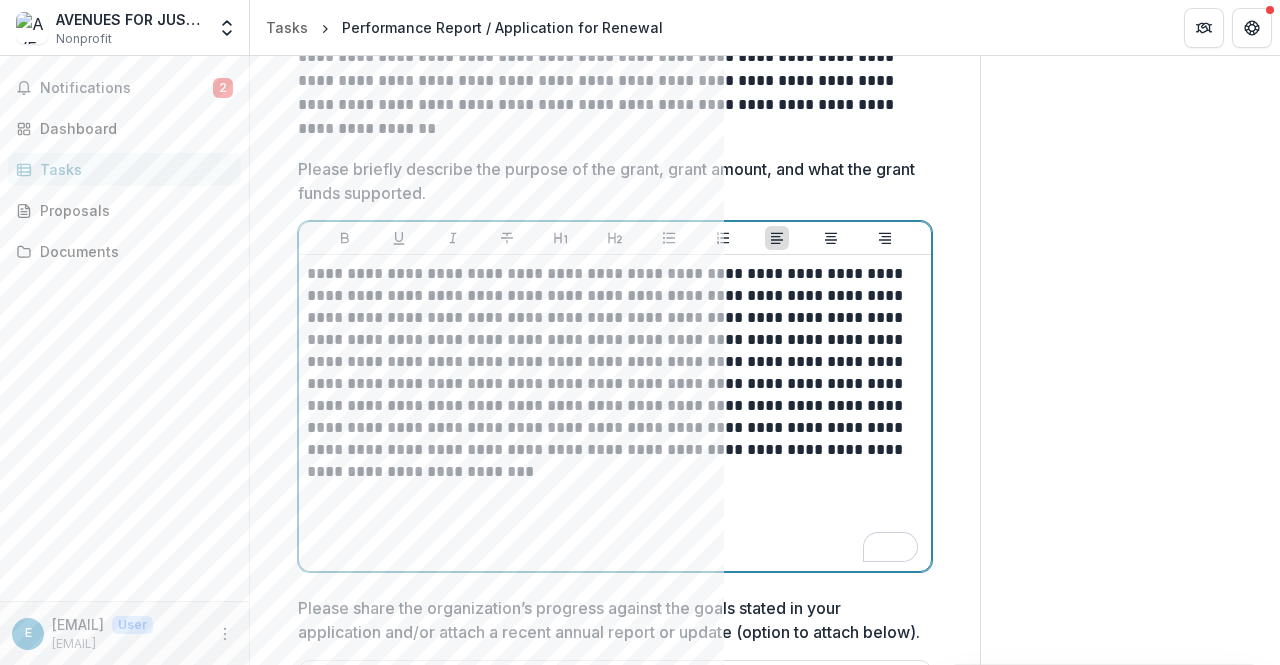 click on "**********" at bounding box center (615, 413) 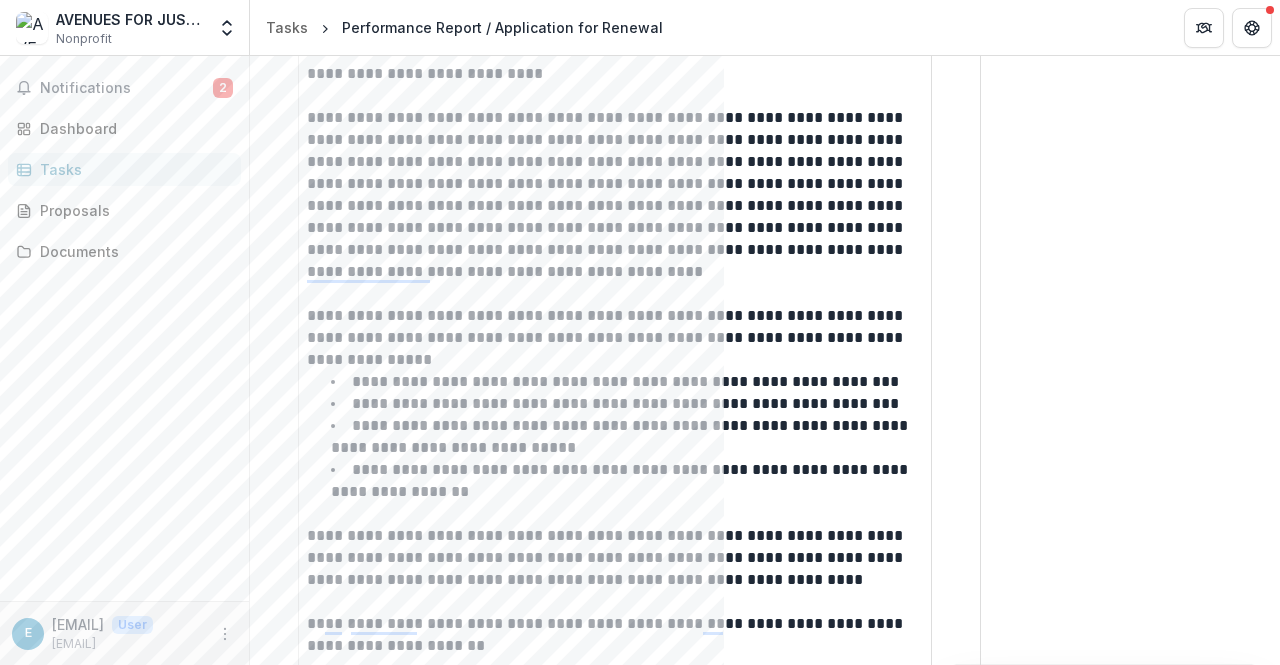 click on "Send comments or questions to   Michael & Dana Springer Charitable Fund  in the box below.   Michael & Dana Springer Charitable Fund  will be notified via email of your comment. Comments 0 No comments yet No comments for this proposal e efrederick@avenuesforjustice.org Add Comment" at bounding box center (1130, 6615) 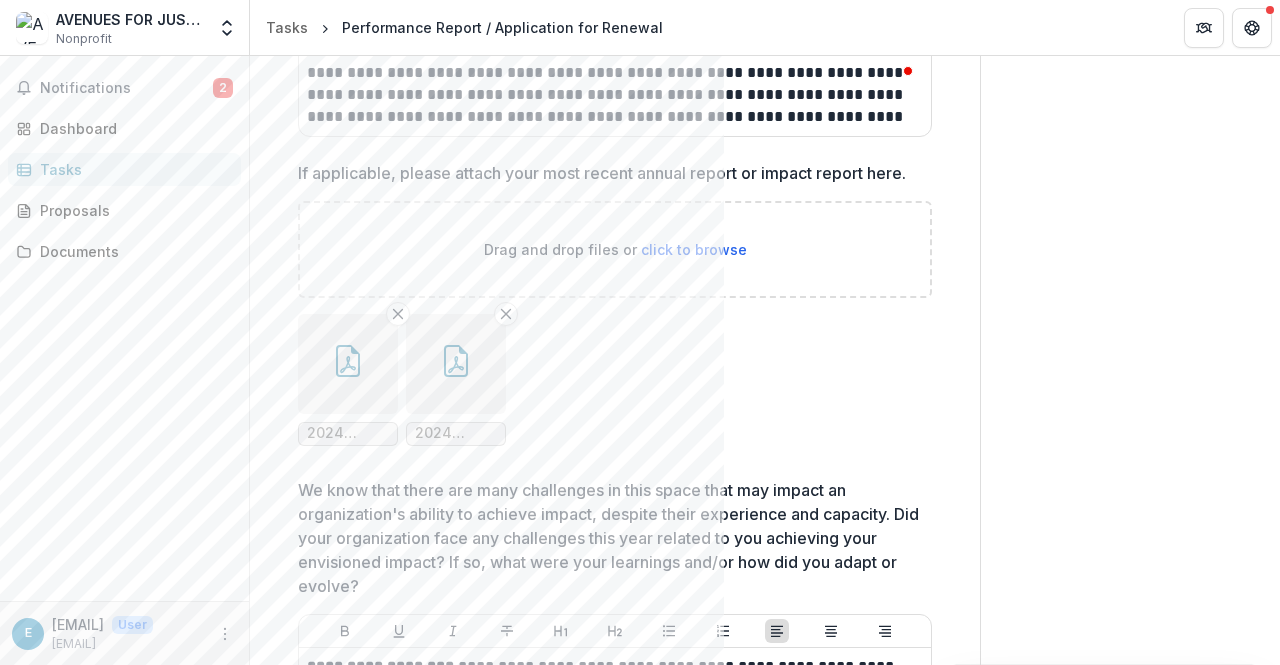 click at bounding box center [348, 364] 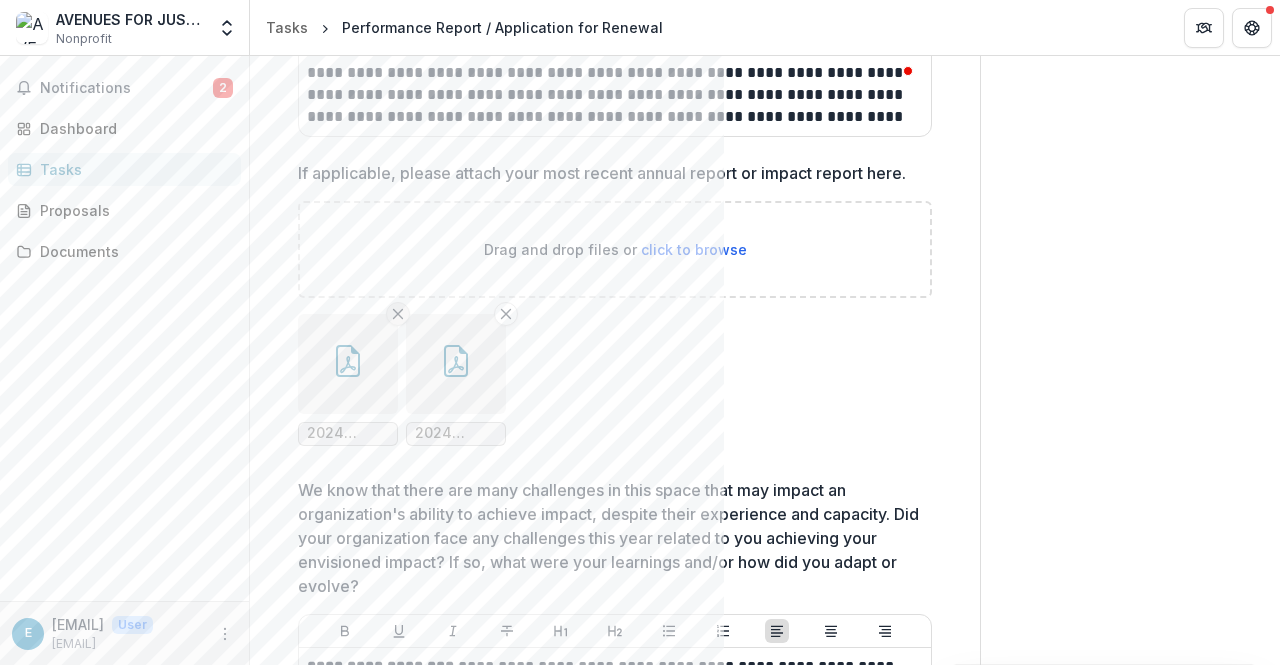 click 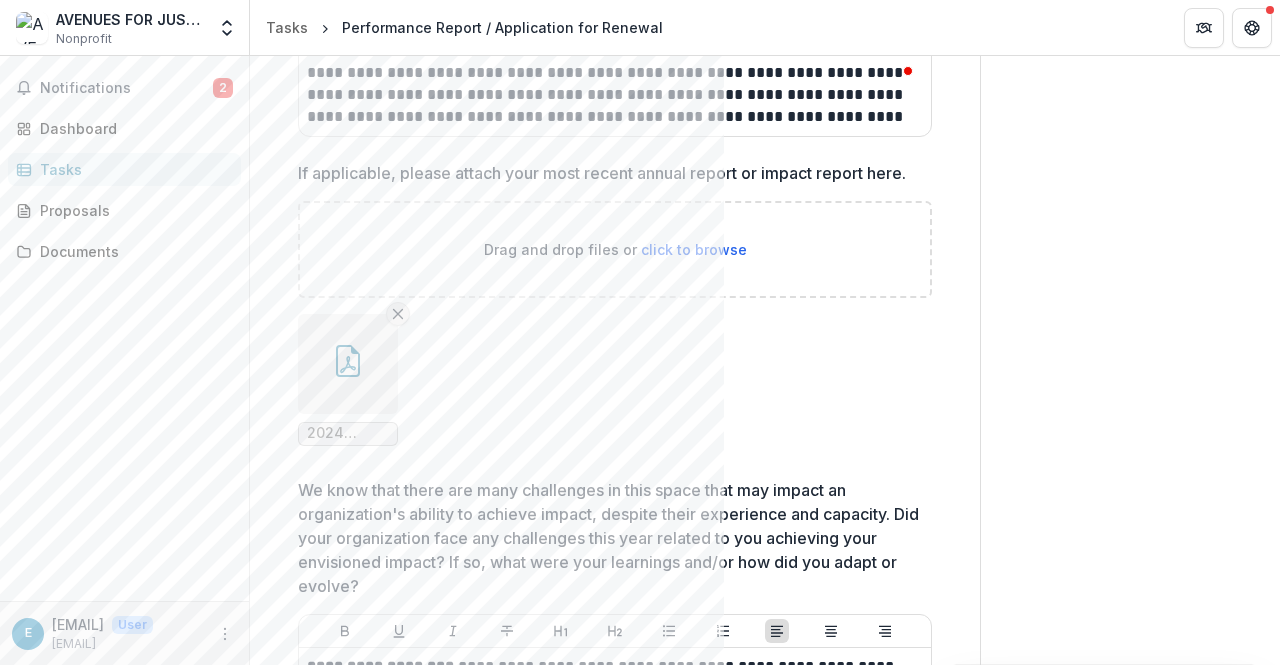click 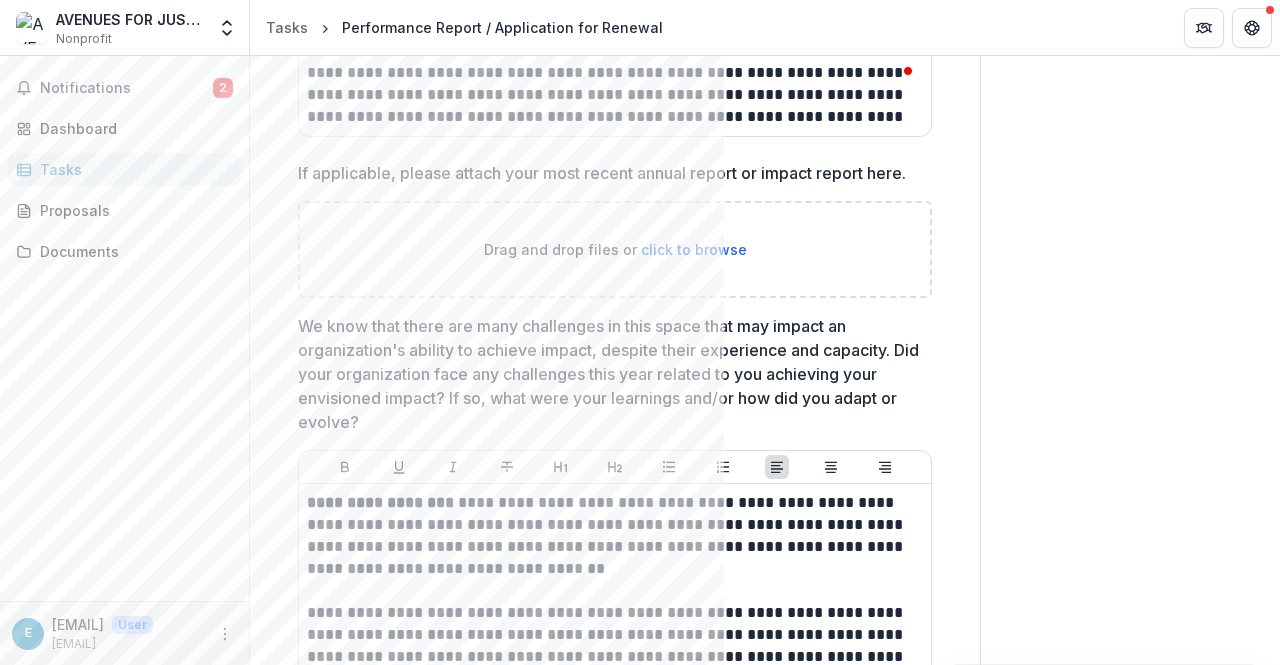 click on "click to browse" at bounding box center (694, 249) 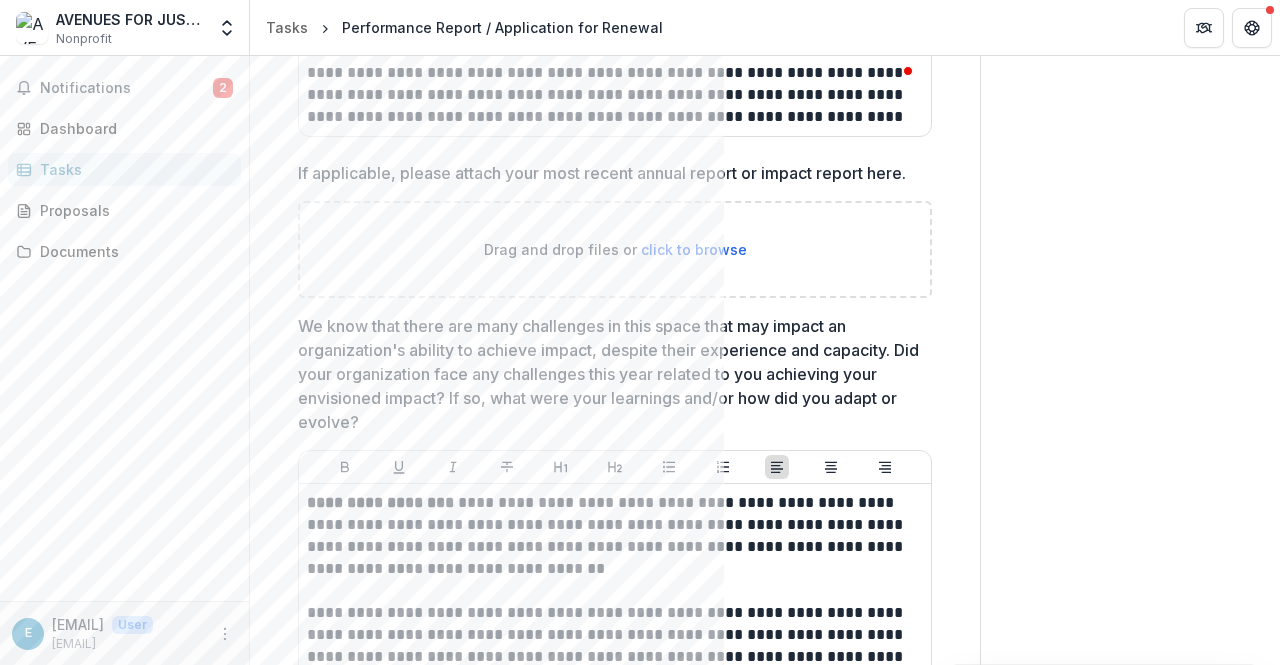type on "**********" 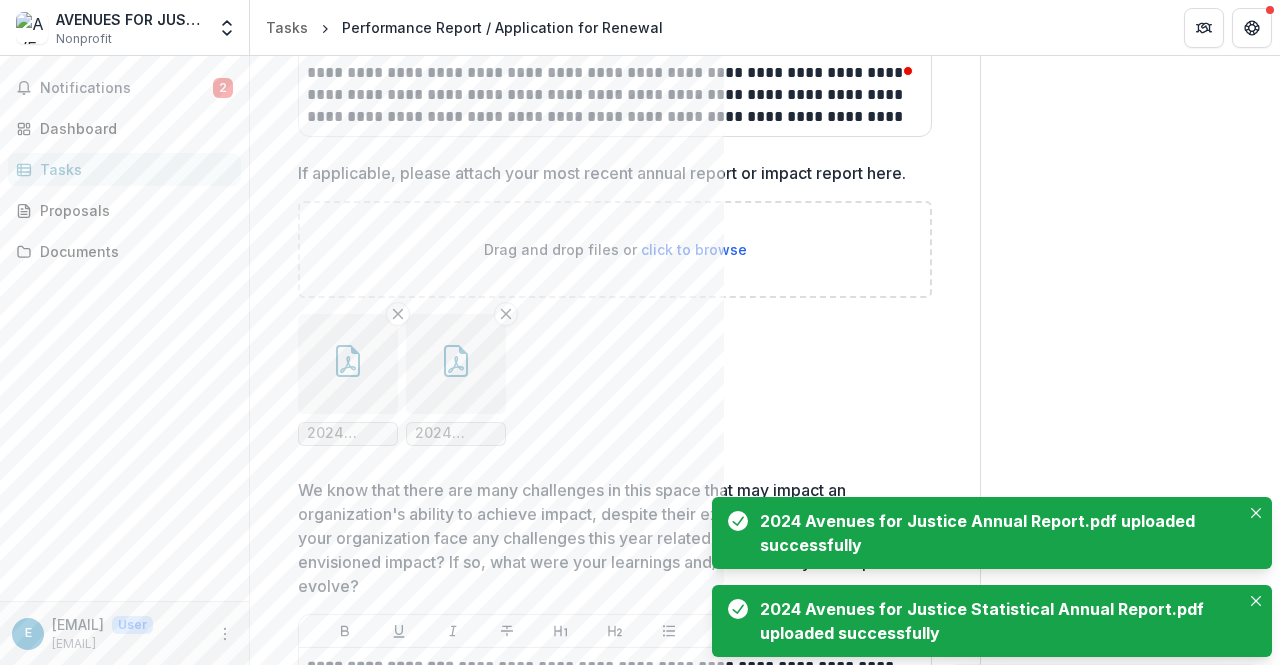 scroll, scrollTop: 11180, scrollLeft: 0, axis: vertical 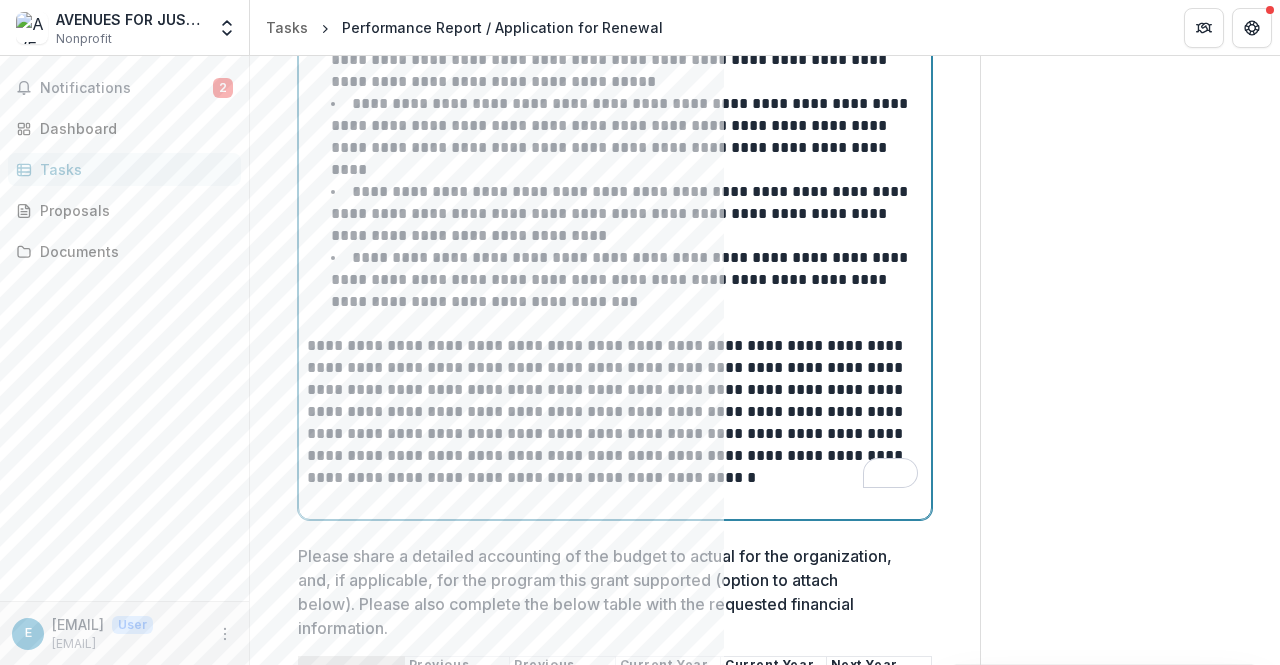 click on "**********" at bounding box center [615, -160] 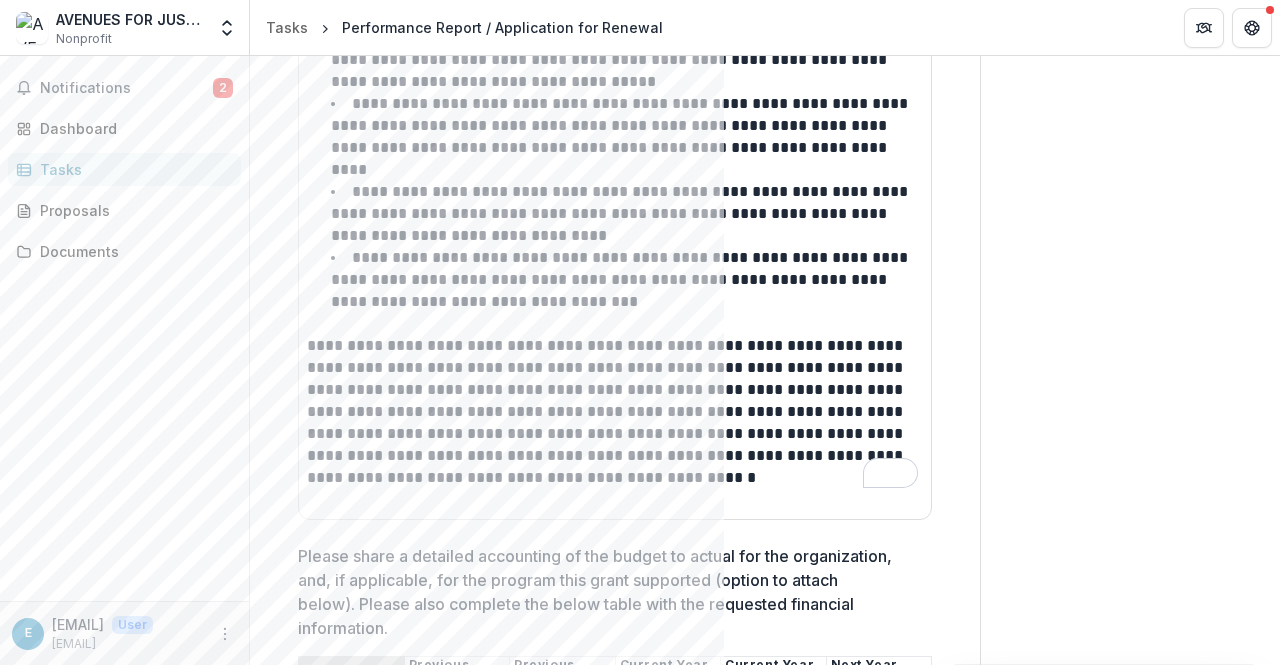 drag, startPoint x: 733, startPoint y: 471, endPoint x: 698, endPoint y: 493, distance: 41.340054 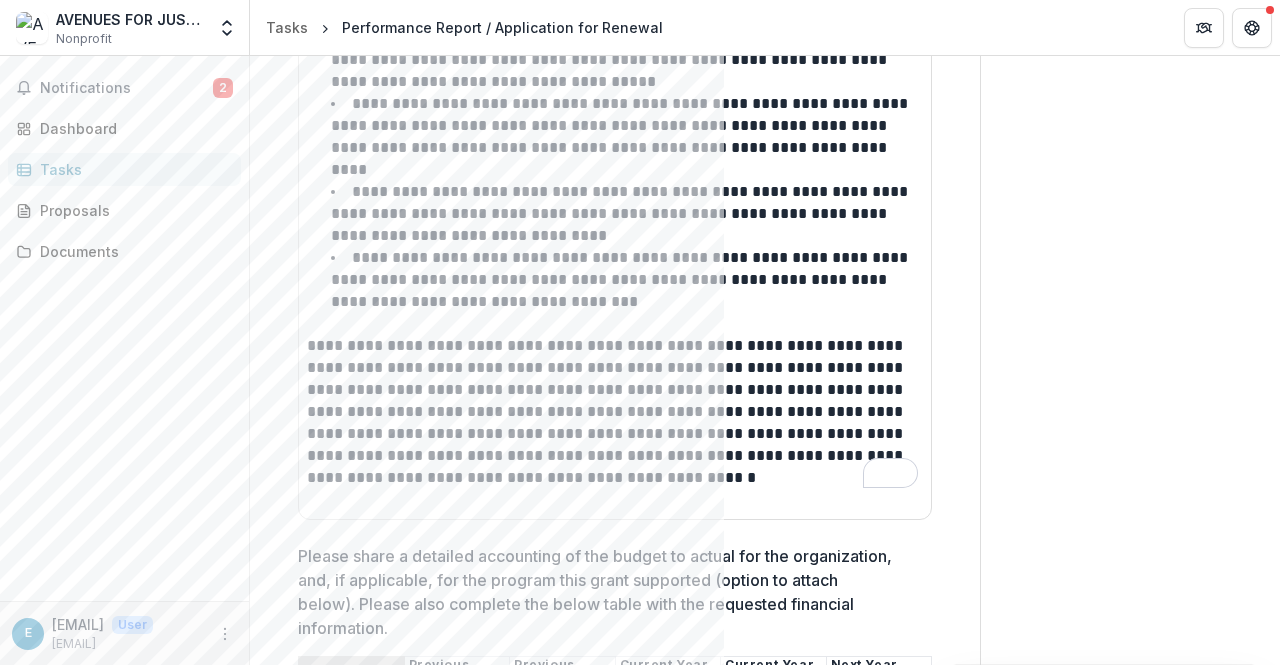 click on "**********" at bounding box center (615, -160) 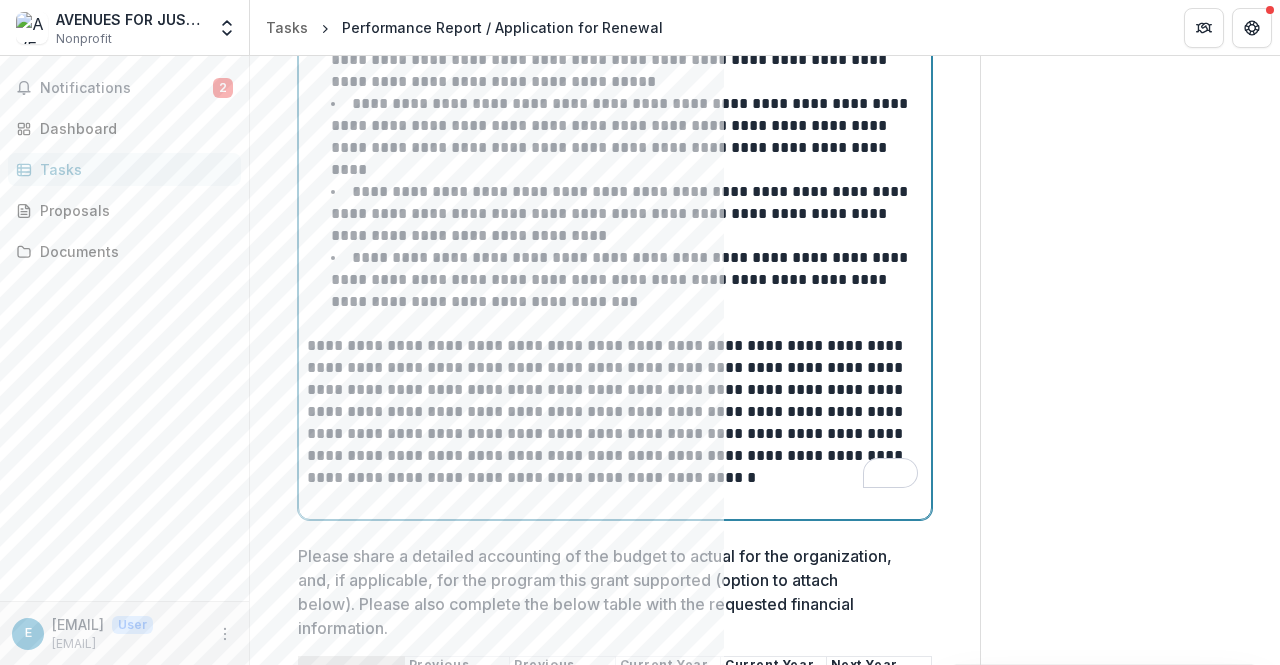 click on "**********" at bounding box center [612, 423] 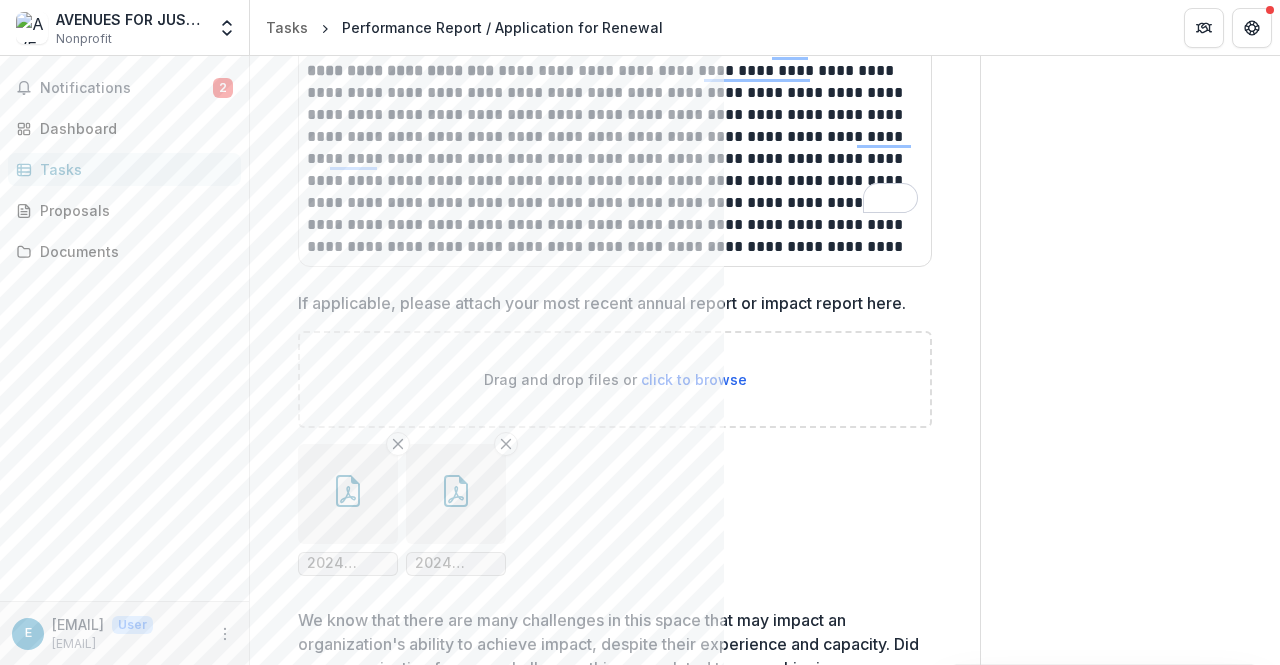 click on "2024 Avenues for Justice Statistical Annual Report.pdf" at bounding box center [456, 563] 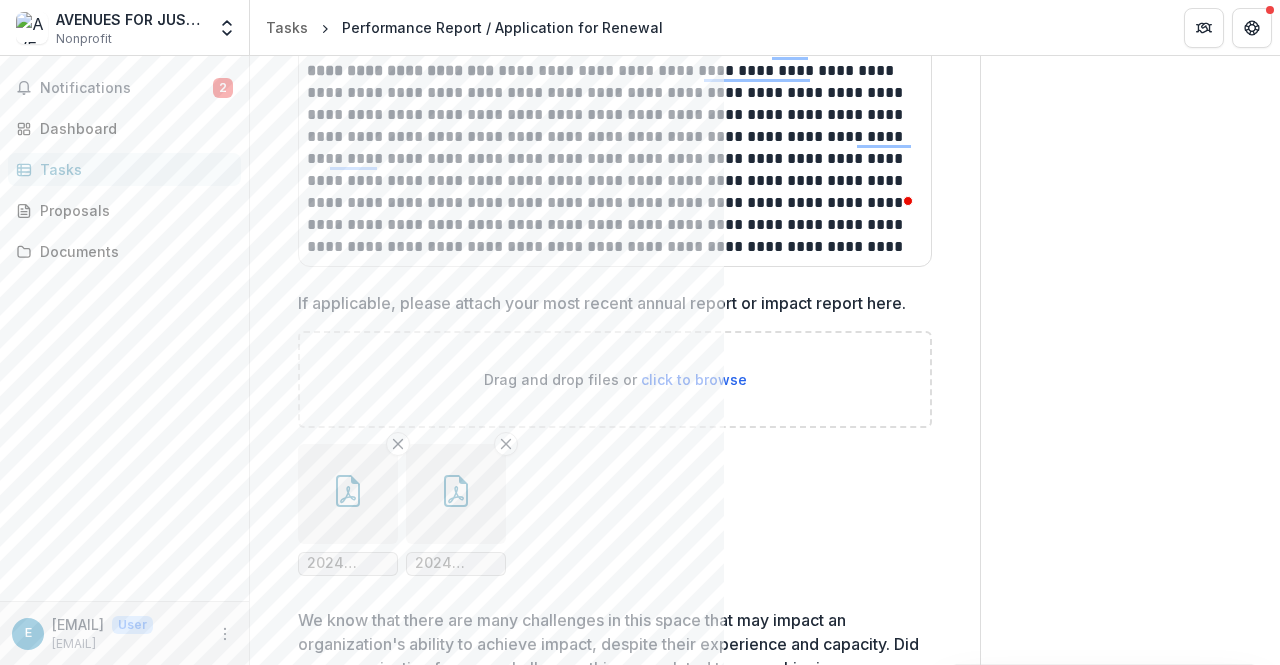 click on "2024 Avenues for Justice Statistical Annual Report.pdf" at bounding box center [456, 563] 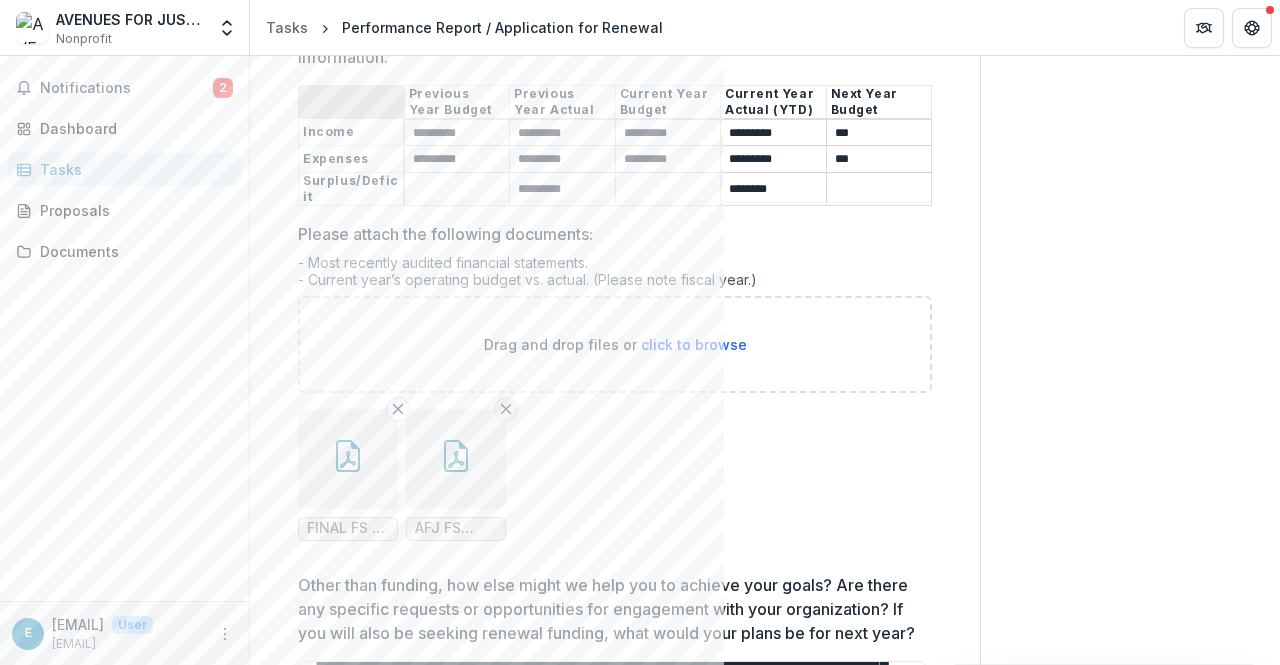 click 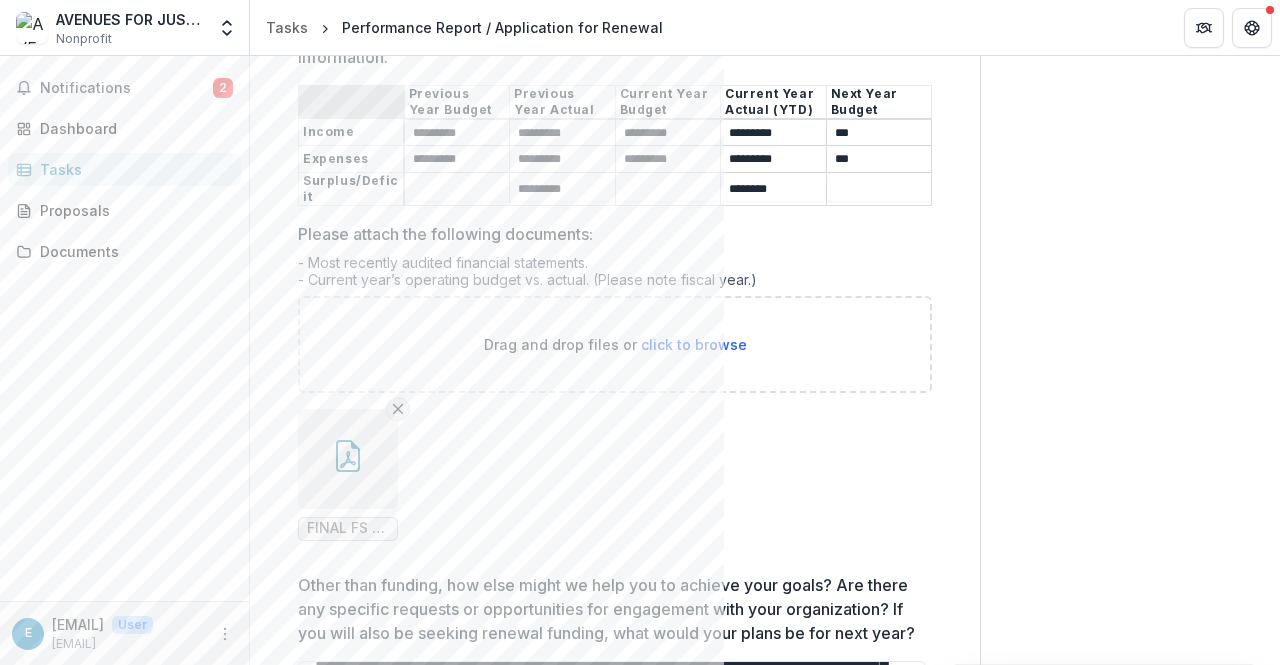 click at bounding box center (398, 409) 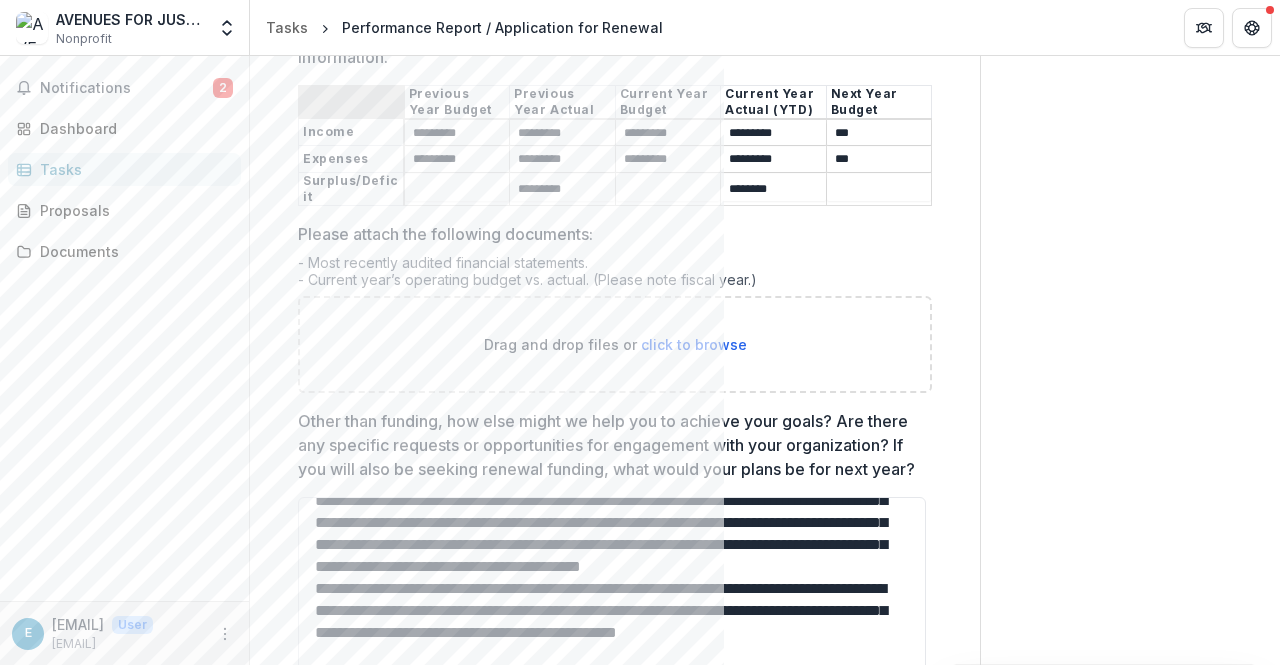 click on "Drag and drop files or   click to browse" at bounding box center [615, 344] 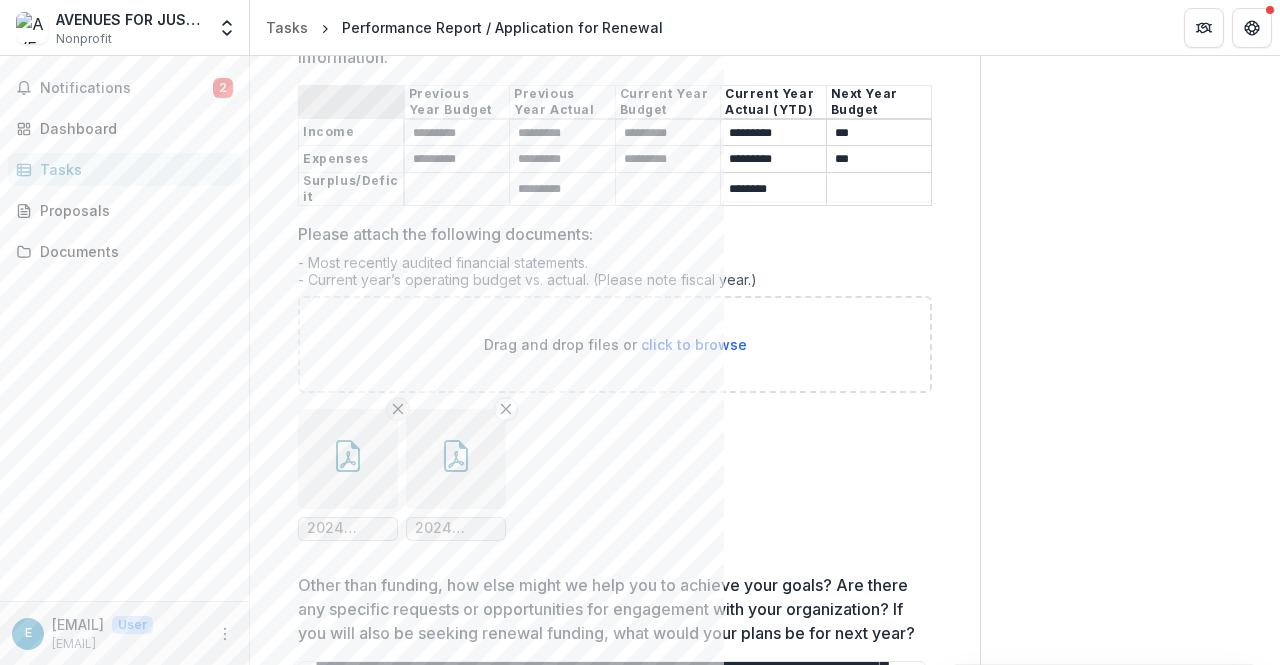 click 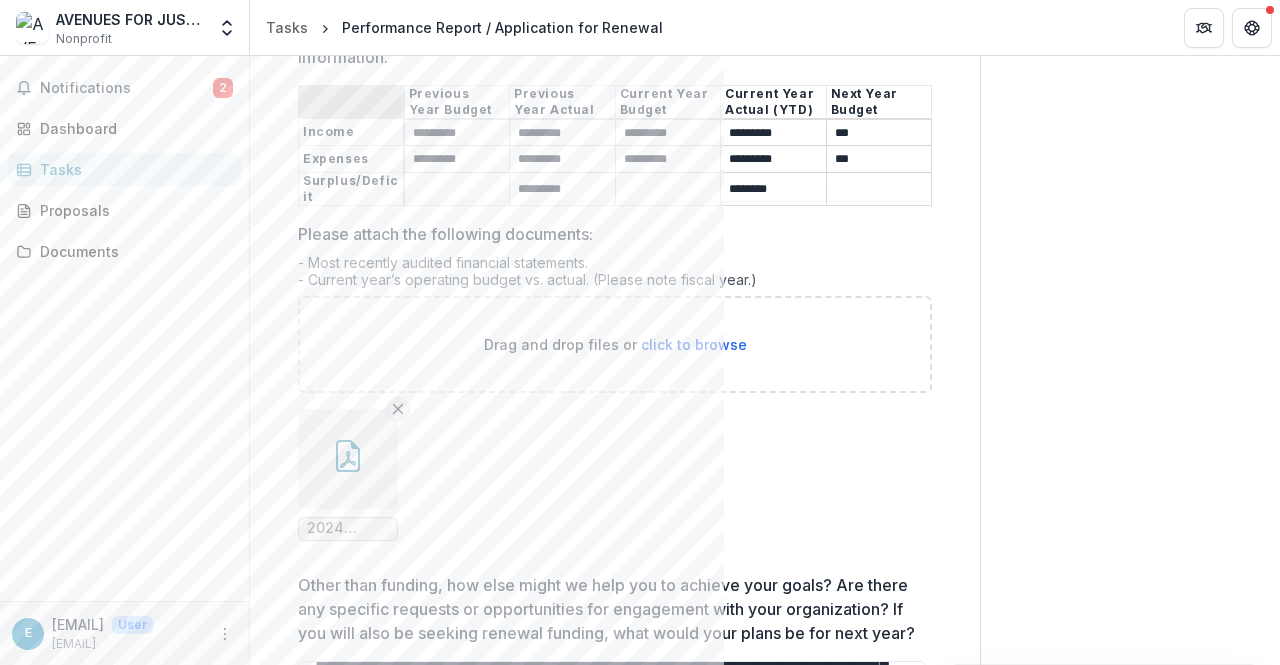 click 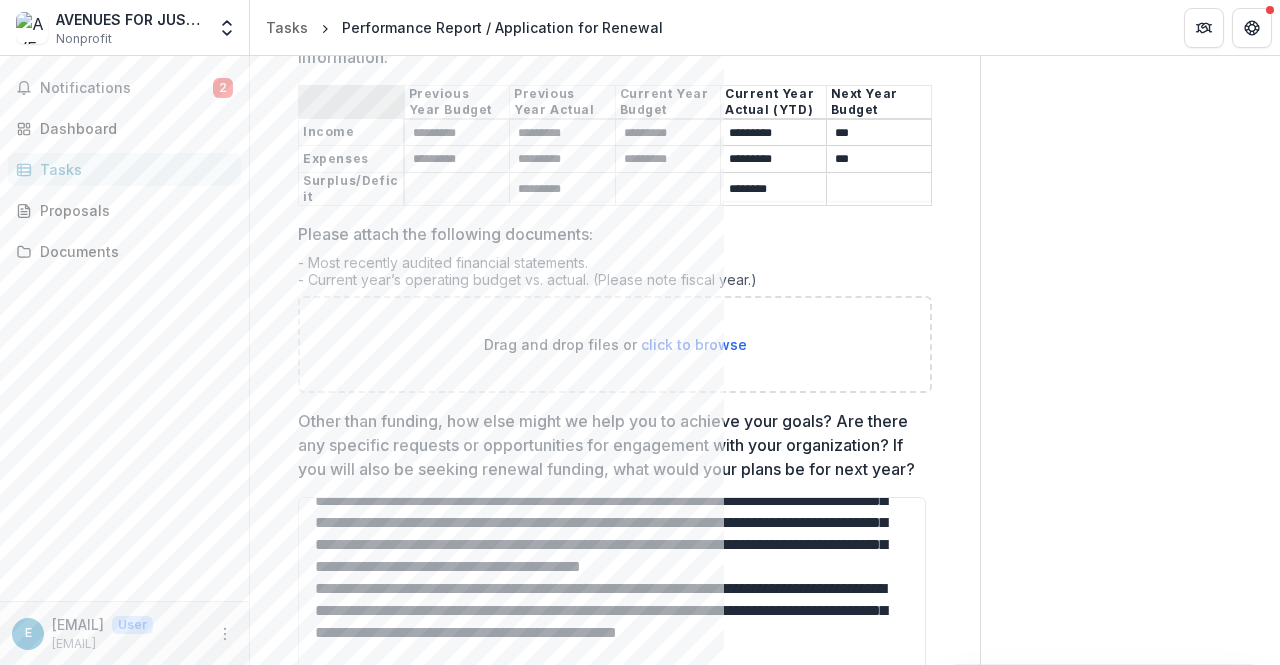 click on "Drag and drop files or   click to browse" at bounding box center (615, 344) 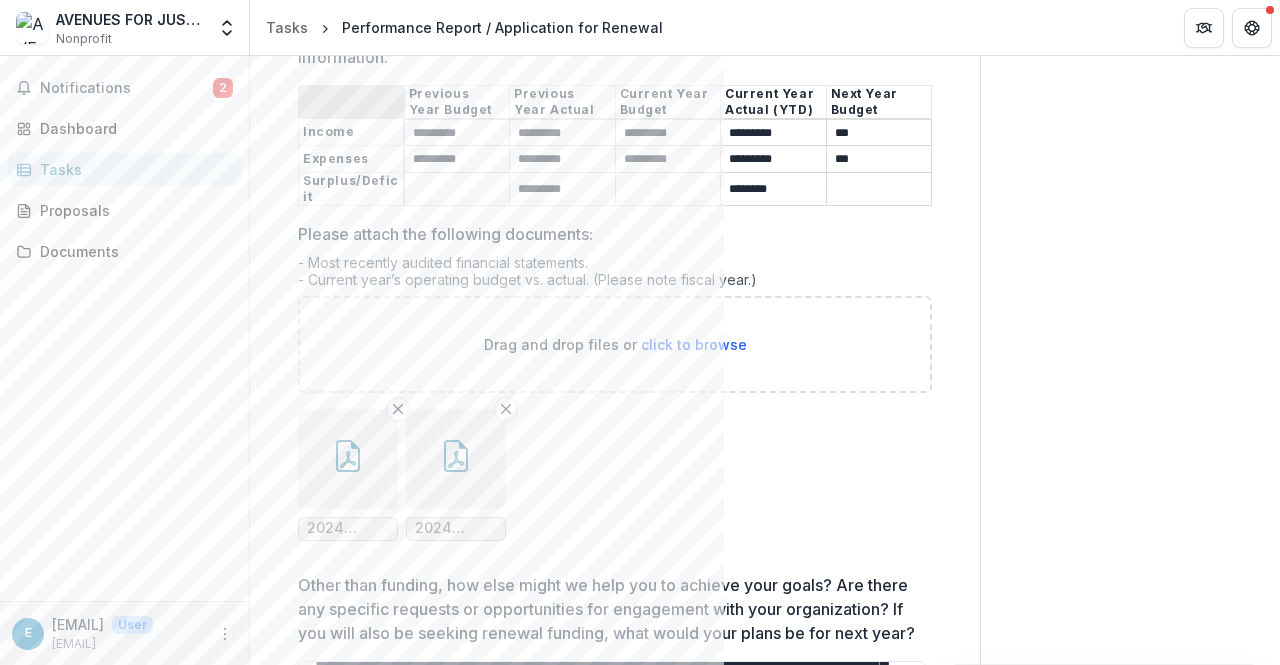 scroll, scrollTop: 13328, scrollLeft: 0, axis: vertical 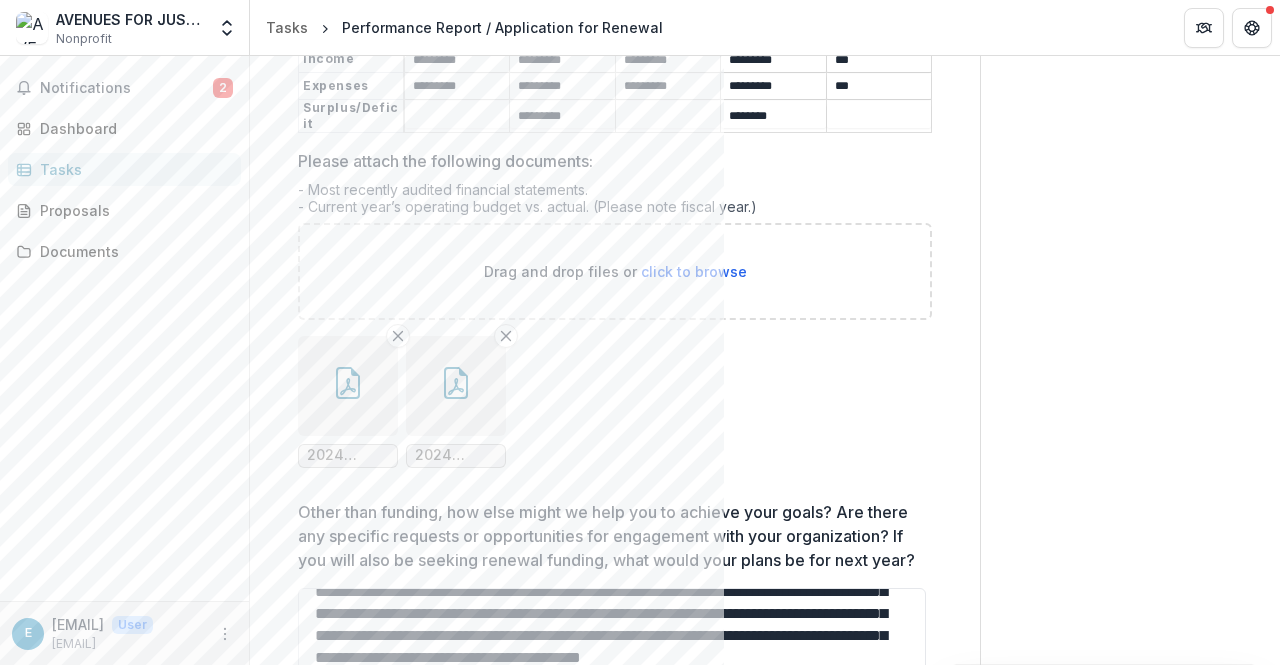 click at bounding box center [348, 386] 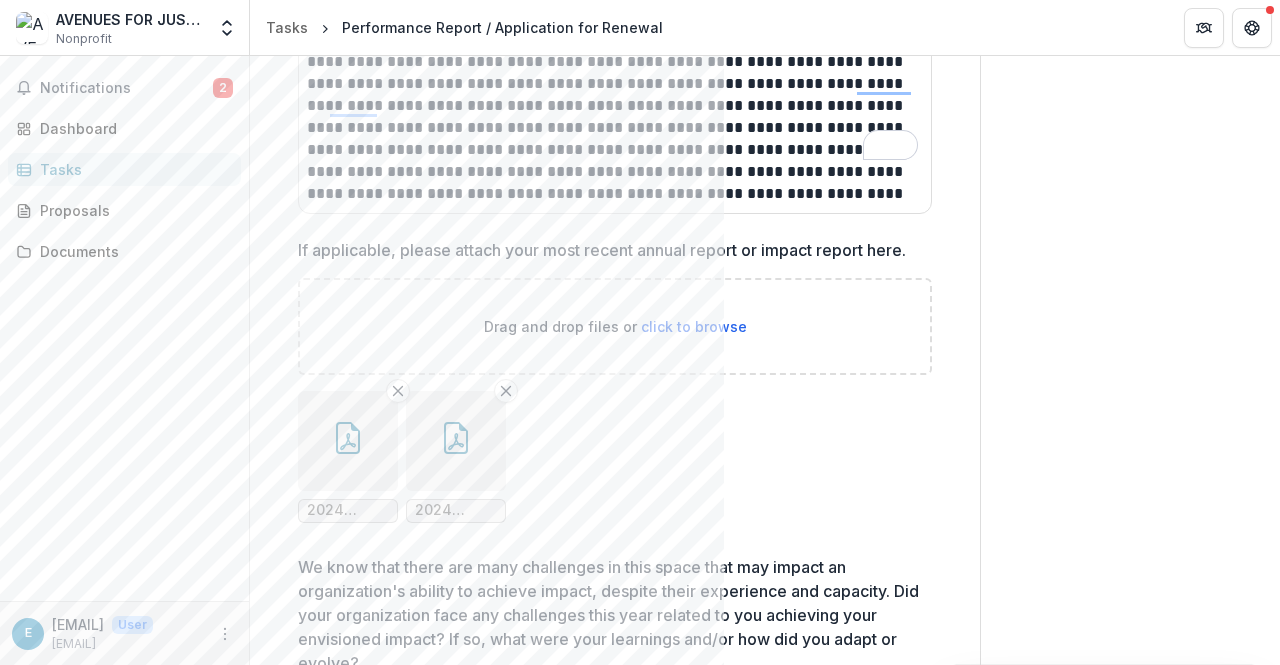 click at bounding box center [348, 441] 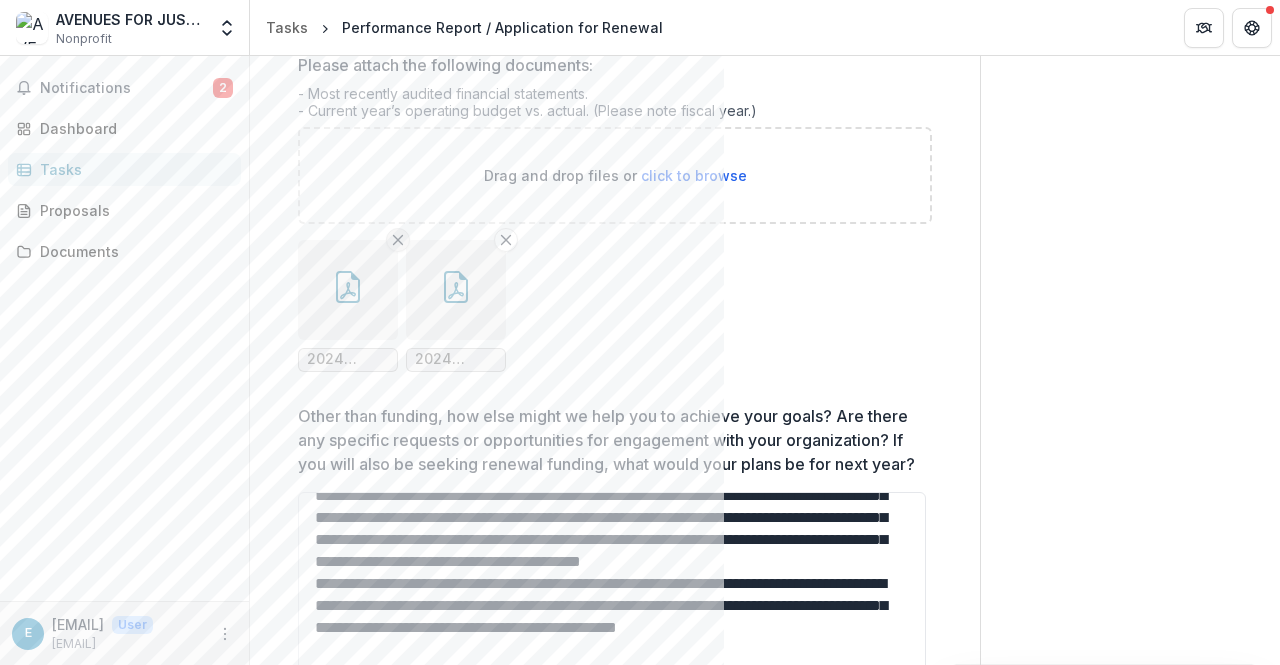click 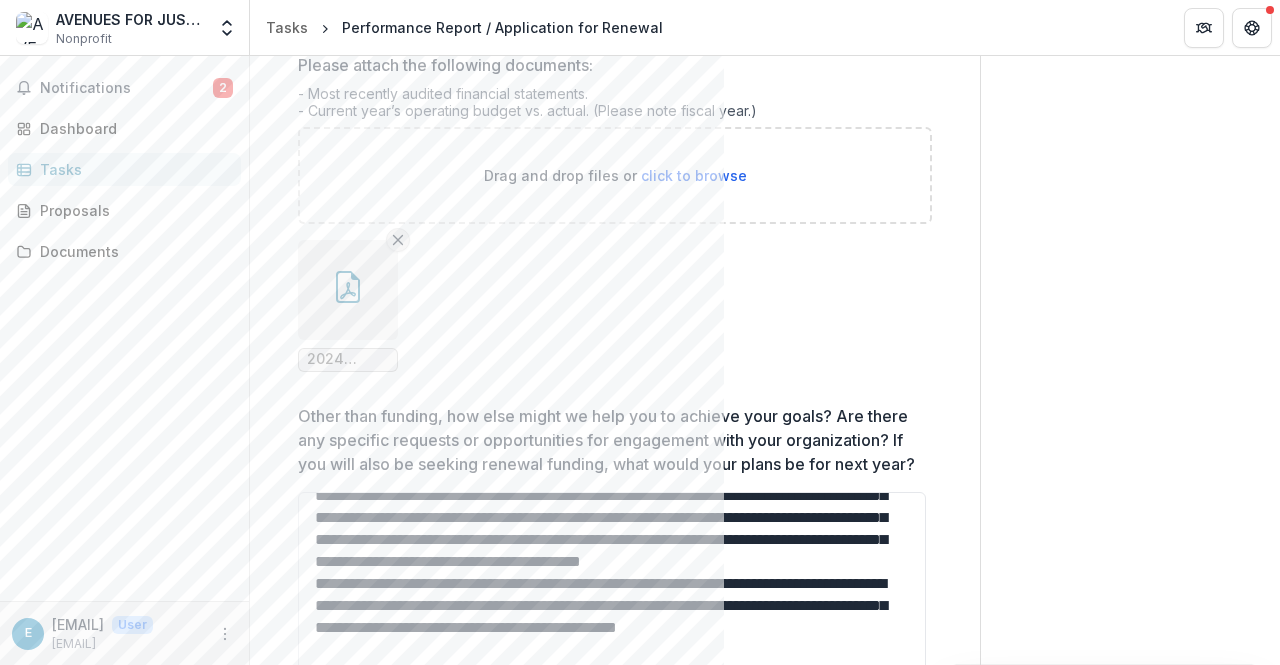 click 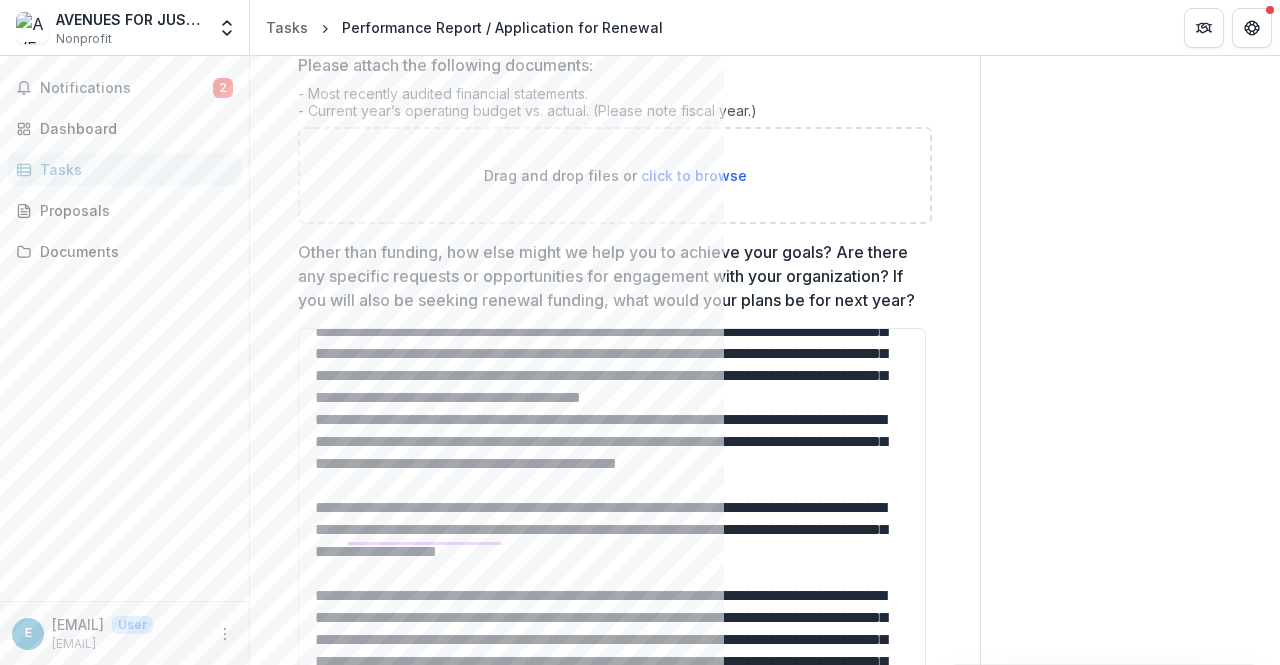 click on "click to browse" at bounding box center [694, 175] 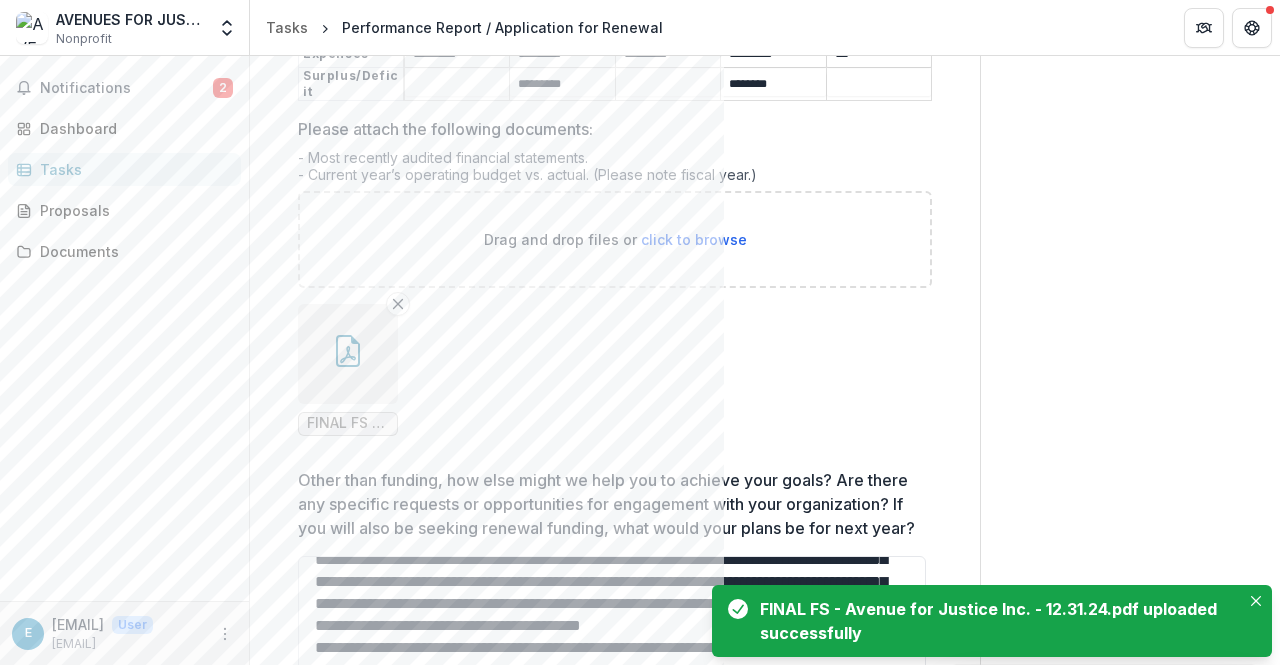 click at bounding box center (348, 354) 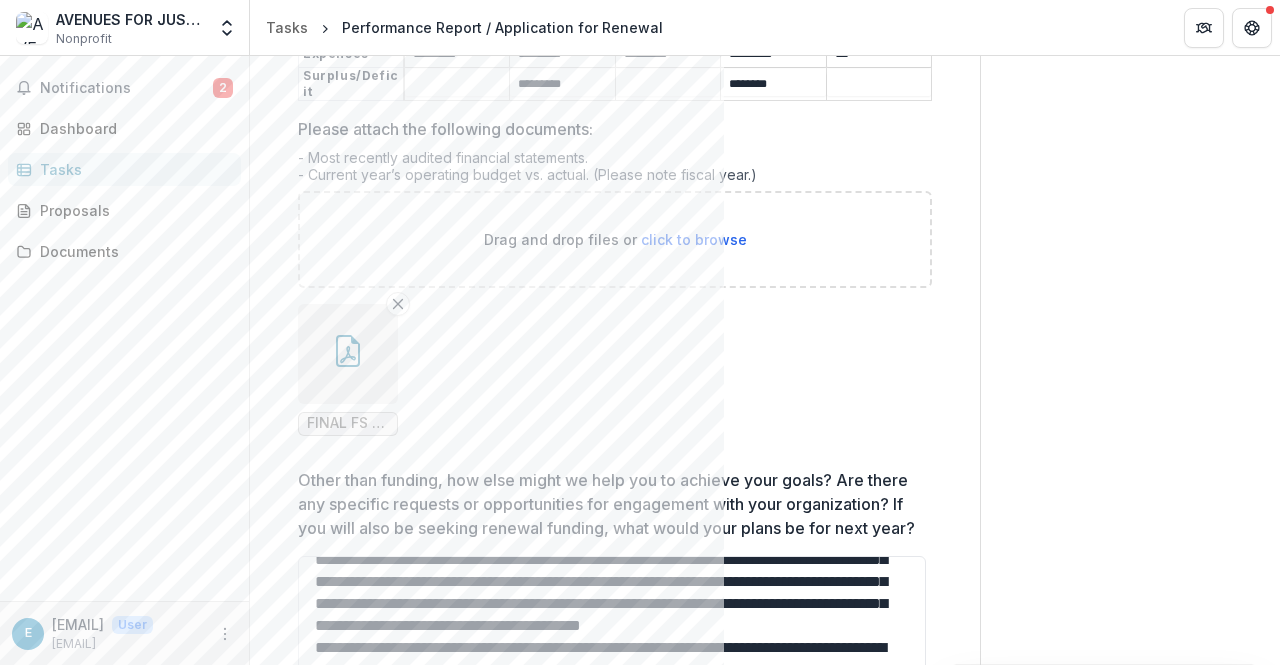 click at bounding box center (8, 677) 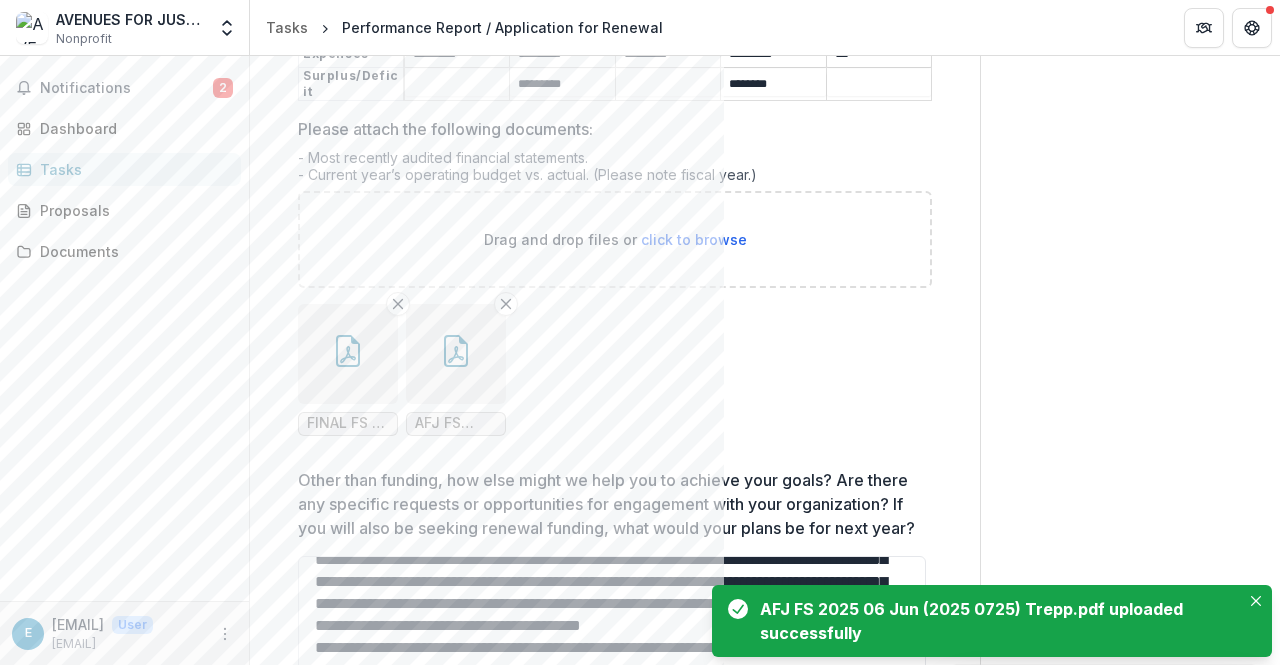 click at bounding box center [456, 354] 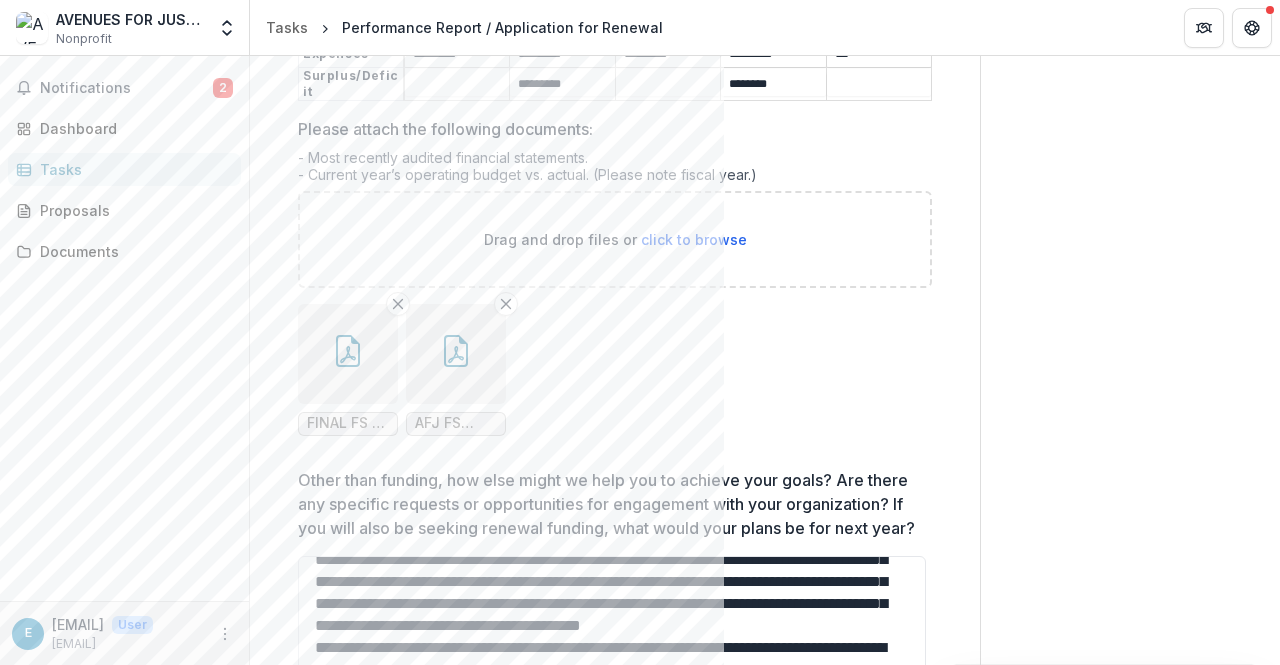 click 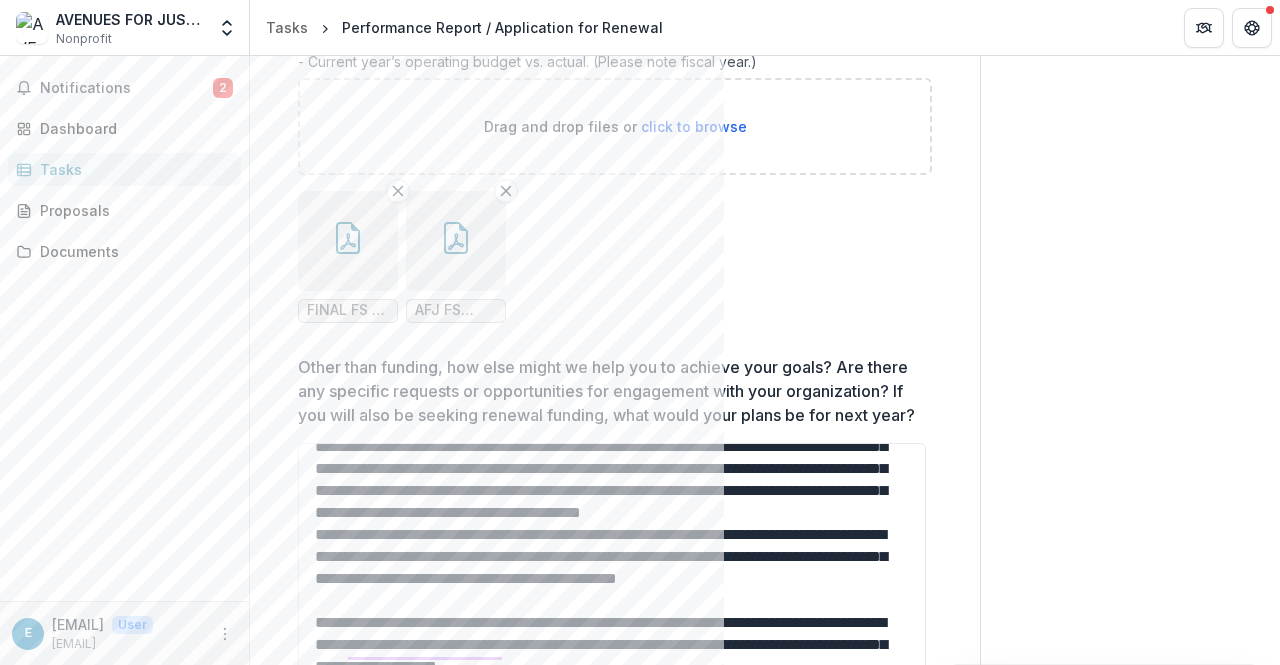 scroll, scrollTop: 13457, scrollLeft: 0, axis: vertical 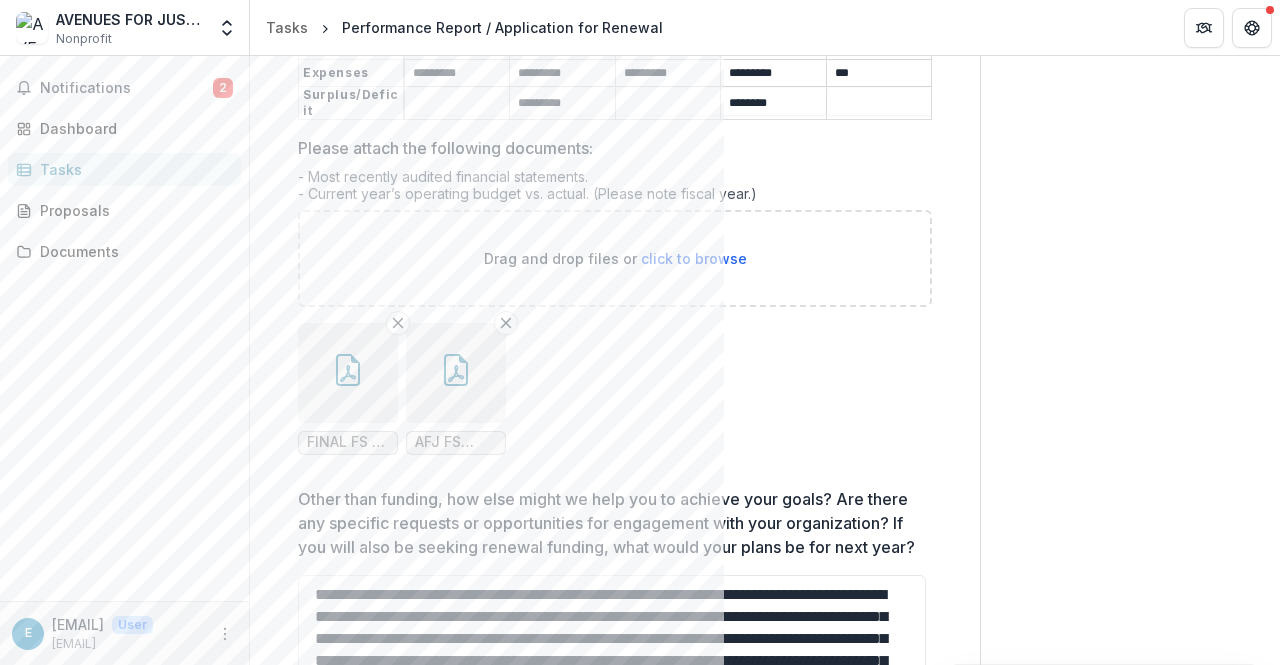 click at bounding box center [348, 373] 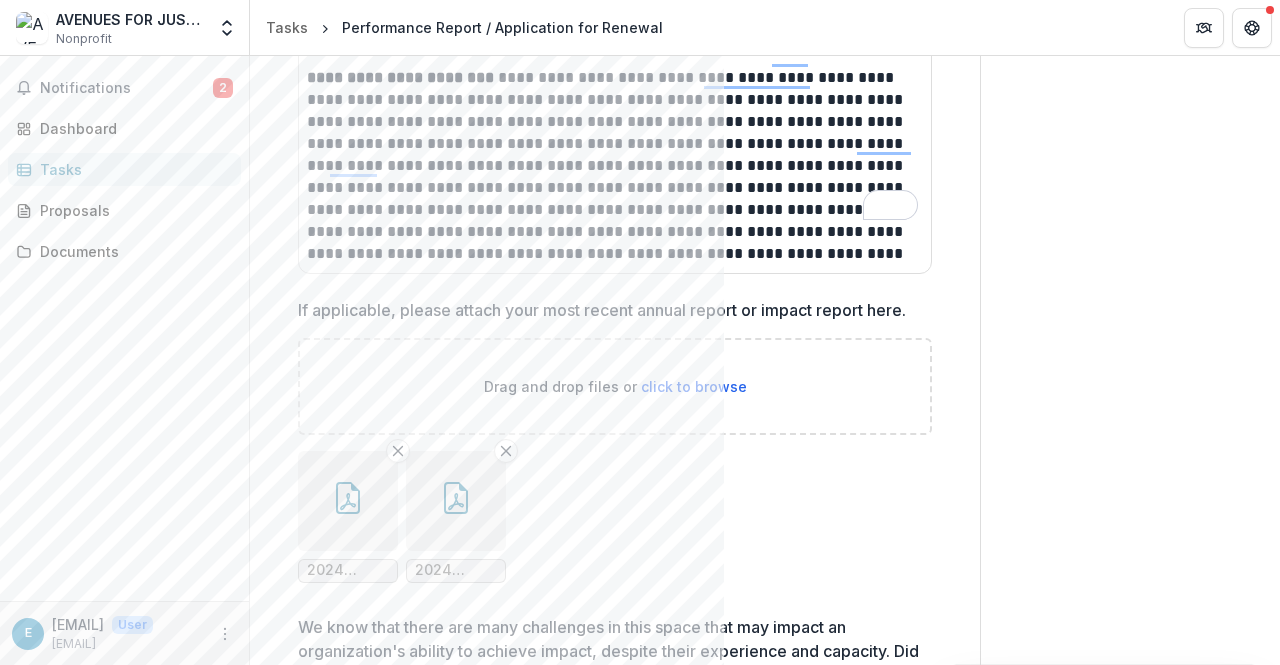 click 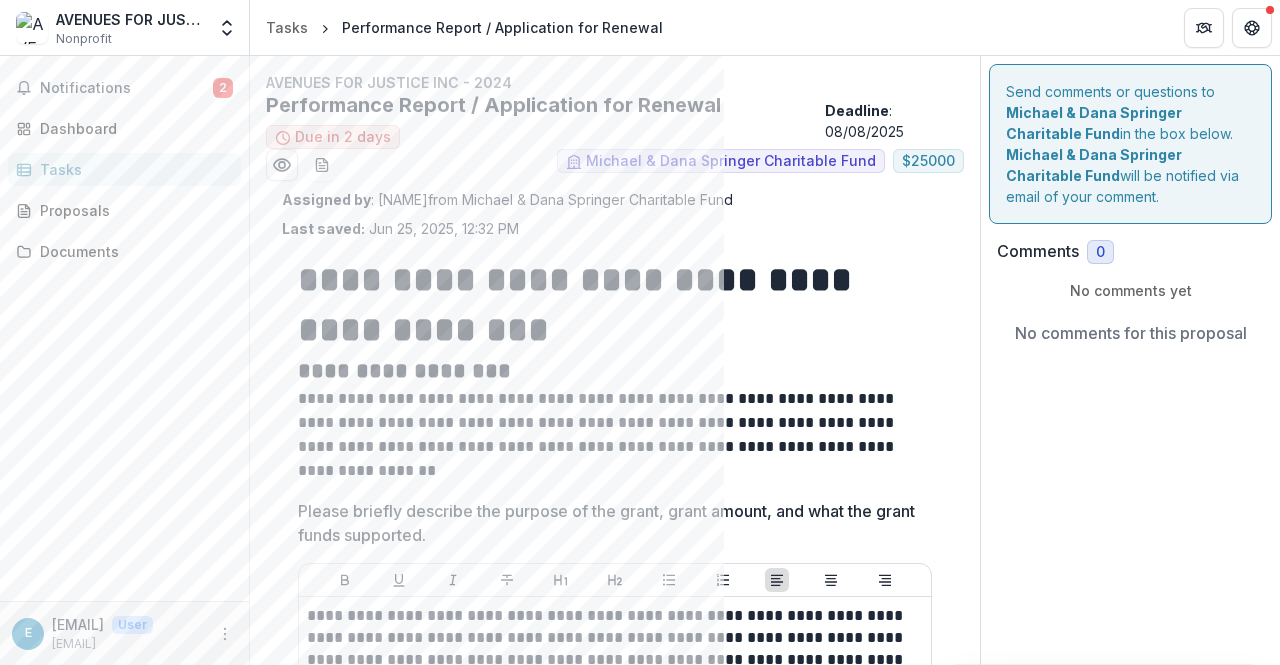 scroll, scrollTop: 0, scrollLeft: 0, axis: both 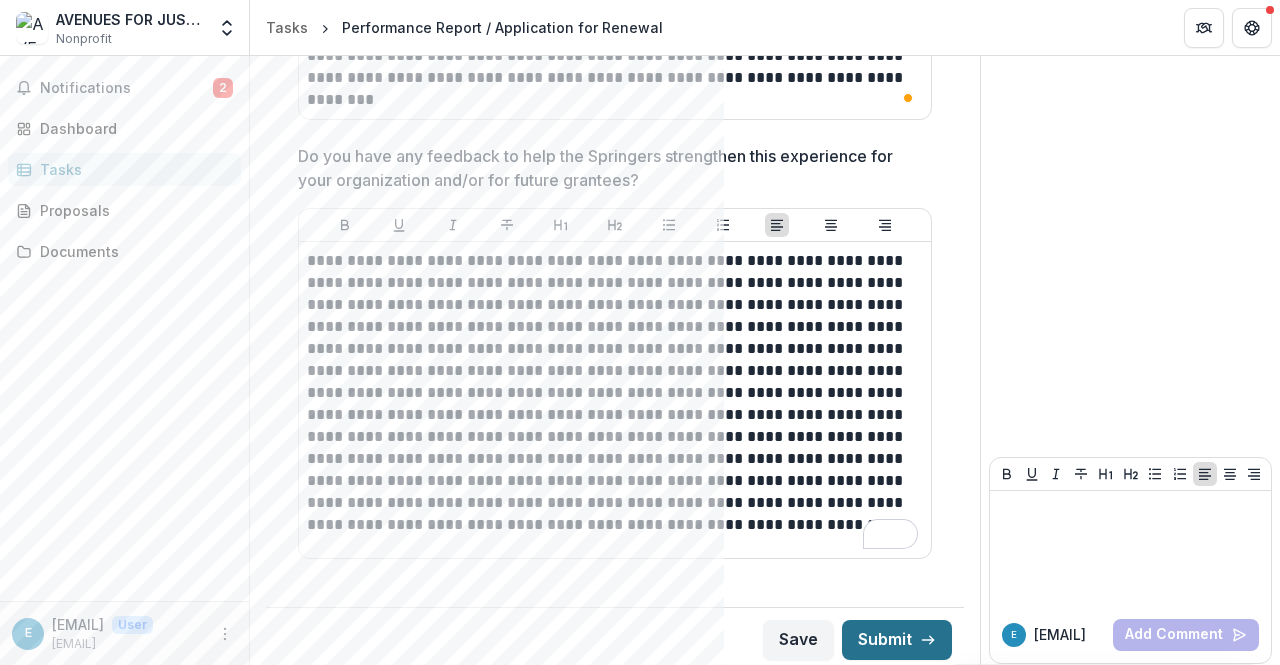 click on "Submit" at bounding box center [897, 640] 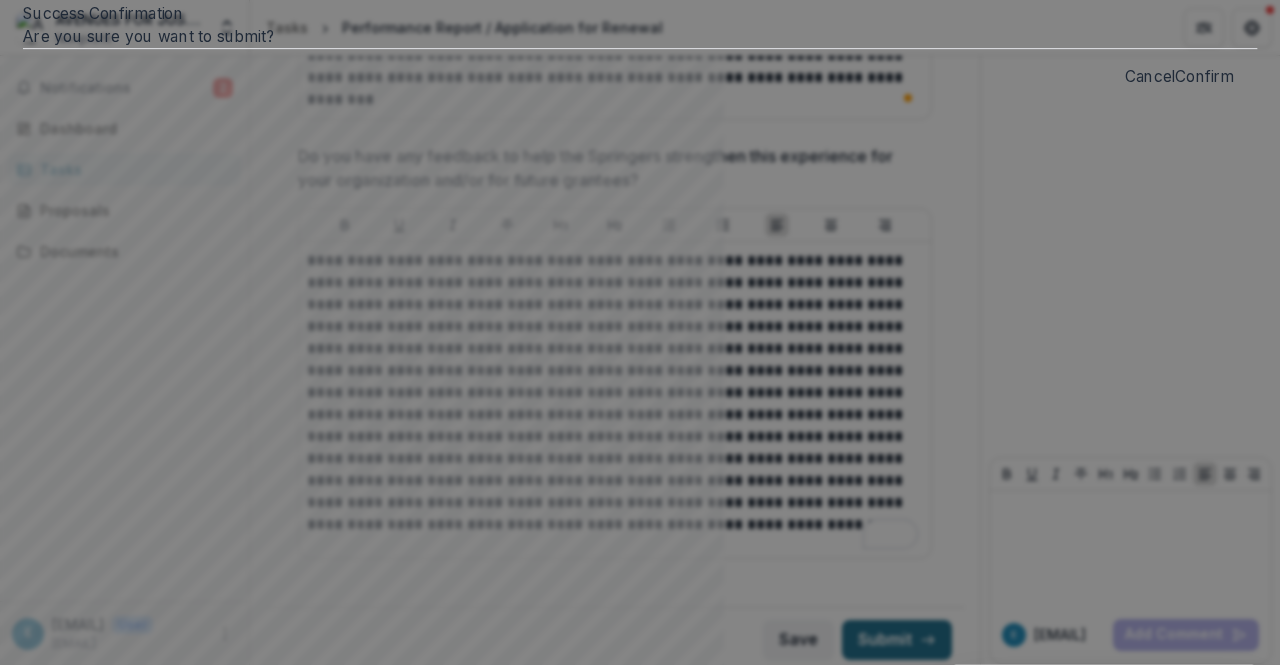 click on "Success Confirmation Are you sure you want to submit? Cancel Confirm" at bounding box center [640, 52] 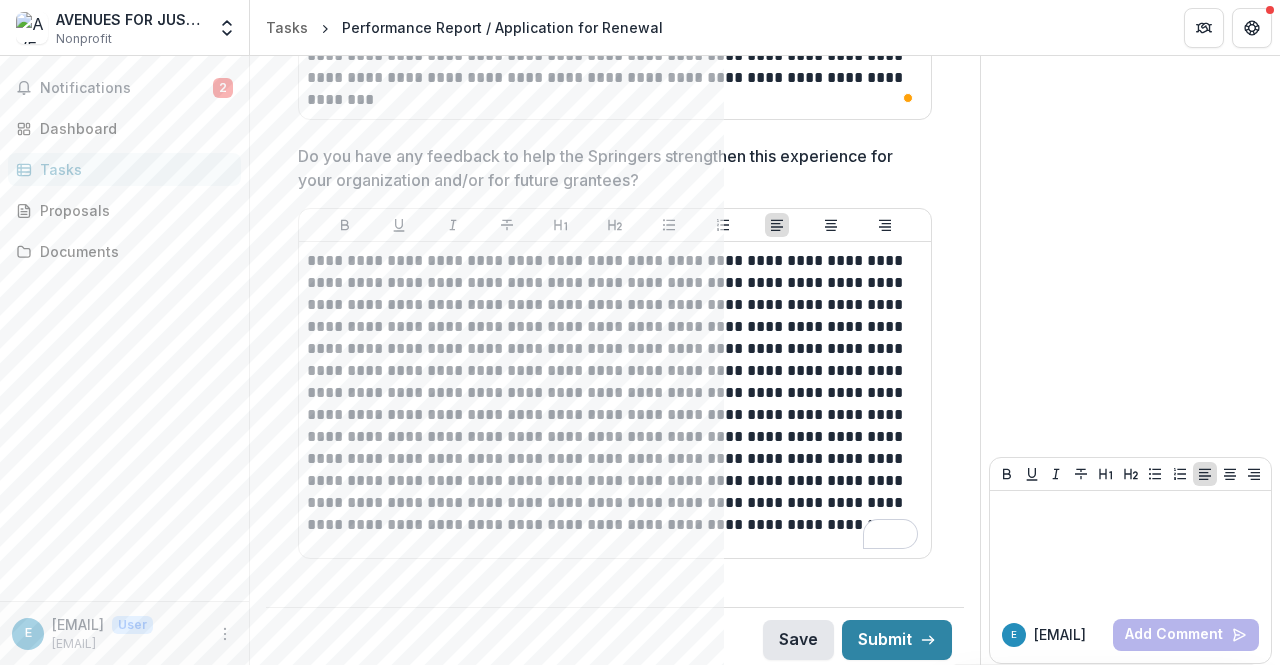 click on "Save" at bounding box center [798, 640] 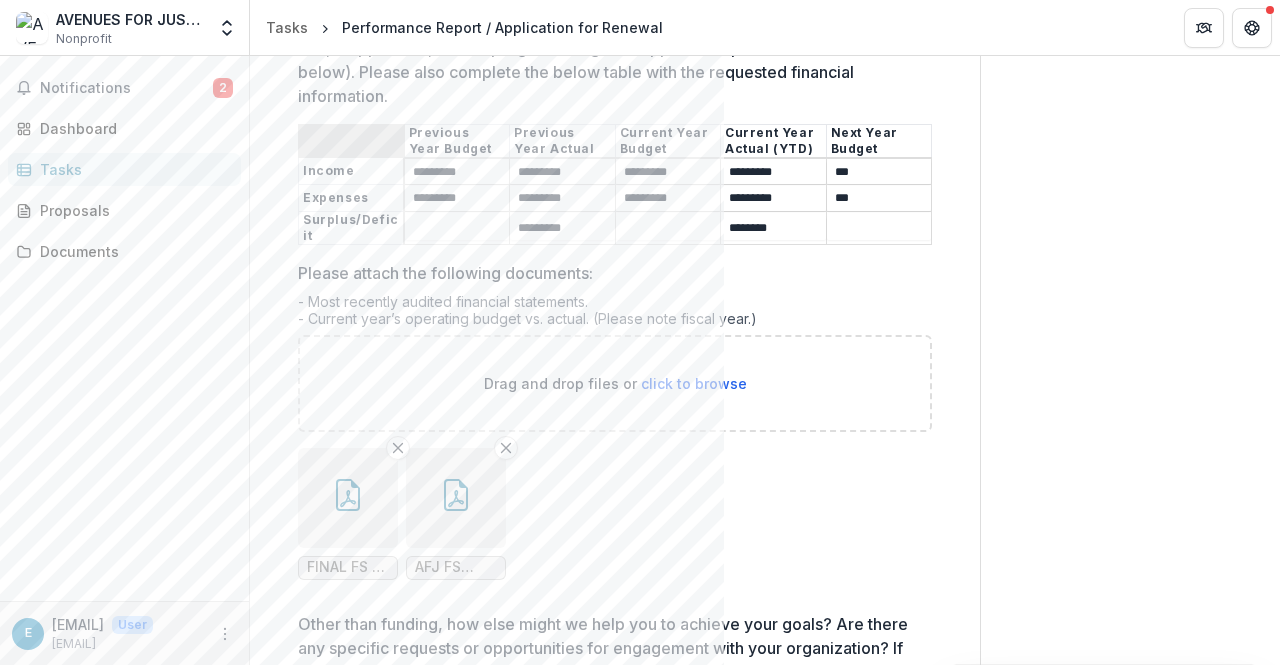 click at bounding box center [456, 498] 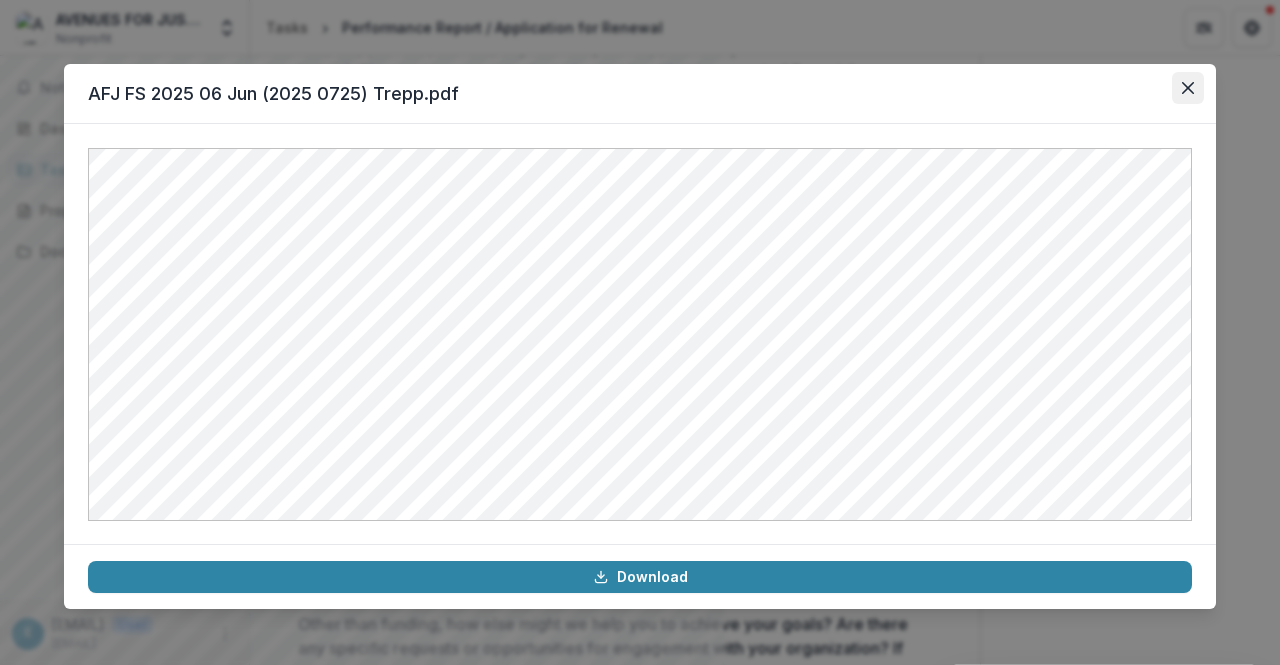 click at bounding box center [1188, 88] 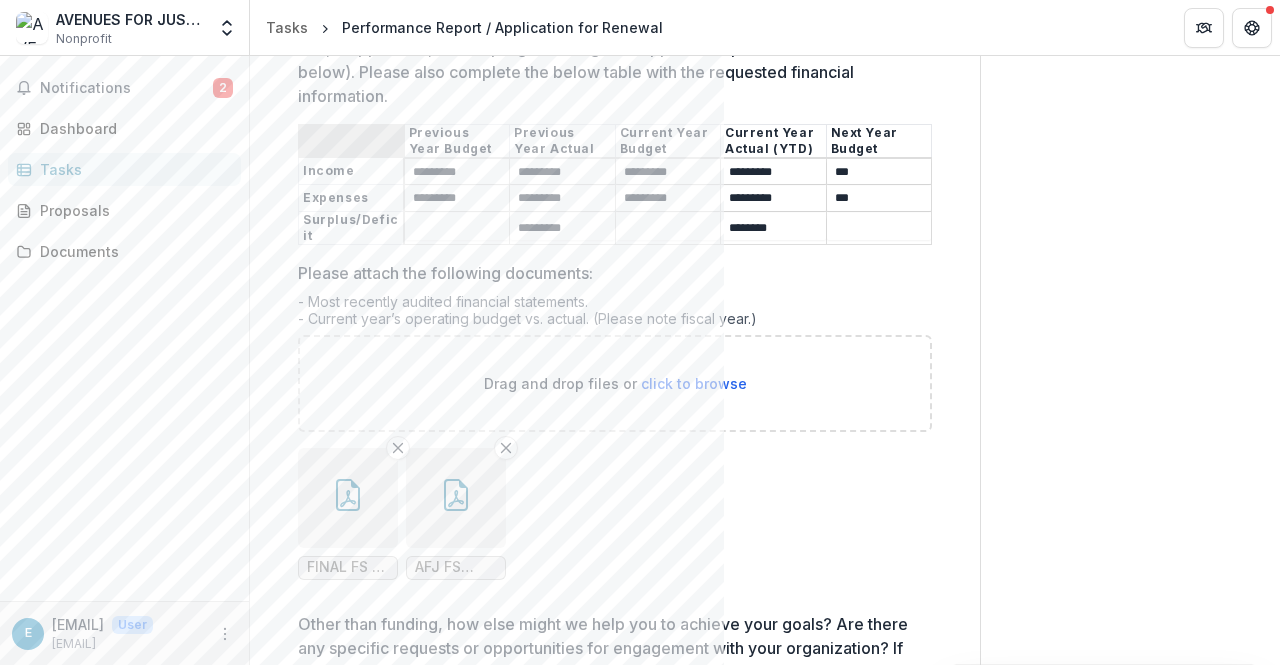 click at bounding box center (348, 498) 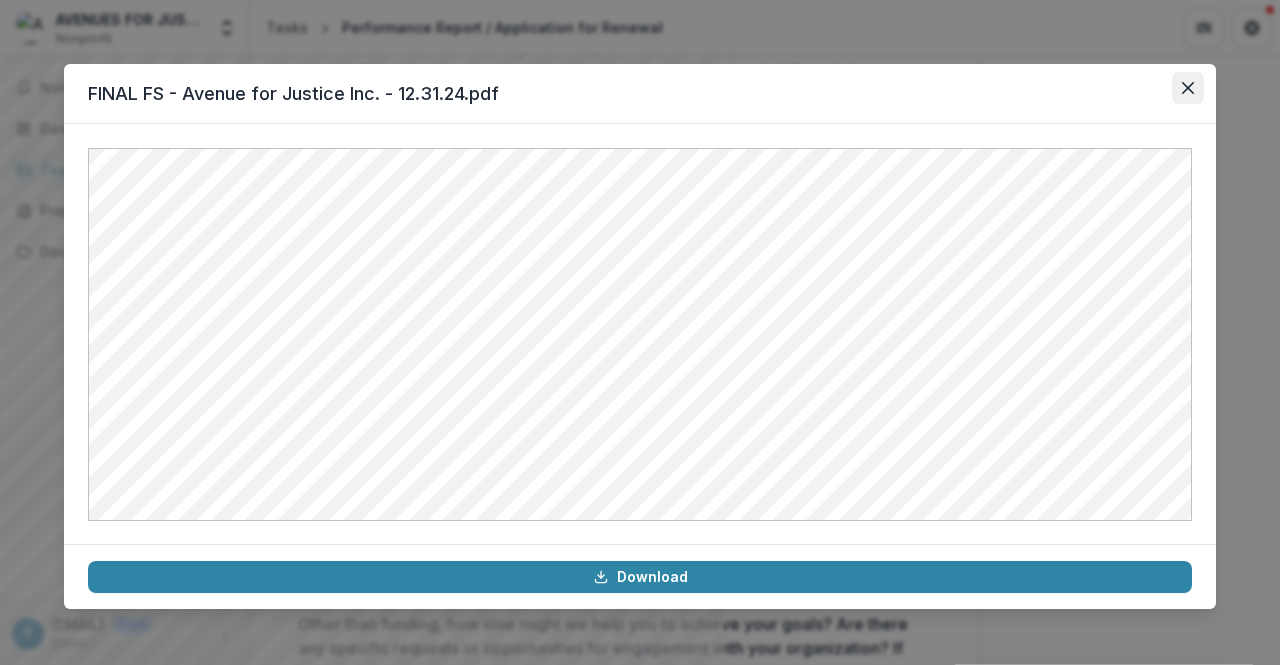 click 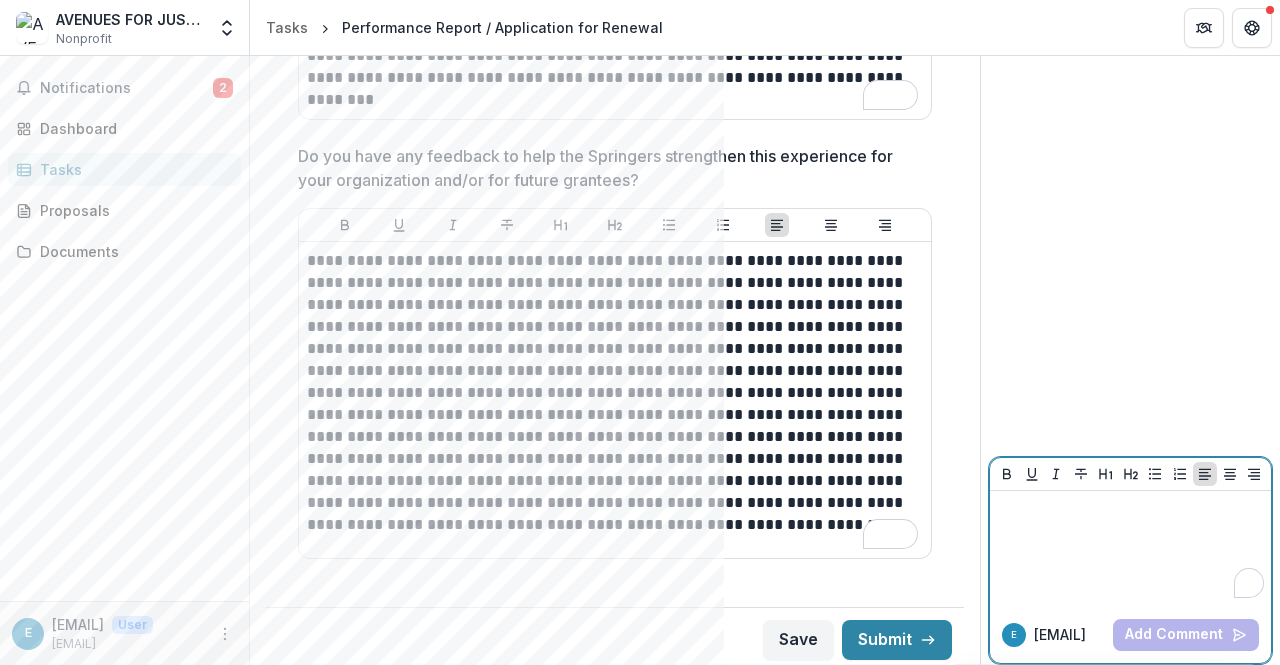 click at bounding box center (1130, 549) 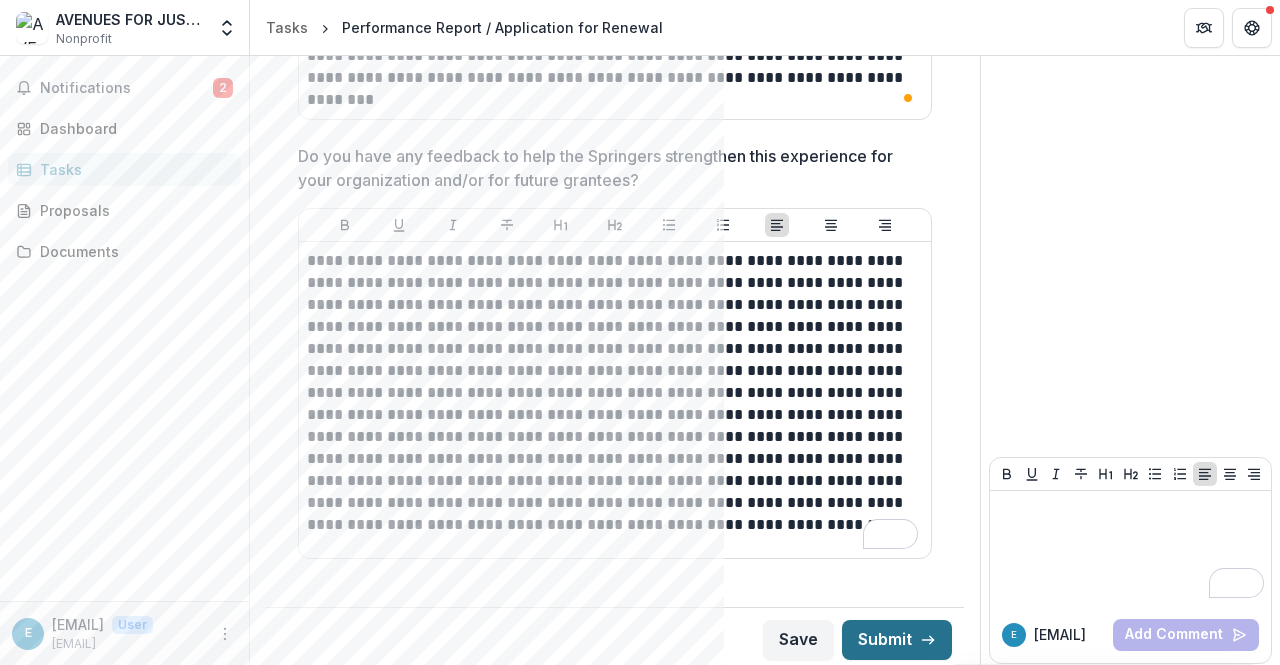 click on "Submit" at bounding box center [897, 640] 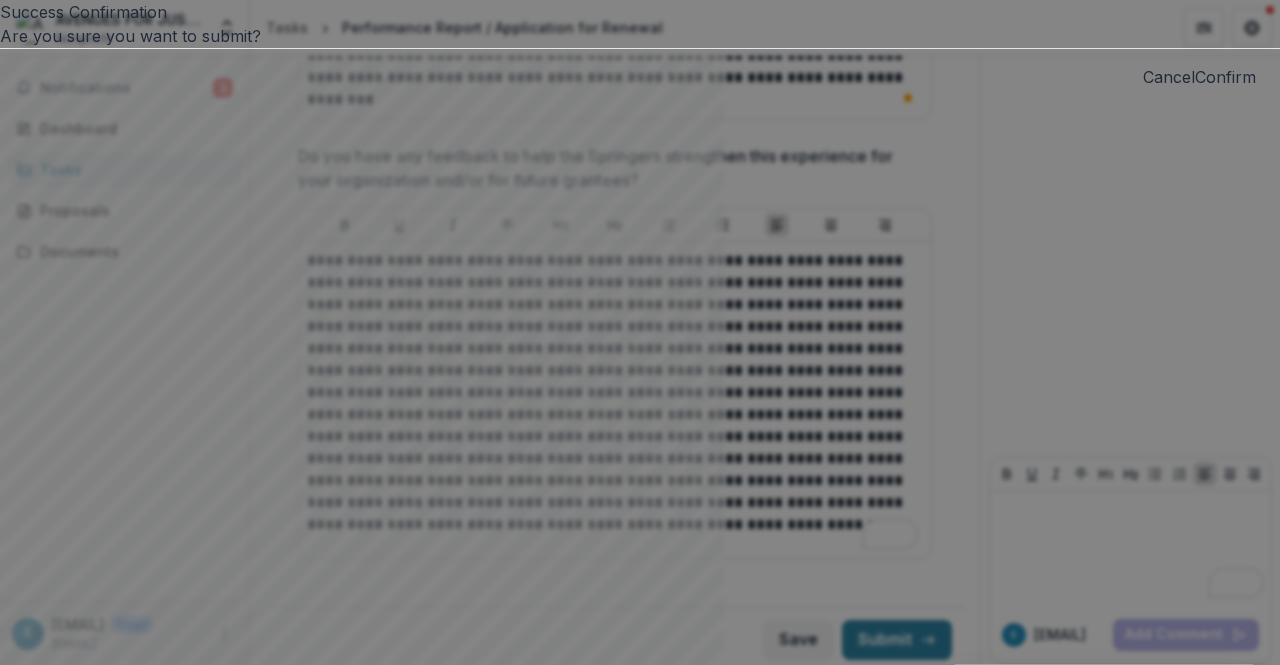 click on "Cancel" at bounding box center [1169, 77] 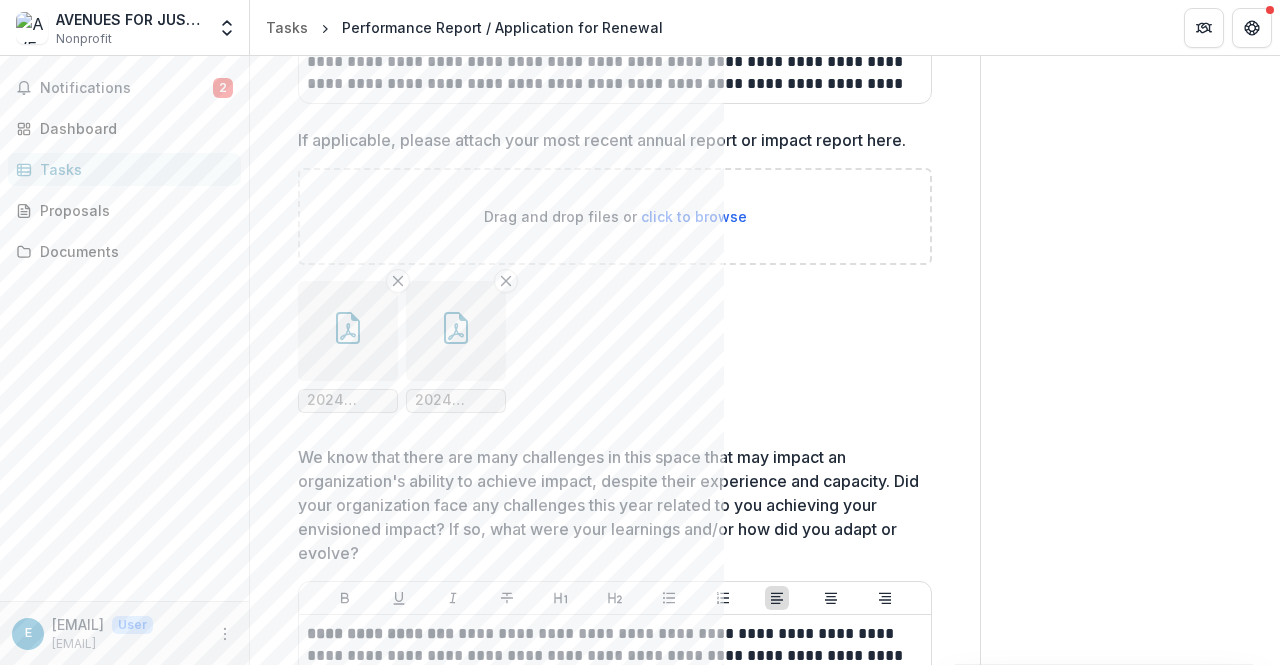 click at bounding box center (348, 331) 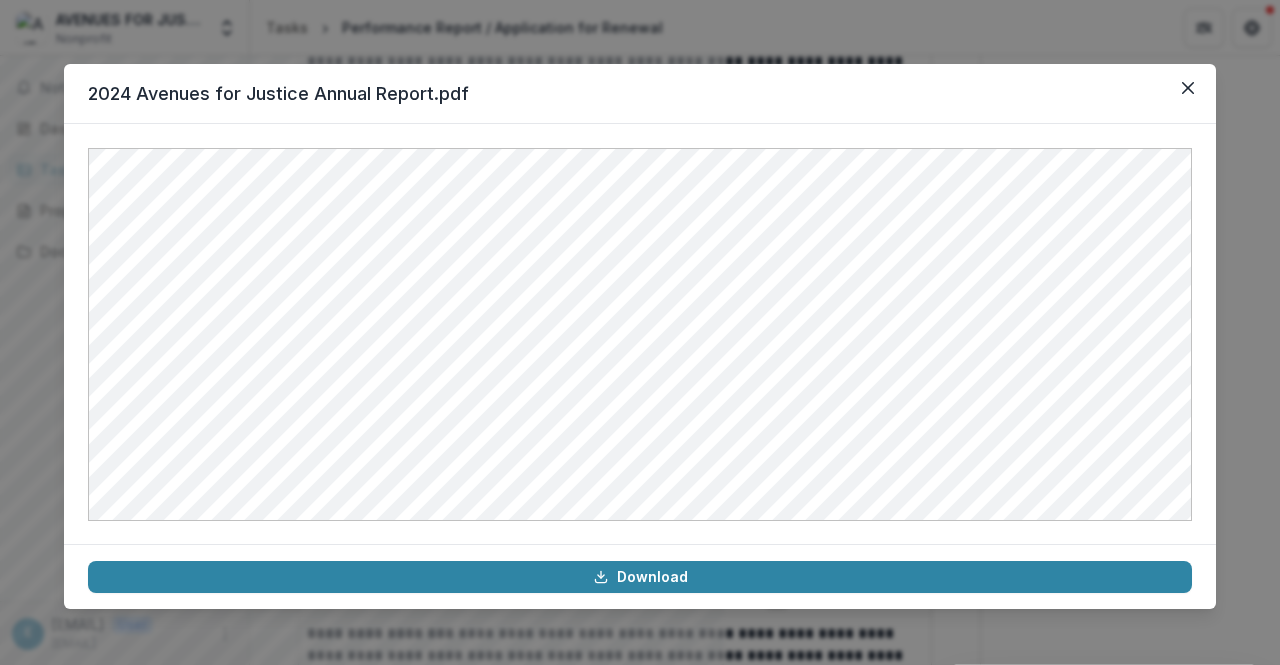 click on "2024 Avenues for Justice Annual Report.pdf Download" at bounding box center (640, 332) 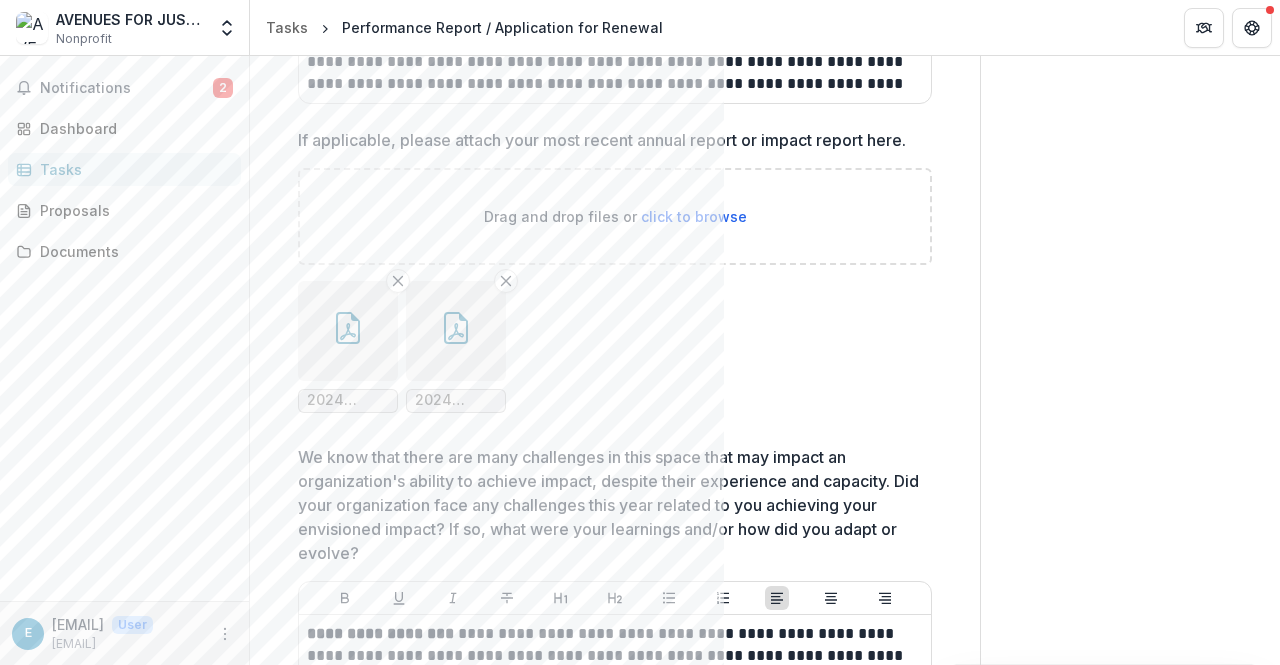 click 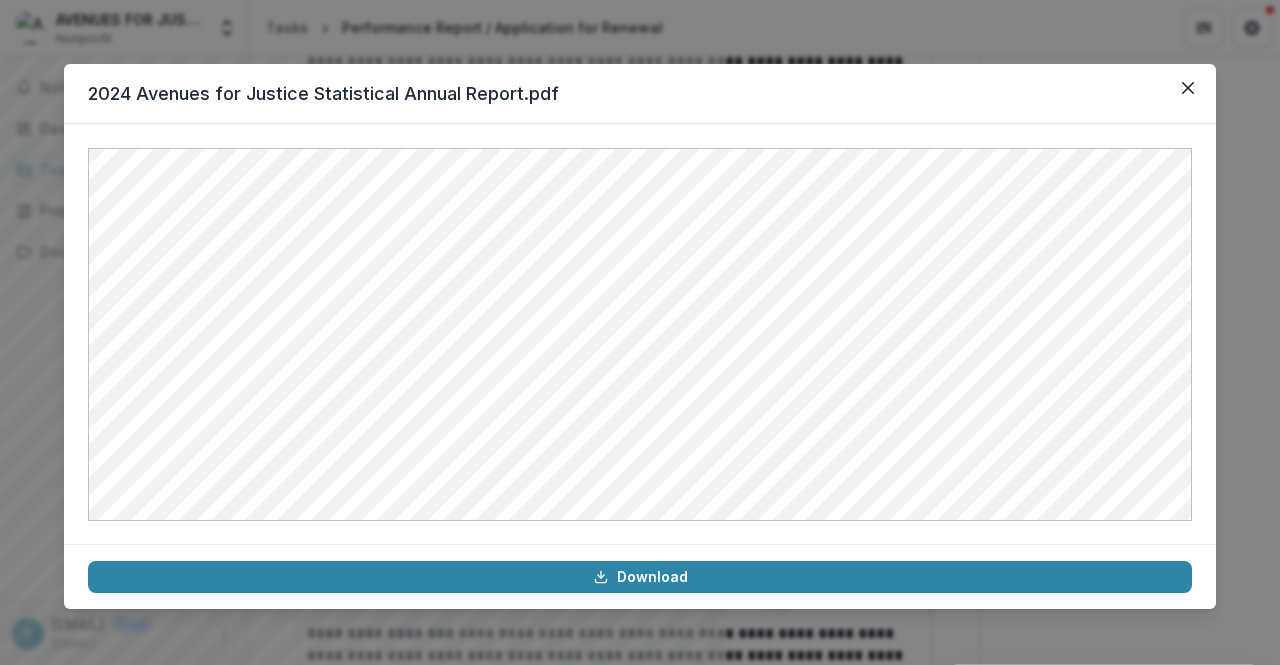click on "2024 Avenues for Justice Statistical Annual Report.pdf Download" at bounding box center (640, 332) 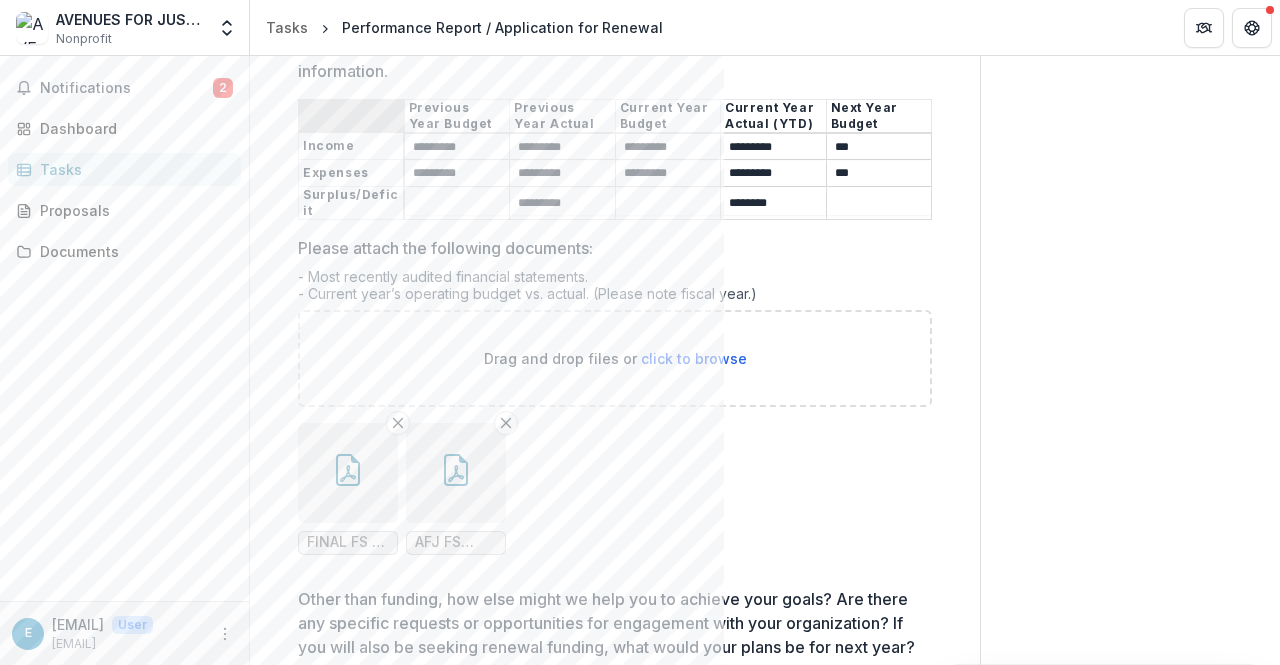 click at bounding box center [348, 473] 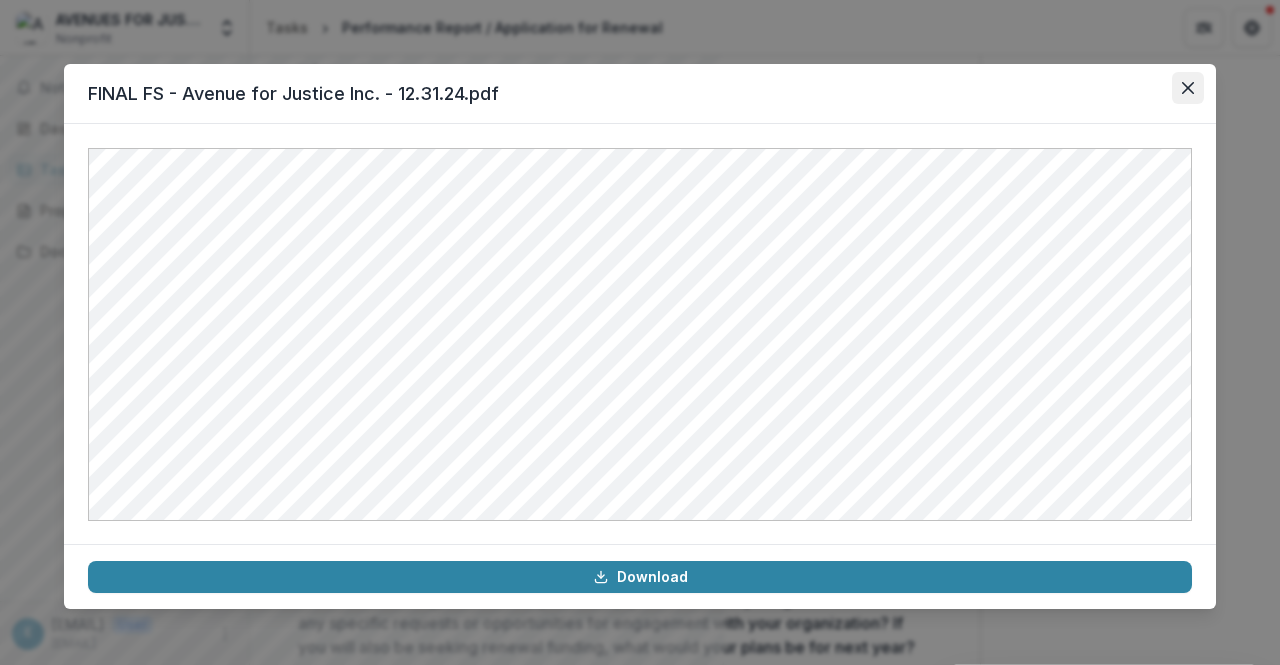 click 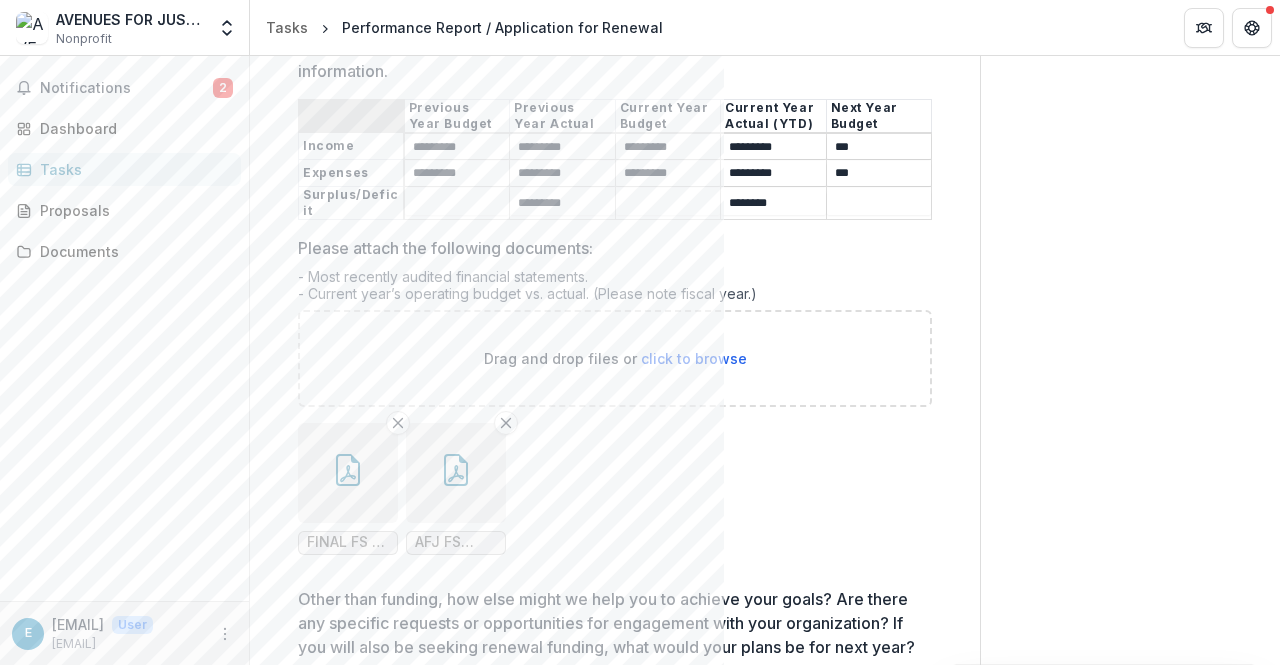 click at bounding box center [456, 473] 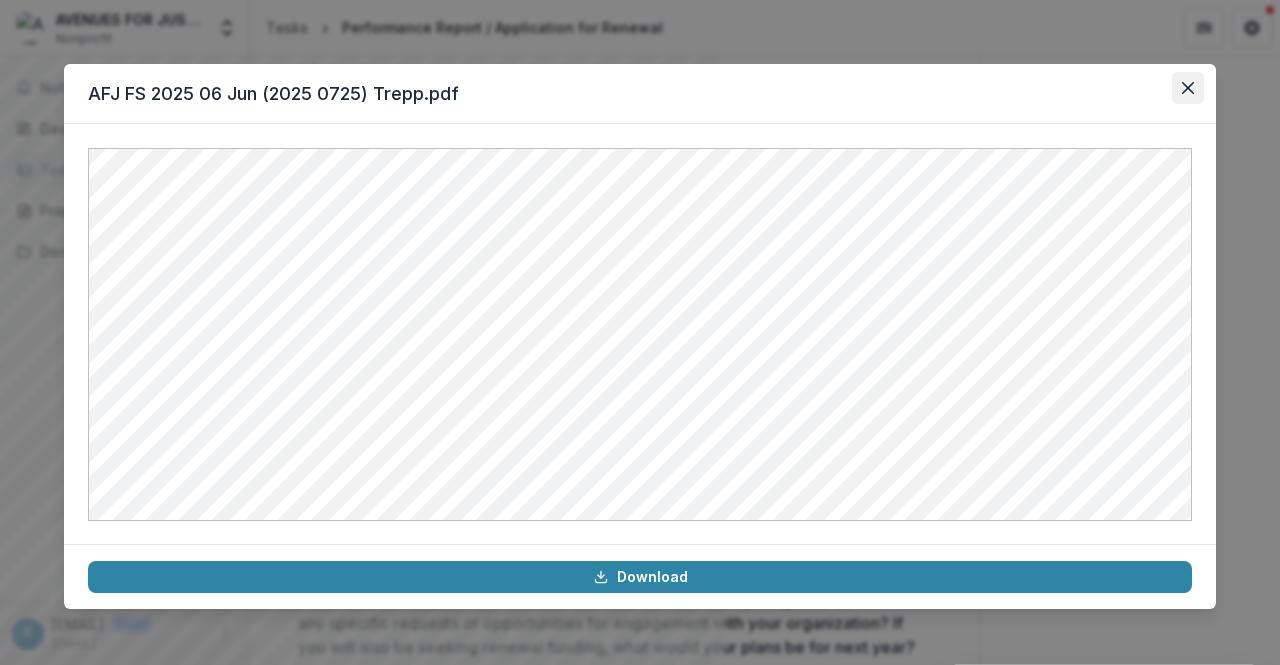click 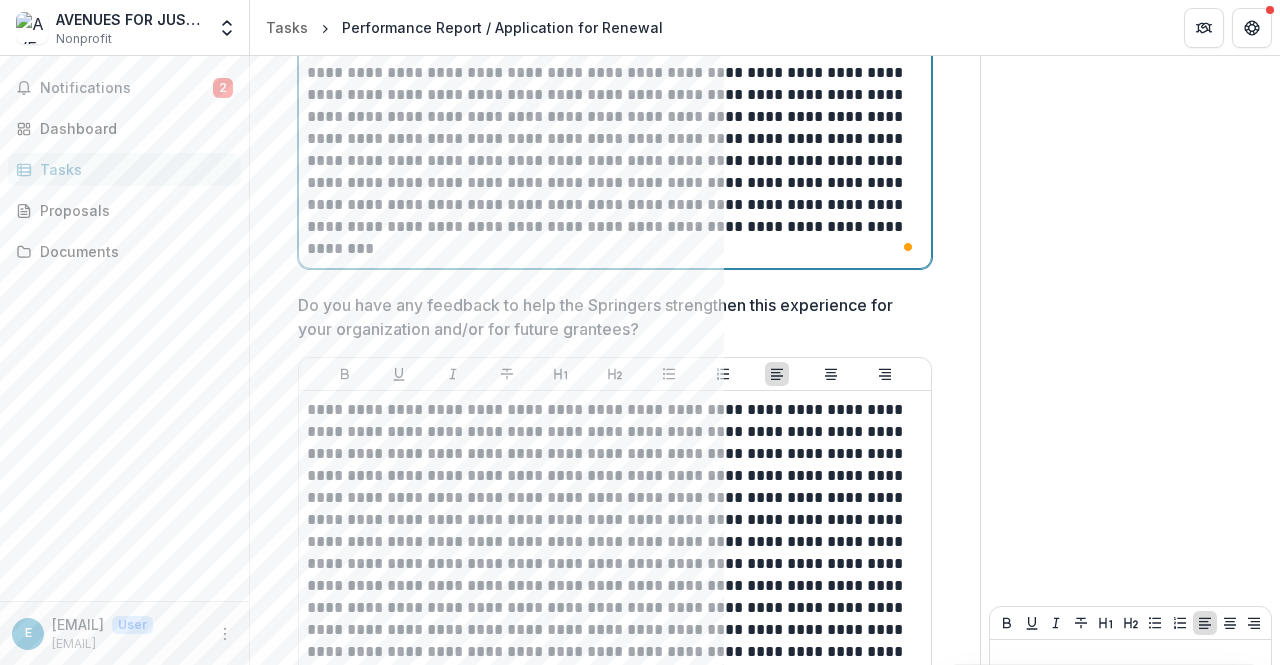 click on "**********" at bounding box center (612, 117) 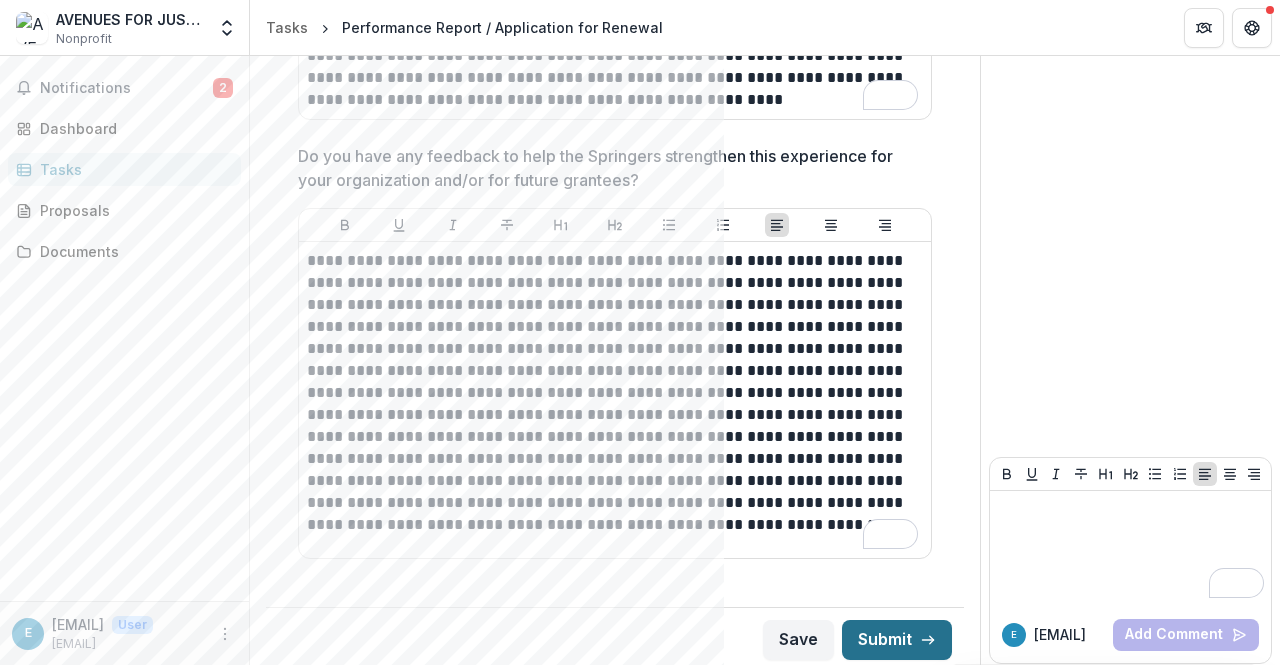 click on "Submit" at bounding box center [897, 640] 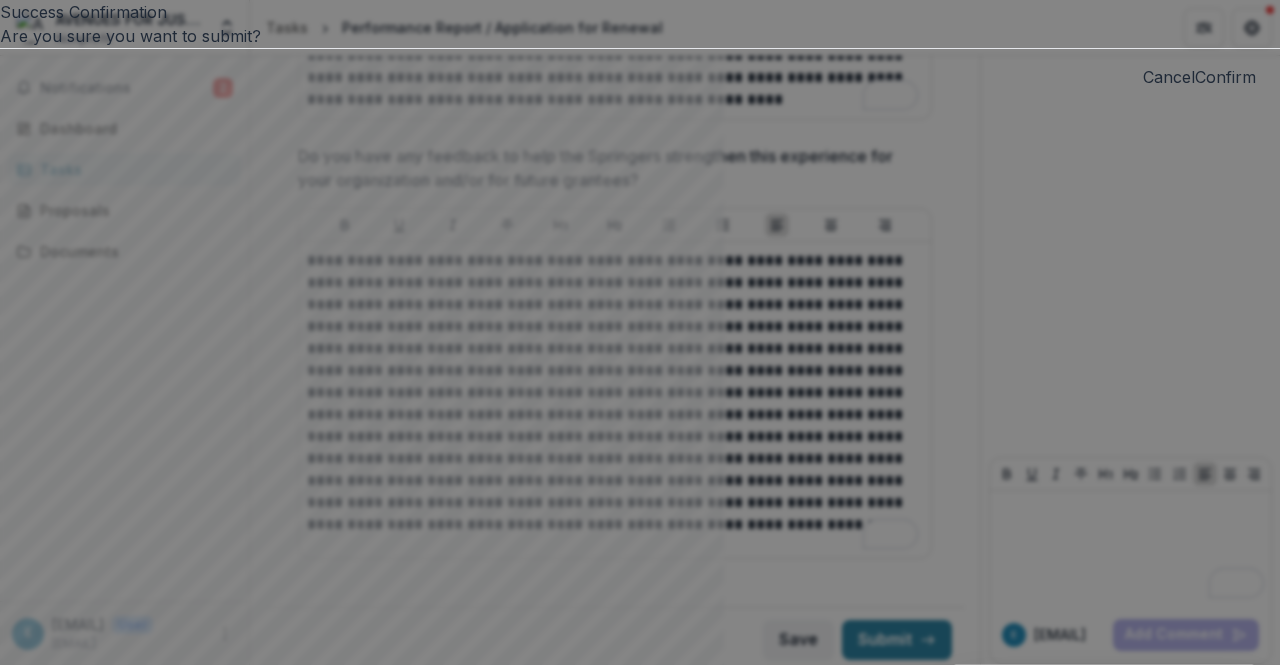 click on "Confirm" at bounding box center [1225, 77] 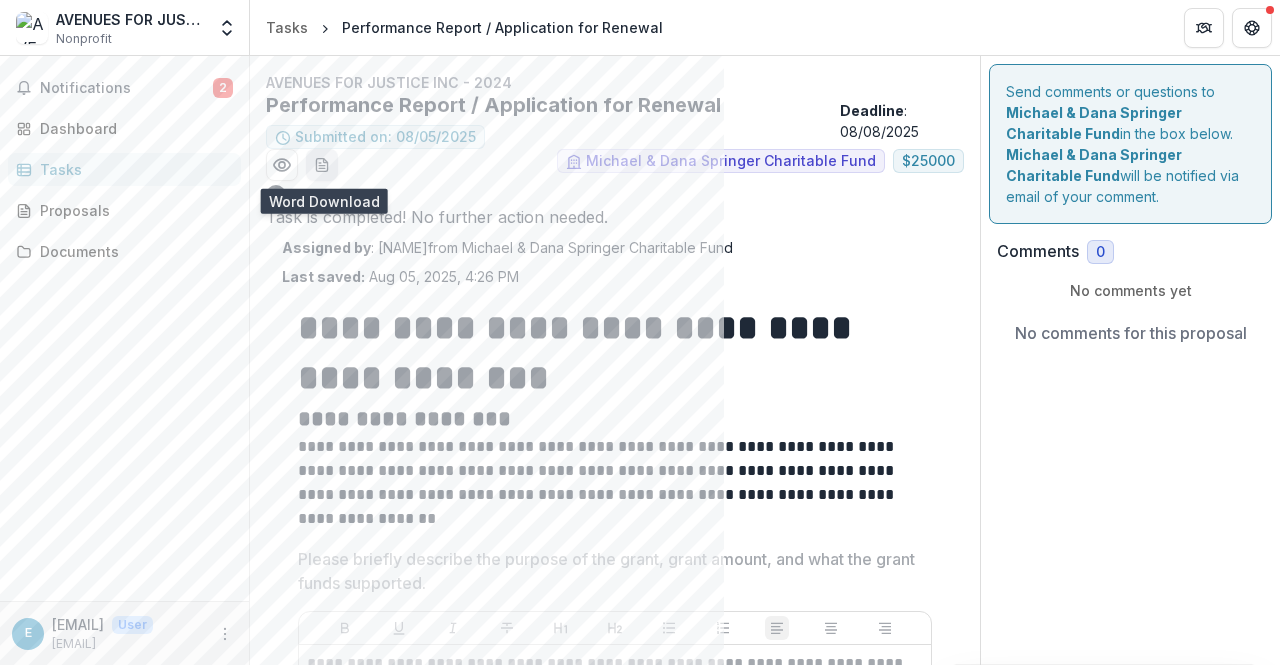 click 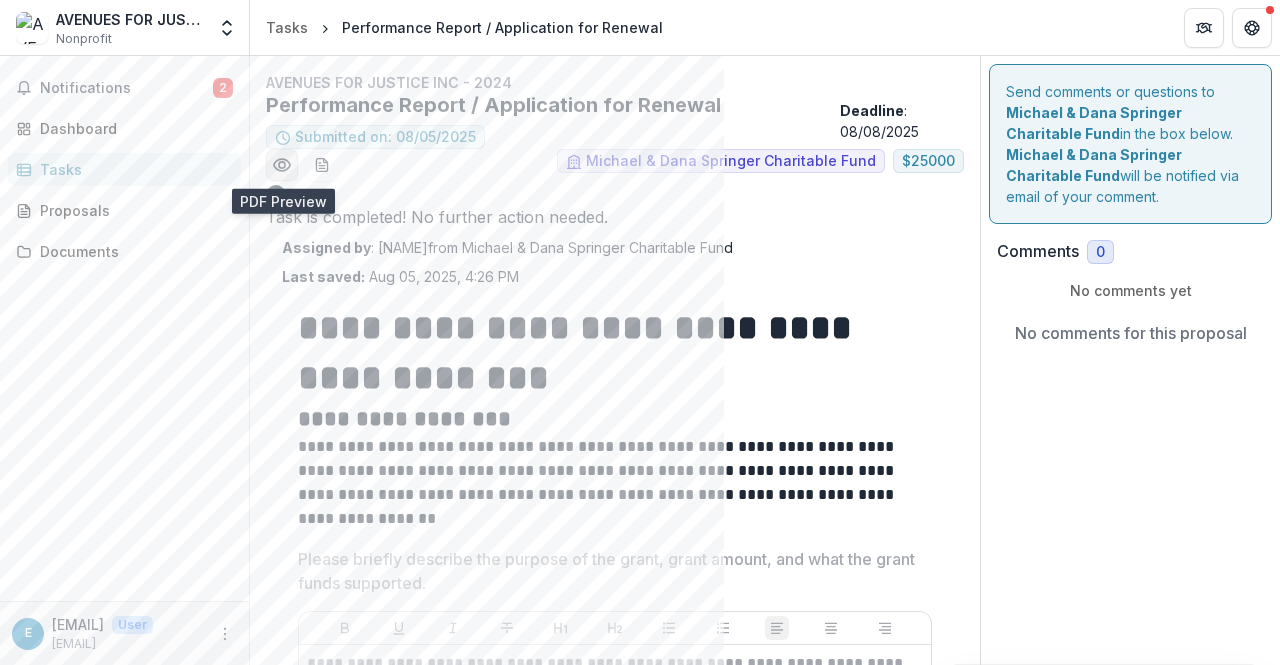 click 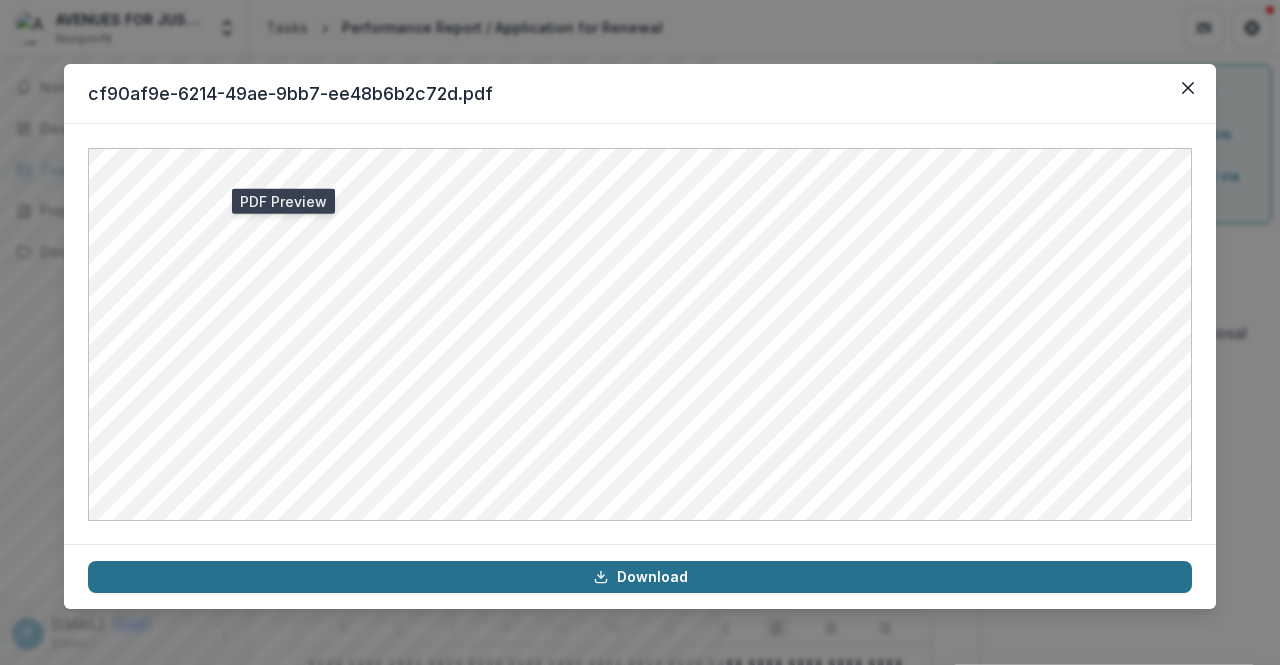 click on "Download" at bounding box center [640, 577] 